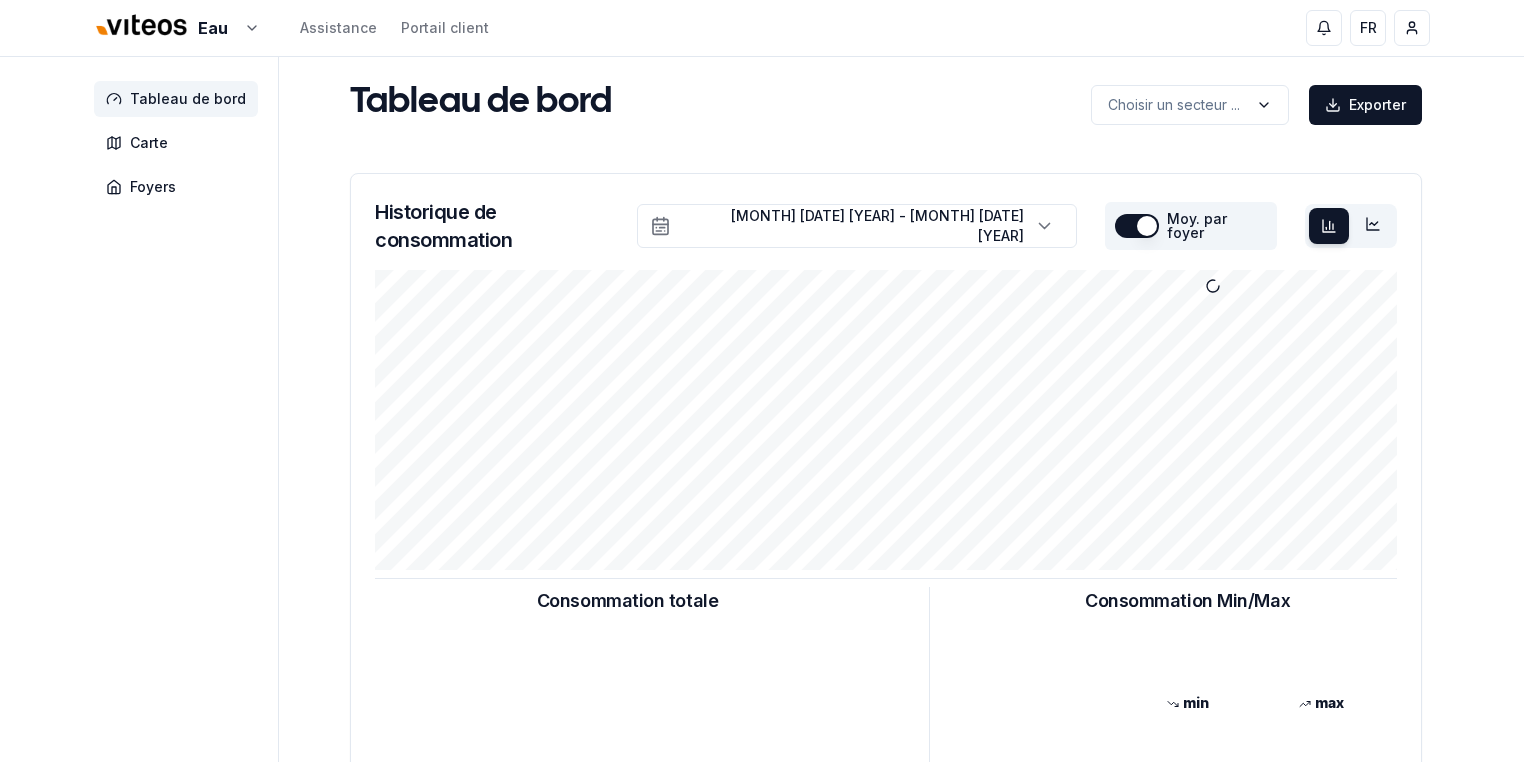 scroll, scrollTop: 0, scrollLeft: 0, axis: both 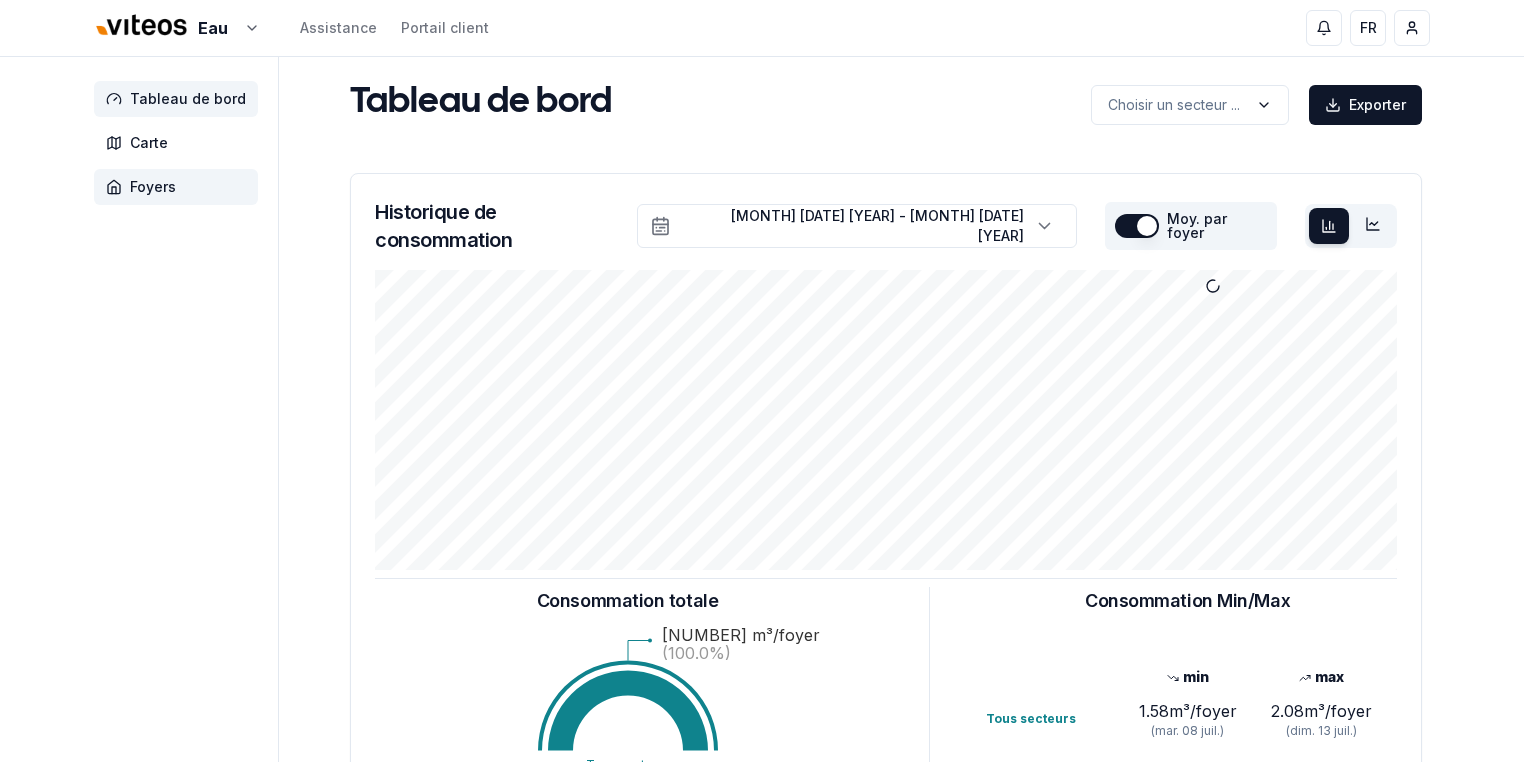 click on "Foyers" at bounding box center [153, 187] 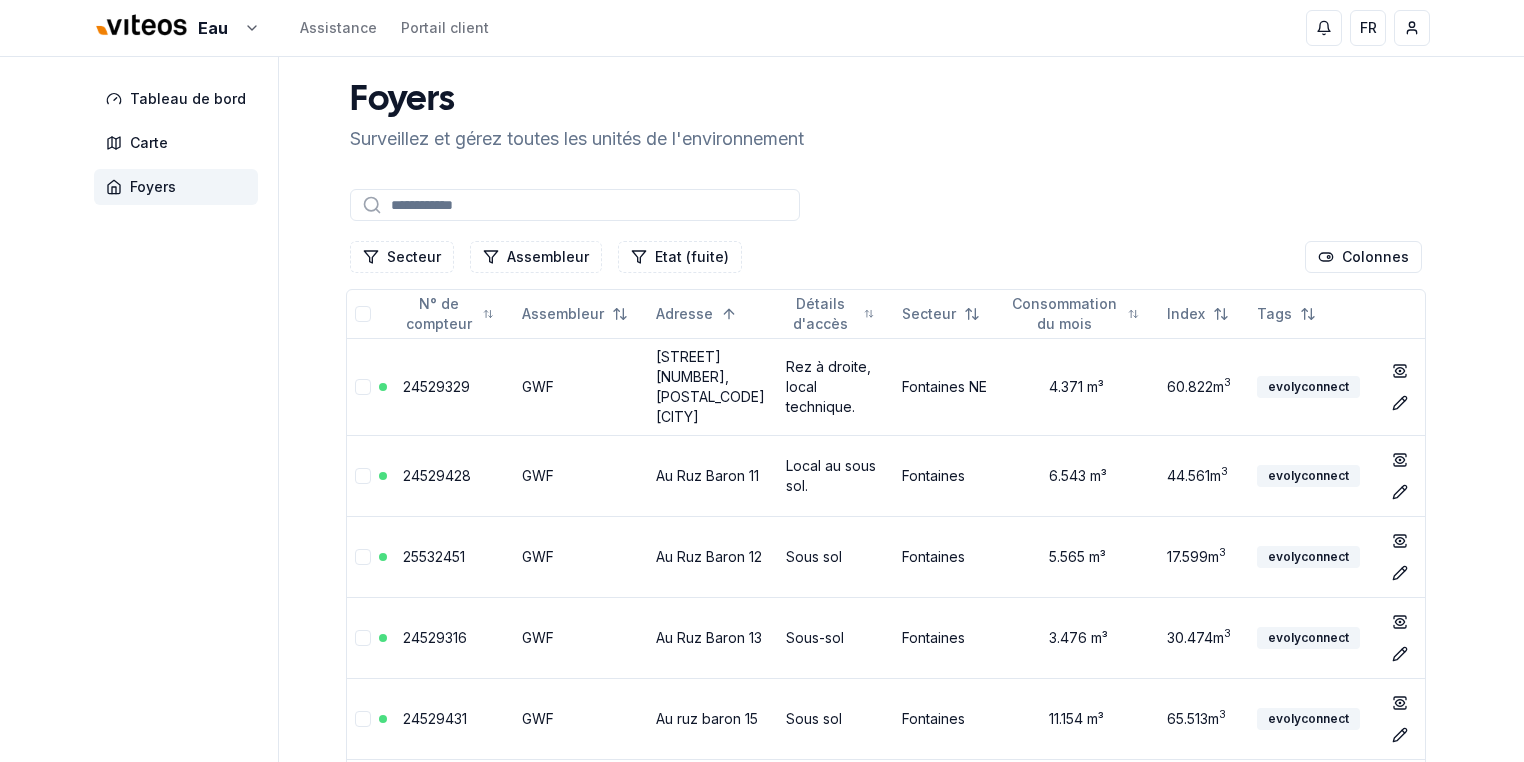 click at bounding box center (575, 205) 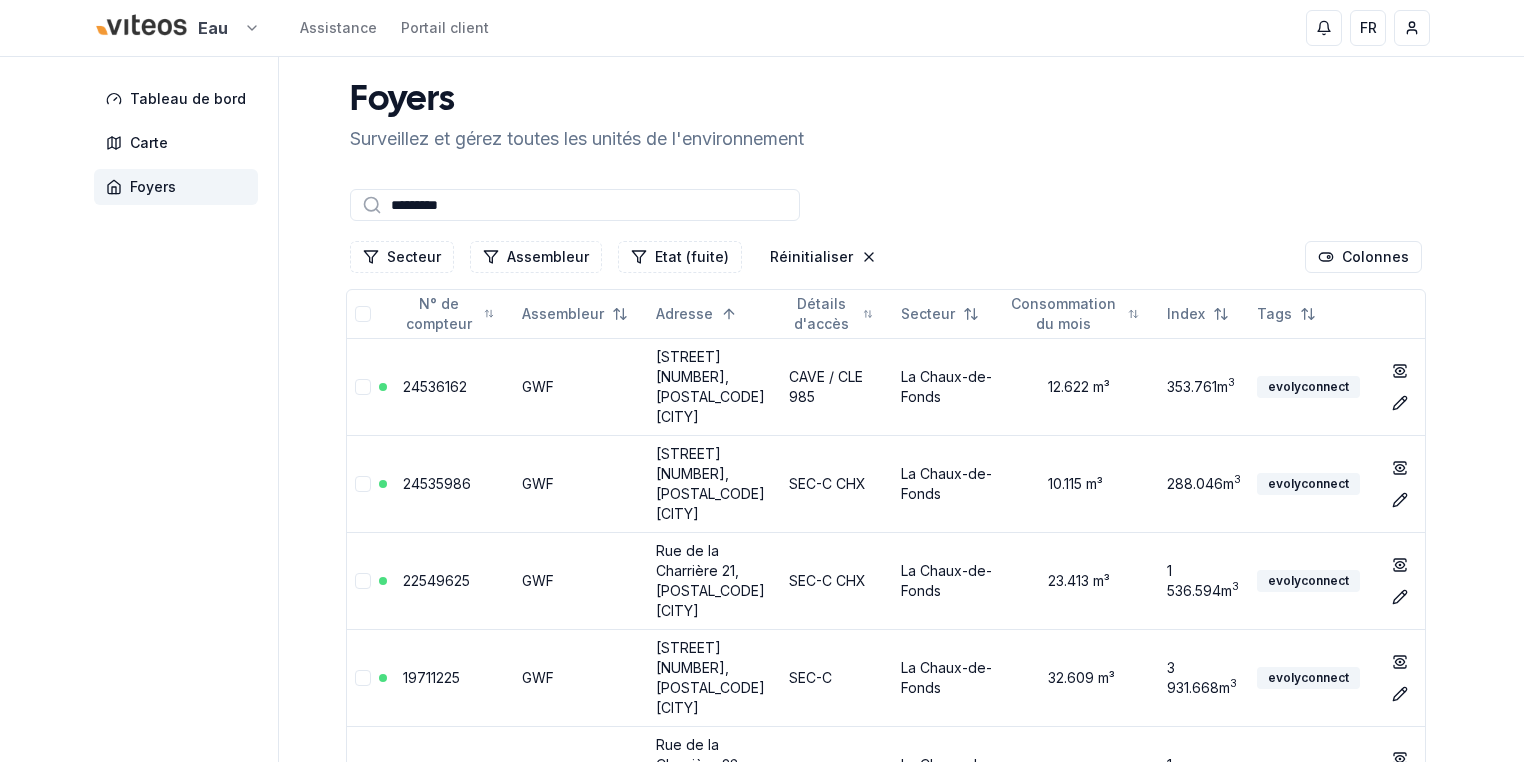 type on "*********" 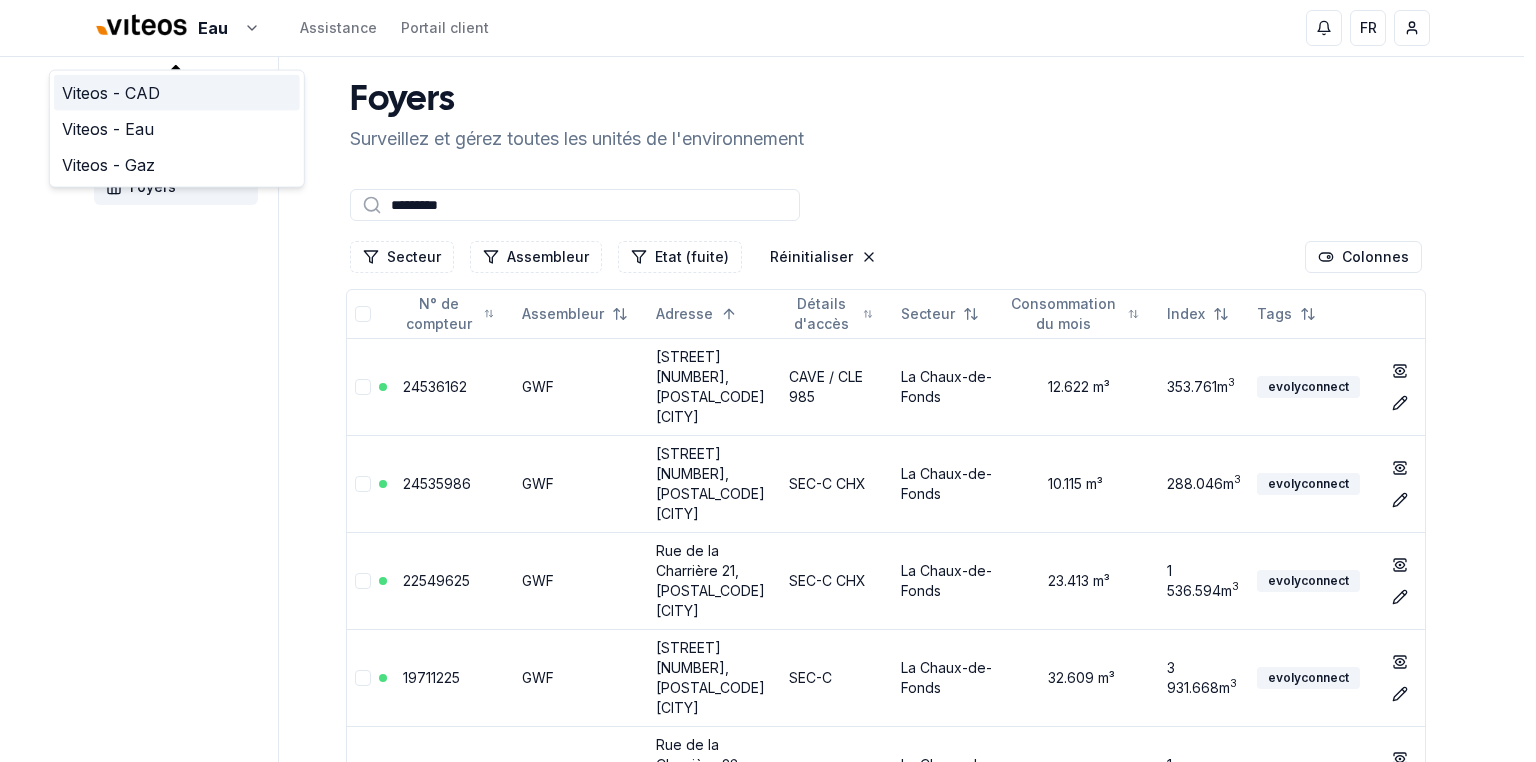 click on "Viteos - CAD" at bounding box center (177, 93) 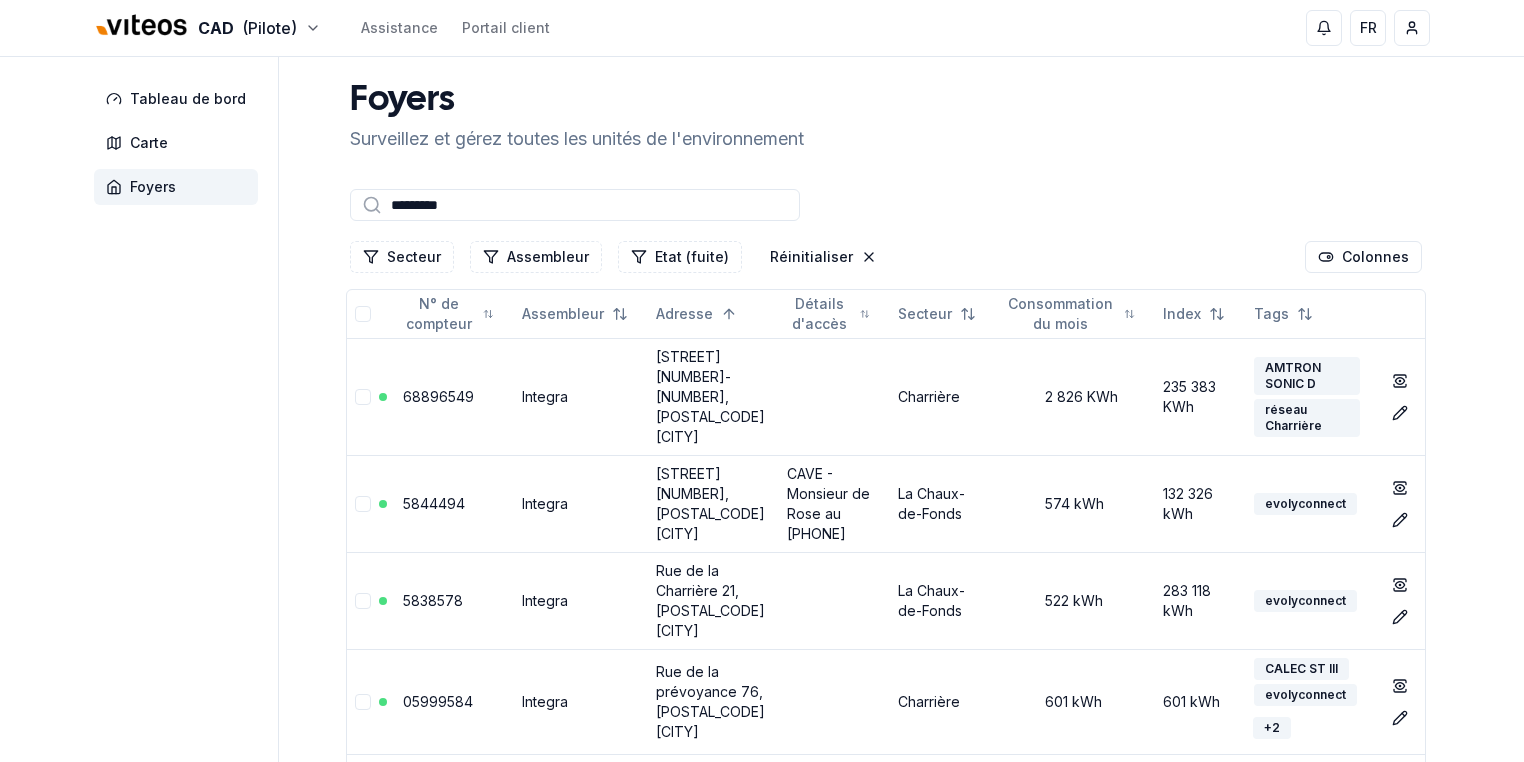 click on "*********" at bounding box center (575, 205) 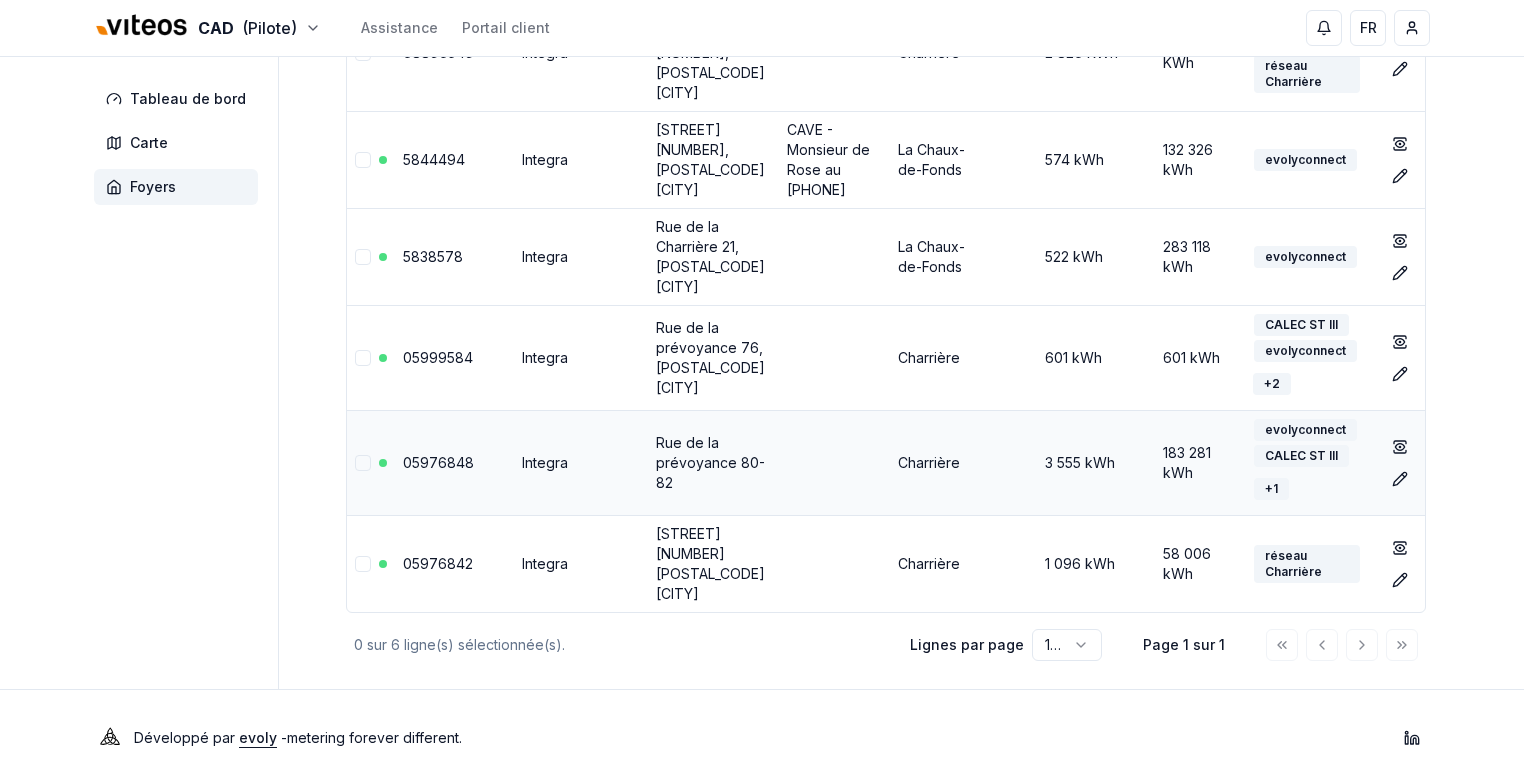 scroll, scrollTop: 0, scrollLeft: 0, axis: both 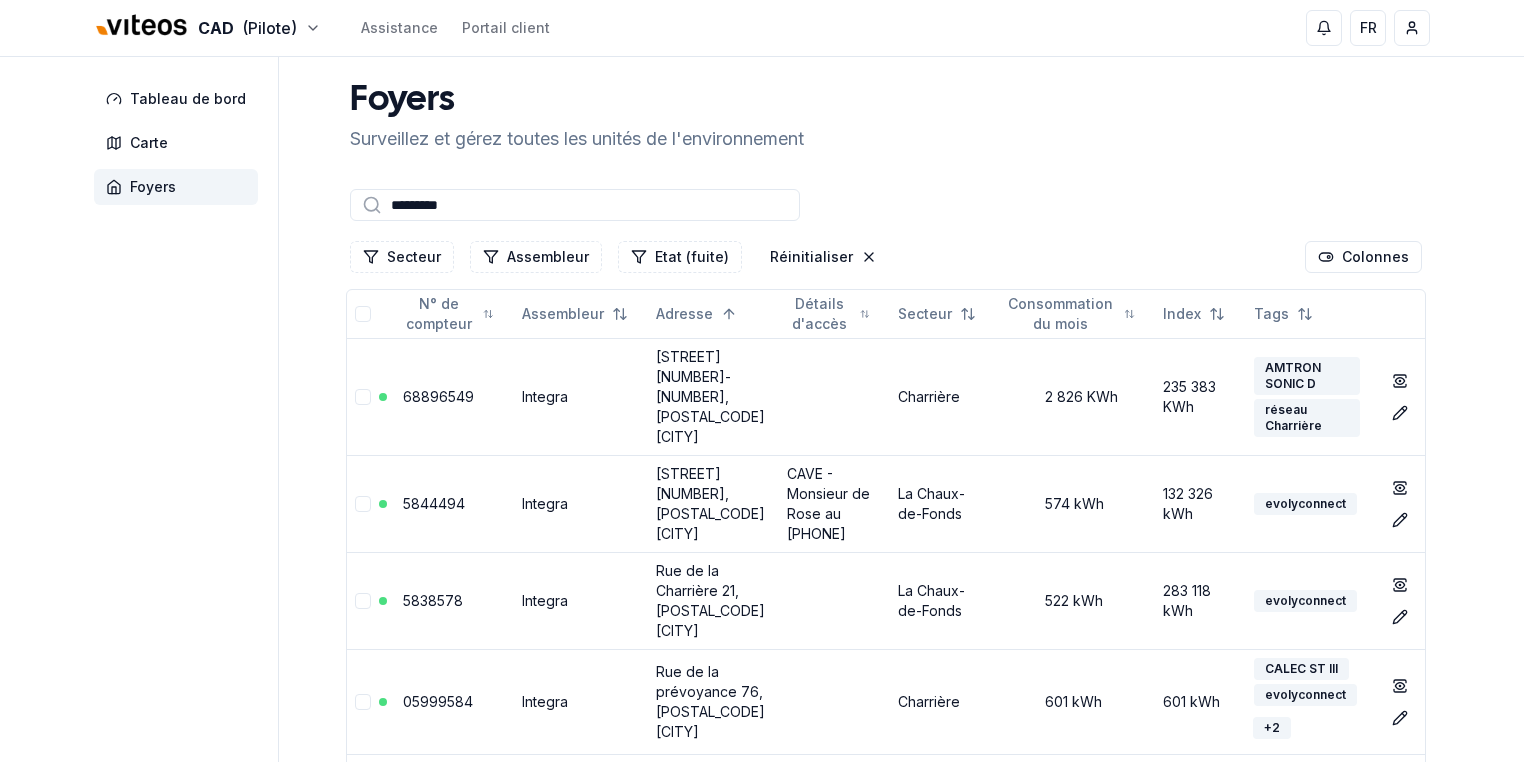 drag, startPoint x: 453, startPoint y: 208, endPoint x: 315, endPoint y: 204, distance: 138.05795 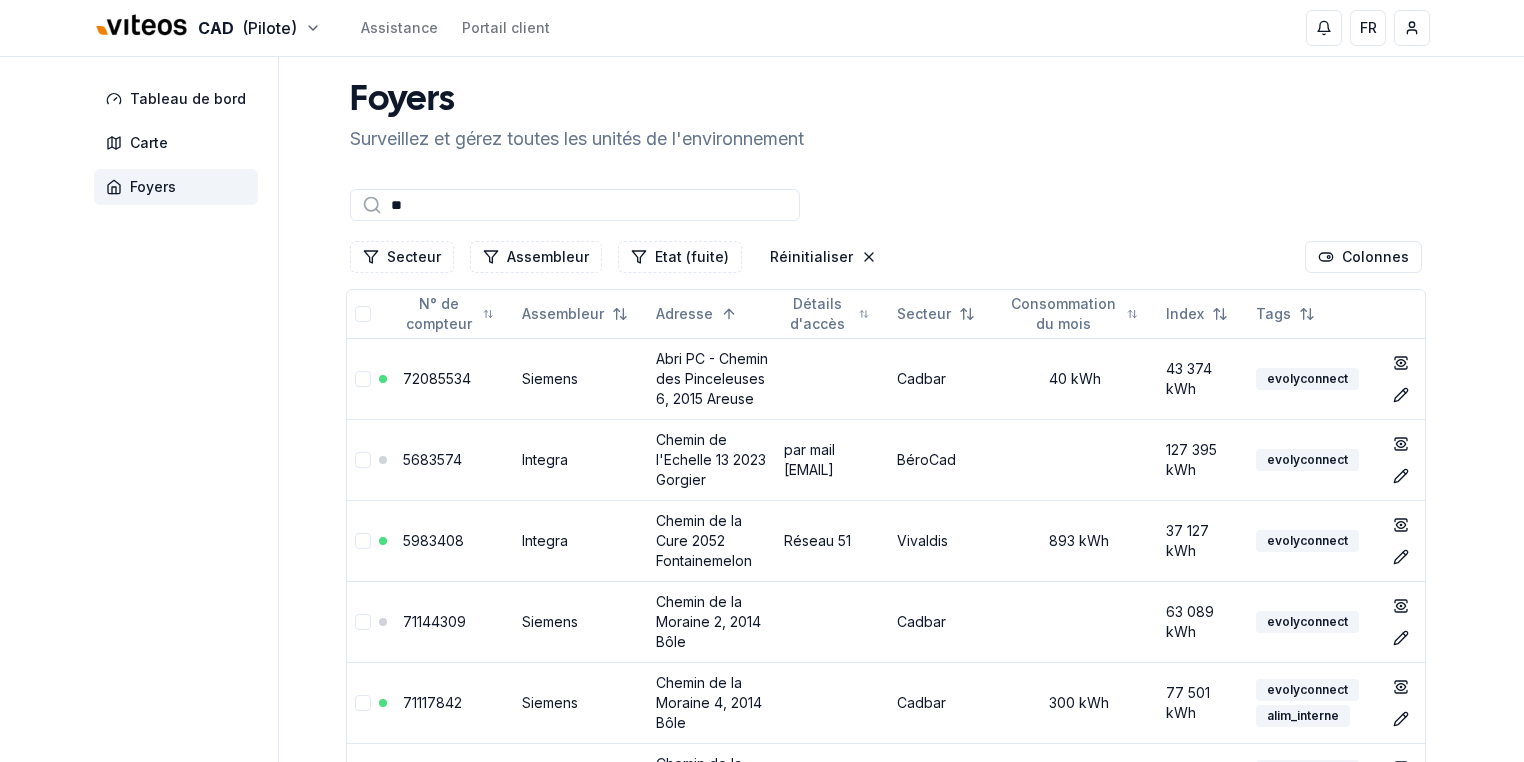 type on "*" 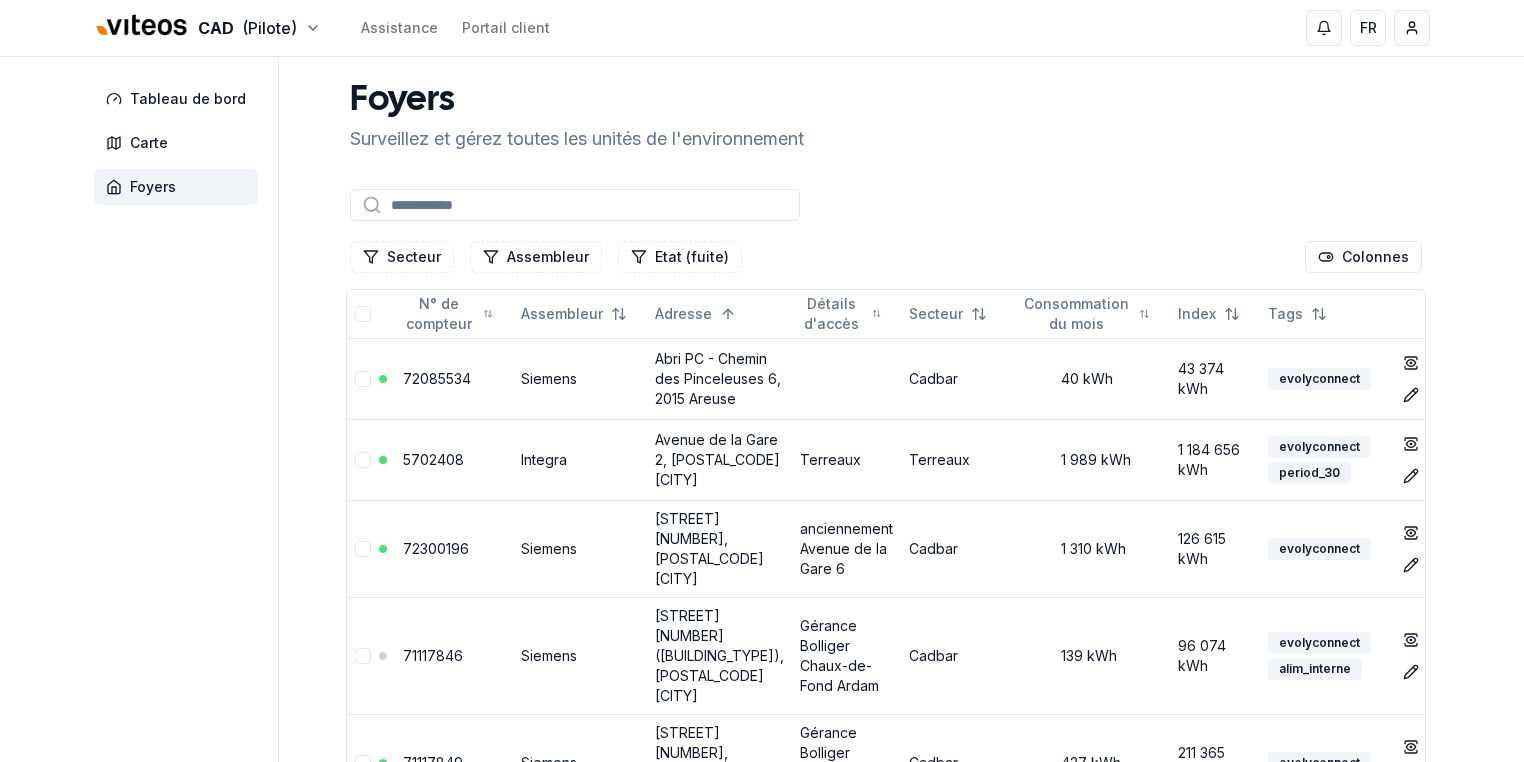 click on "Foyers" at bounding box center (176, 187) 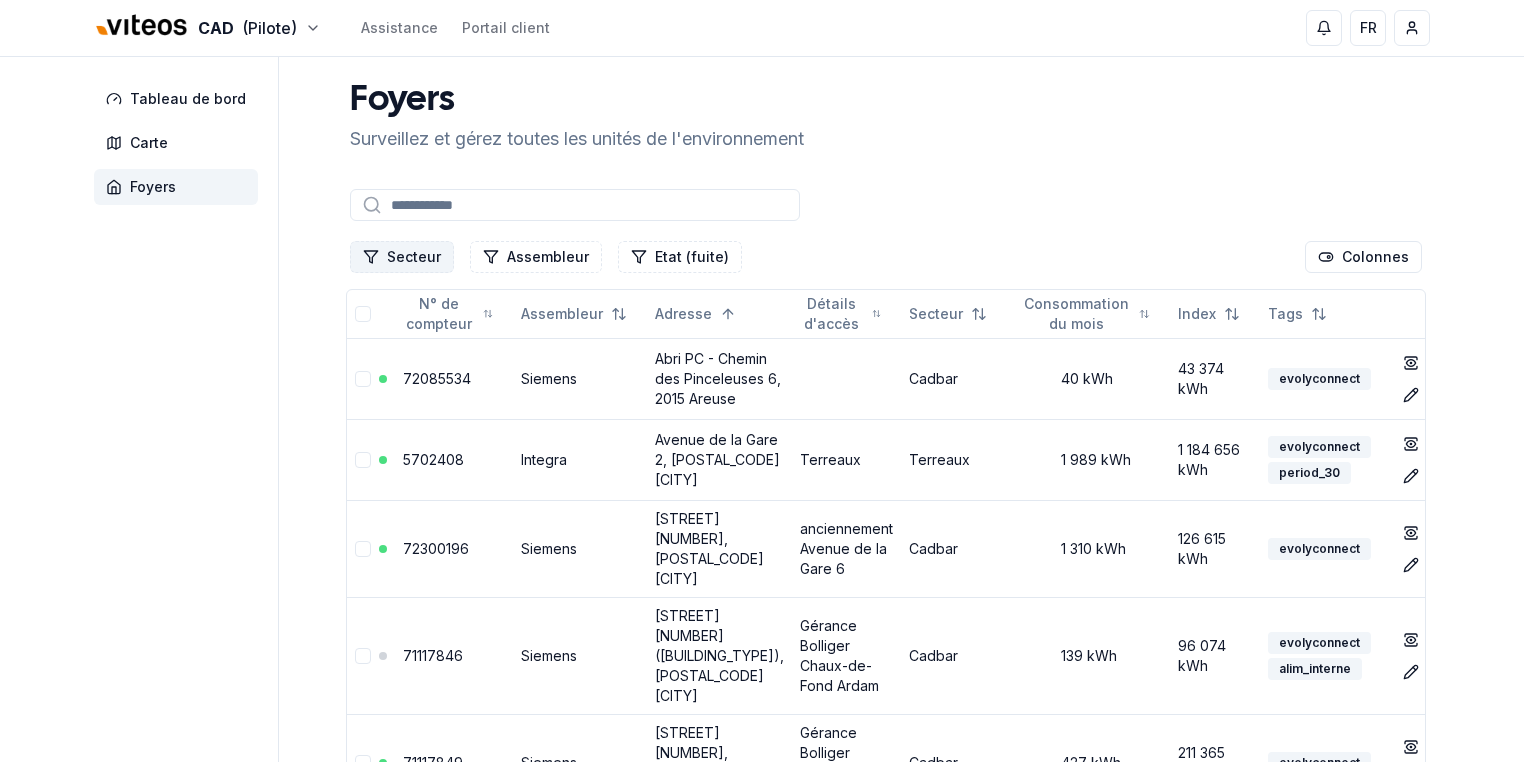 click on "Secteur" at bounding box center (402, 257) 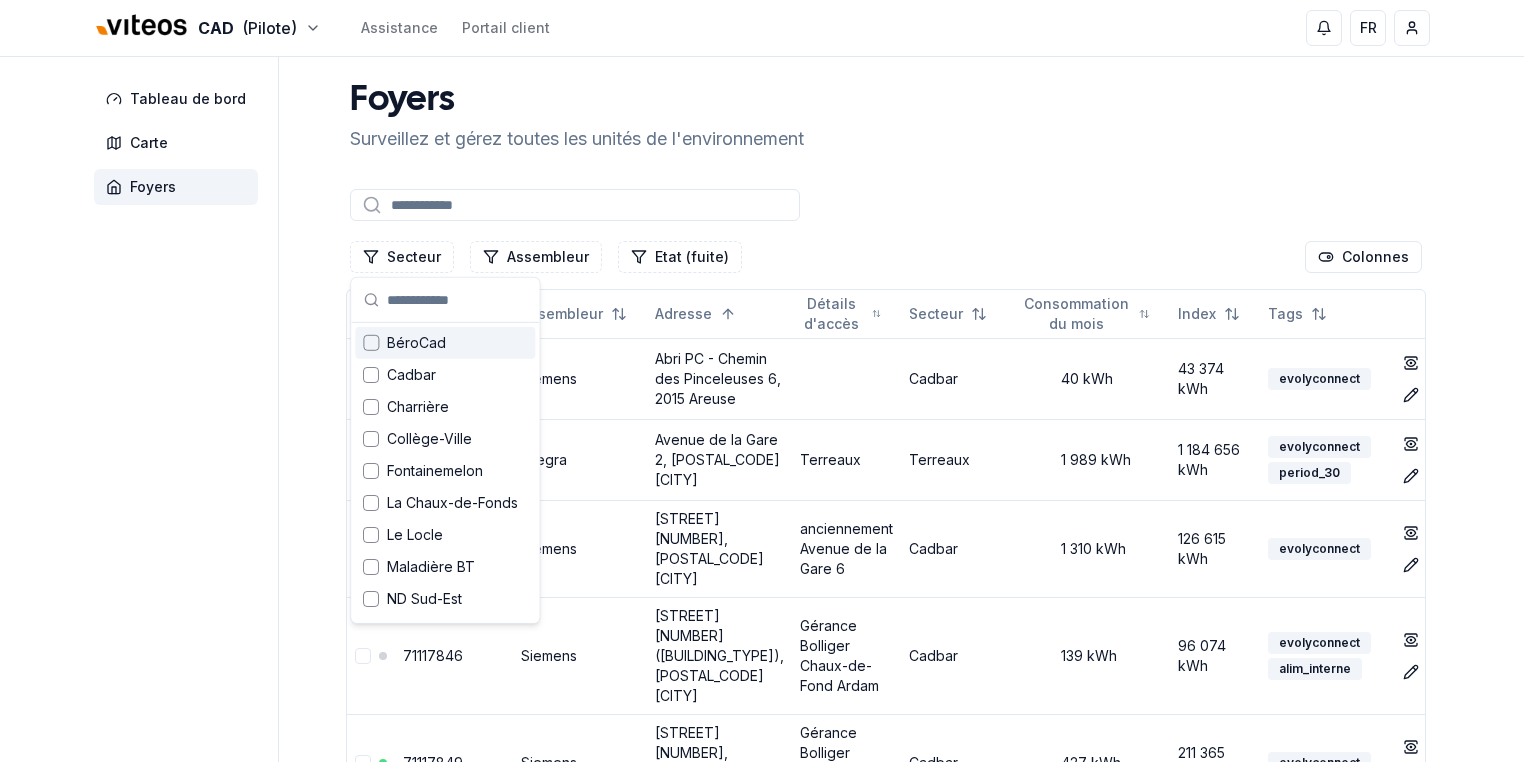 click at bounding box center (371, 343) 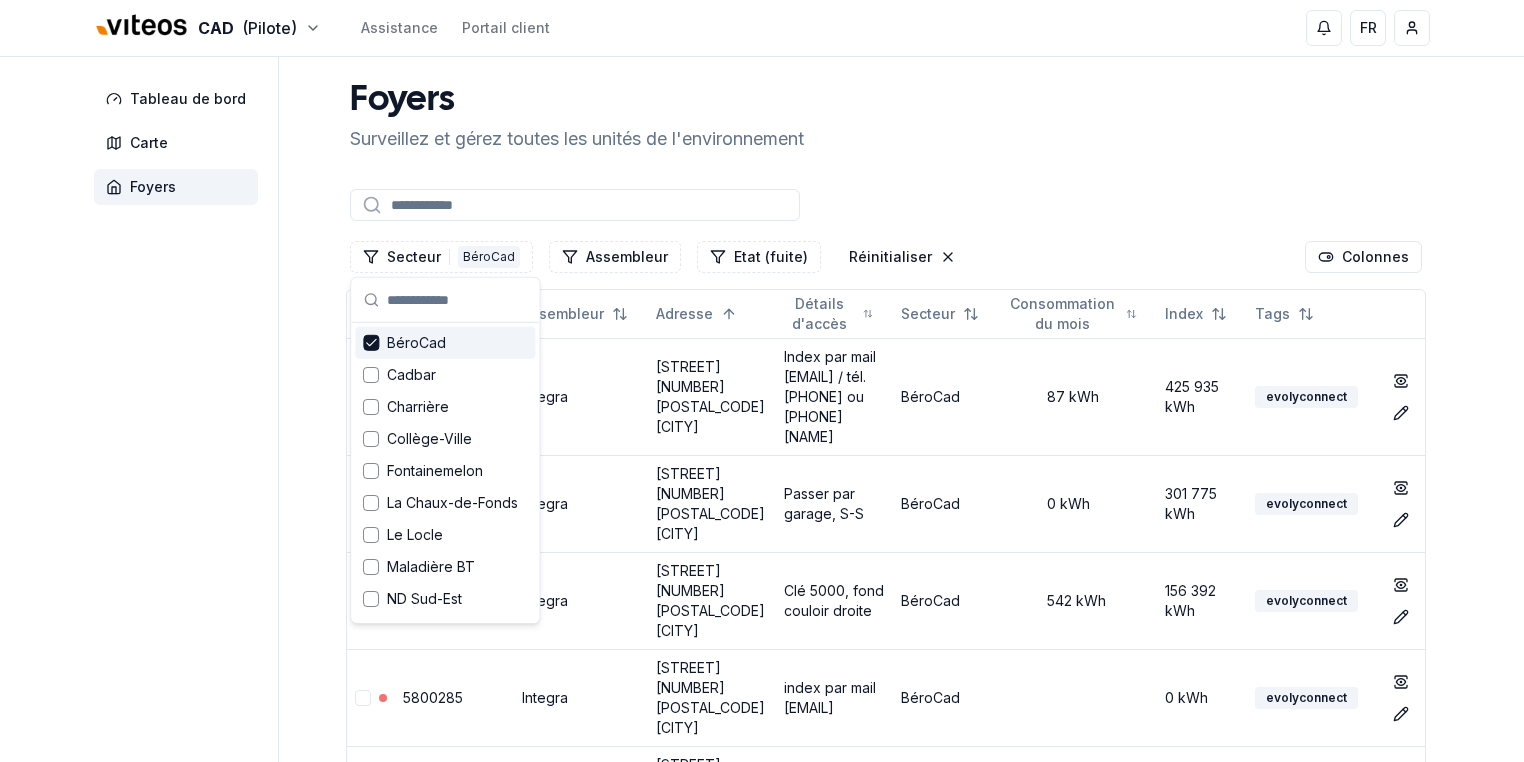 click on "Tableau de bord Carte Foyers Foyers Surveillez et gérez toutes les unités de l'environnement Secteur 1 BéroCad Assembleur Etat (fuite) Réinitialiser Colonnes N° de compteur Assembleur Adresse Détails d'accès Secteur Consommation du mois Index Tags 5553100 Integra [STREET] [NUMBER] [POSTAL_CODE] [CITY] Index par mail [EMAIL] / tél. [PHONE] ou [PHONE] [NAME] BéroCad 87 kWh 425 935 kWh evolyconnect show Éditer 5808376 Integra [STREET] [NUMBER] [POSTAL_CODE] [CITY] Passer par garage, S-S BéroCad 0 kWh 301 775 kWh evolyconnect show Éditer 5915031 Integra [STREET] [NUMBER] [POSTAL_CODE] [CITY] Clé 5000, fond couloir droite BéroCad 542 kWh 156 392 kWh evolyconnect show Éditer 5800285 Integra [STREET] [NUMBER] [POSTAL_CODE] [CITY] index par mail [EMAIL] BéroCad 0 kWh evolyconnect show Éditer 5544069 Integra [STREET] [NUMBER] [POSTAL_CODE] [CITY] par mail [EMAIL] BéroCad 97 kWh 1 033 378 kWh show +" at bounding box center (762, 2724) 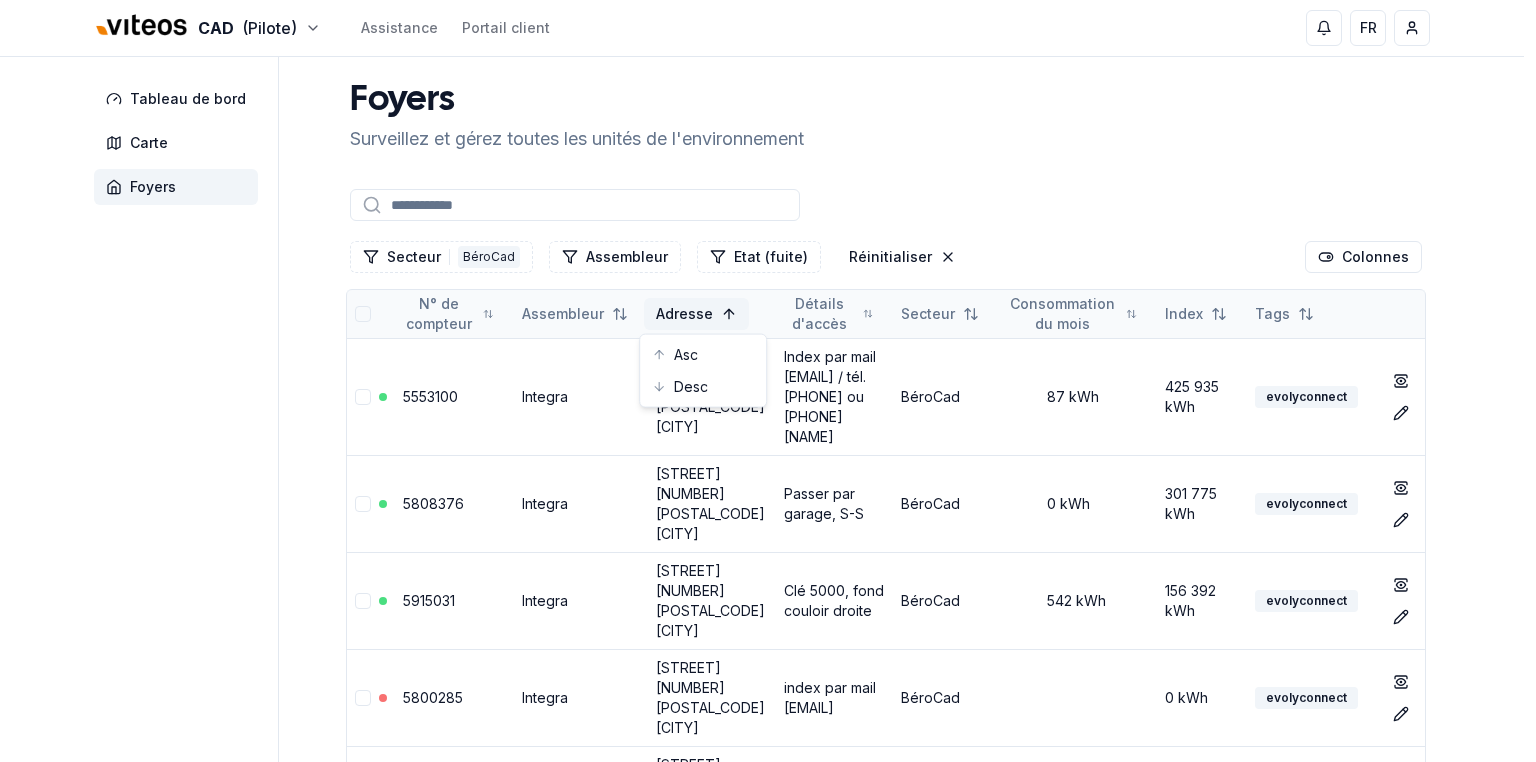 click on "CAD (Pilote) Assistance Portail client FR [FIRST] [LAST] Tableau de bord Carte Foyers Foyers Surveillez et gérez toutes les unités de l'environnement Secteur 1 BéroCad Assembleur Etat (fuite) Réinitialiser Colonnes N° de compteur Assembleur Adresse Détails d'accès Secteur Consommation du mois Index Tags 5553100 Integra Avenue de Neuchâtel 3 [YEAR] [CITY] Index par mail [EMAIL] / tél. [PHONE] ou [PHONE] [LAST] [FIRST] BéroCad 87 kWh 425 935 kWh evolyconnect show Éditer 5808376 Integra Avenue de Neuchâtel 38 [YEAR] [CITY] Passer par garage, S-S BéroCad 0 kWh 301 775 kWh evolyconnect show Éditer 5915031 Integra Avenue de Neuchâtel 40 [YEAR] [CITY] Clé 5000, fond couloir droite BéroCad 542 kWh 156 392 kWh evolyconnect show Éditer 5800285 Integra Avenue de Neuchâtel 42 [YEAR] [CITY] index par mail [EMAIL] BéroCad 0 kWh evolyconnect show Éditer 5544069 Integra Avenue de Neuchâtel 48 [YEAR] [CITY] + 1" at bounding box center (768, 2744) 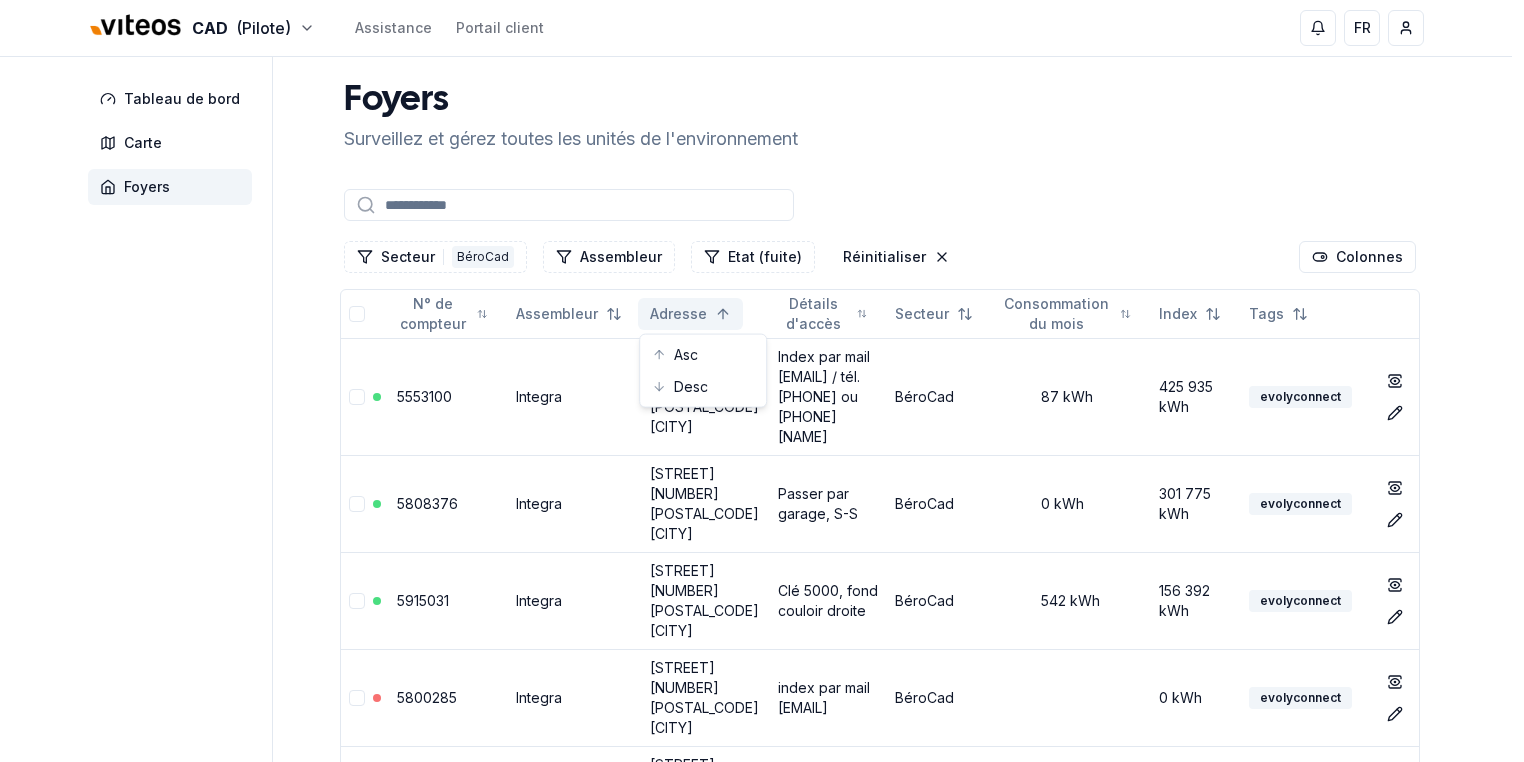 click on "CAD (Pilote) Assistance Portail client FR [FIRST] [LAST] Tableau de bord Carte Foyers Foyers Surveillez et gérez toutes les unités de l'environnement Secteur 1 BéroCad Assembleur Etat (fuite) Réinitialiser Colonnes N° de compteur Assembleur Adresse Détails d'accès Secteur Consommation du mois Index Tags 5553100 Integra Avenue de Neuchâtel 3 [YEAR] [CITY] Index par mail [EMAIL] / tél. [PHONE] ou [PHONE] [LAST] [FIRST] BéroCad 87 kWh 425 935 kWh evolyconnect show Éditer 5808376 Integra Avenue de Neuchâtel 38 [YEAR] [CITY] Passer par garage, S-S BéroCad 0 kWh 301 775 kWh evolyconnect show Éditer 5915031 Integra Avenue de Neuchâtel 40 [YEAR] [CITY] Clé 5000, fond couloir droite BéroCad 542 kWh 156 392 kWh evolyconnect show Éditer 5800285 Integra Avenue de Neuchâtel 42 [YEAR] [CITY] index par mail [EMAIL] BéroCad 0 kWh evolyconnect show Éditer 5544069 Integra Avenue de Neuchâtel 48 [YEAR] [CITY] + 1" at bounding box center (762, 2744) 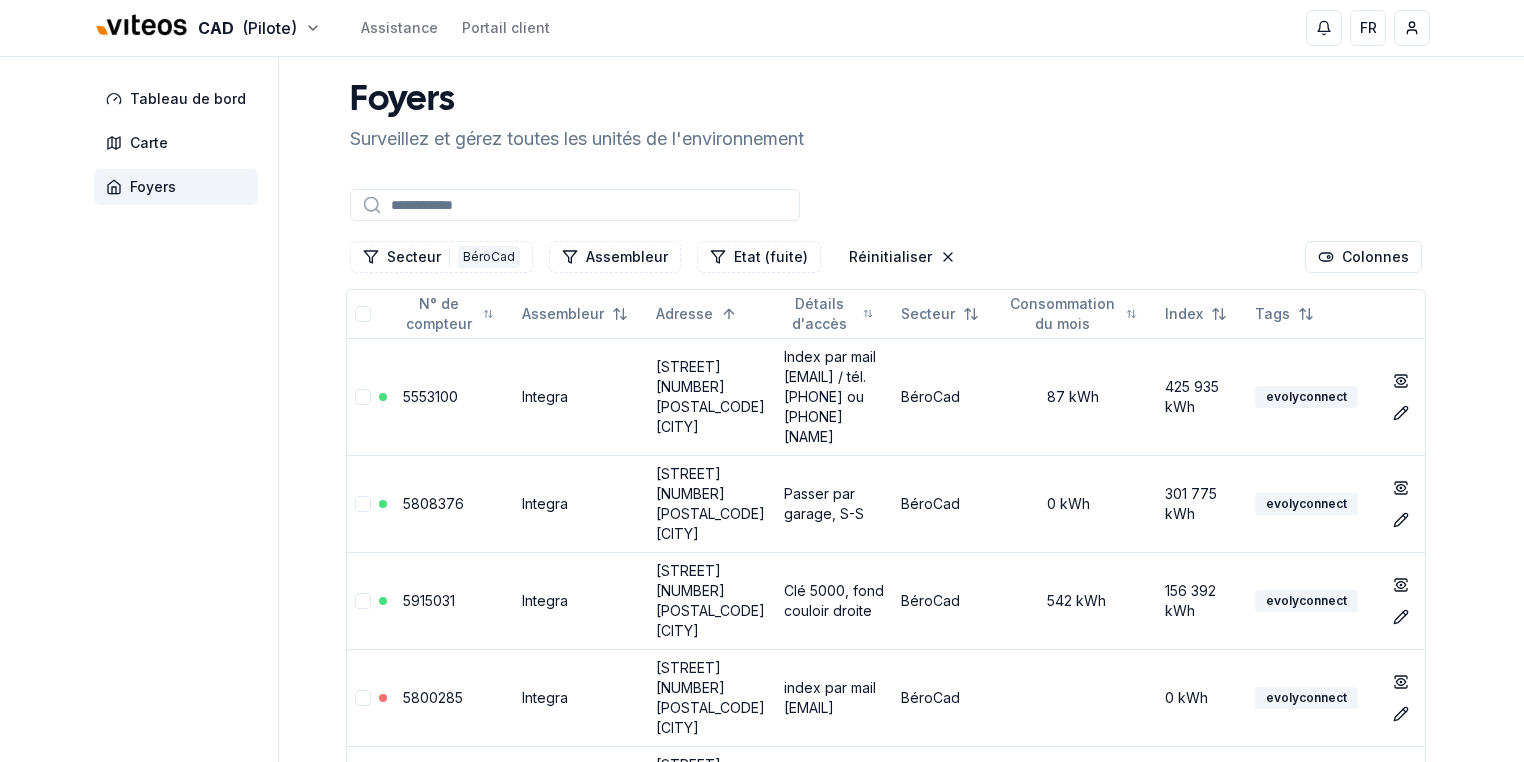 click at bounding box center (575, 205) 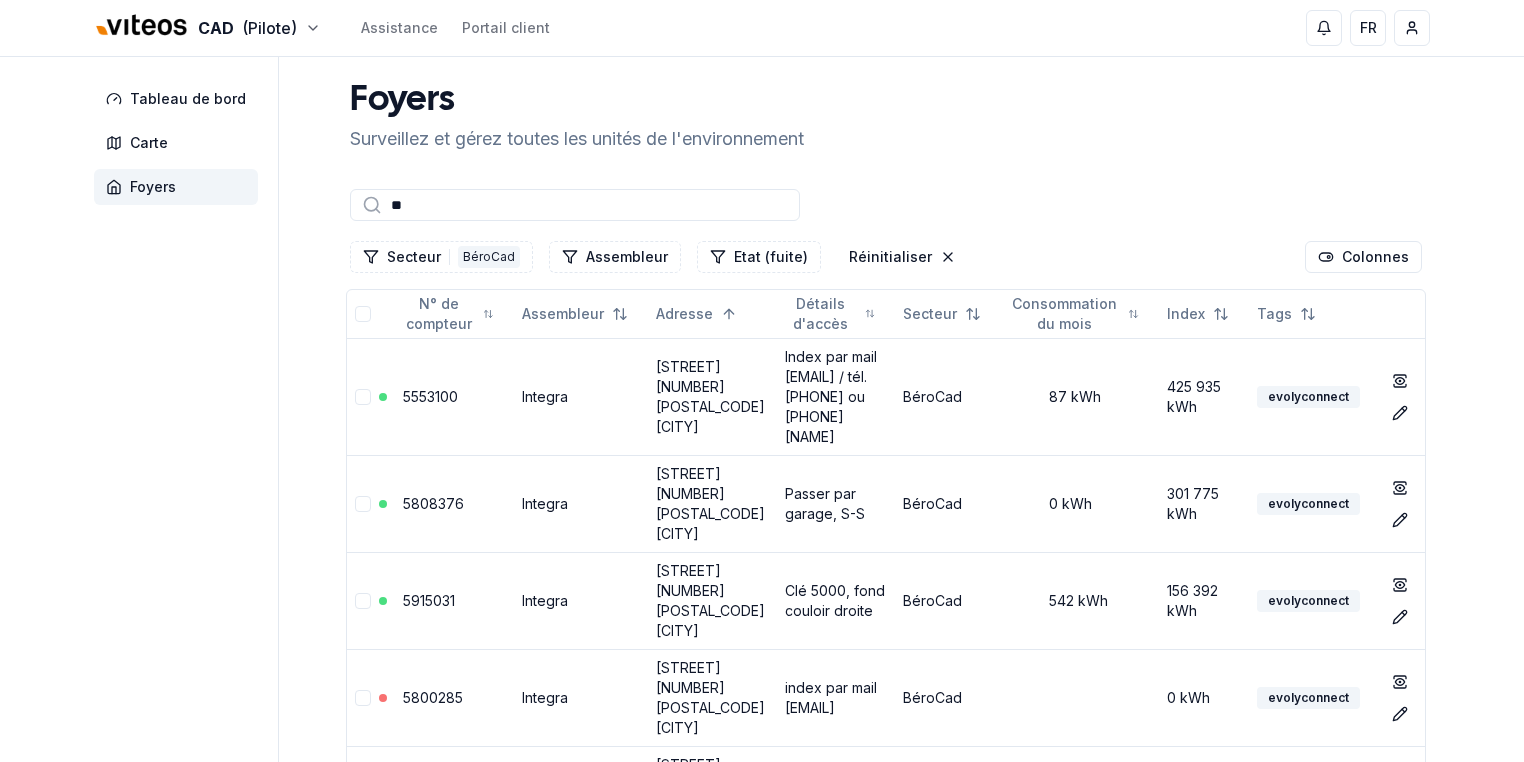 type on "*" 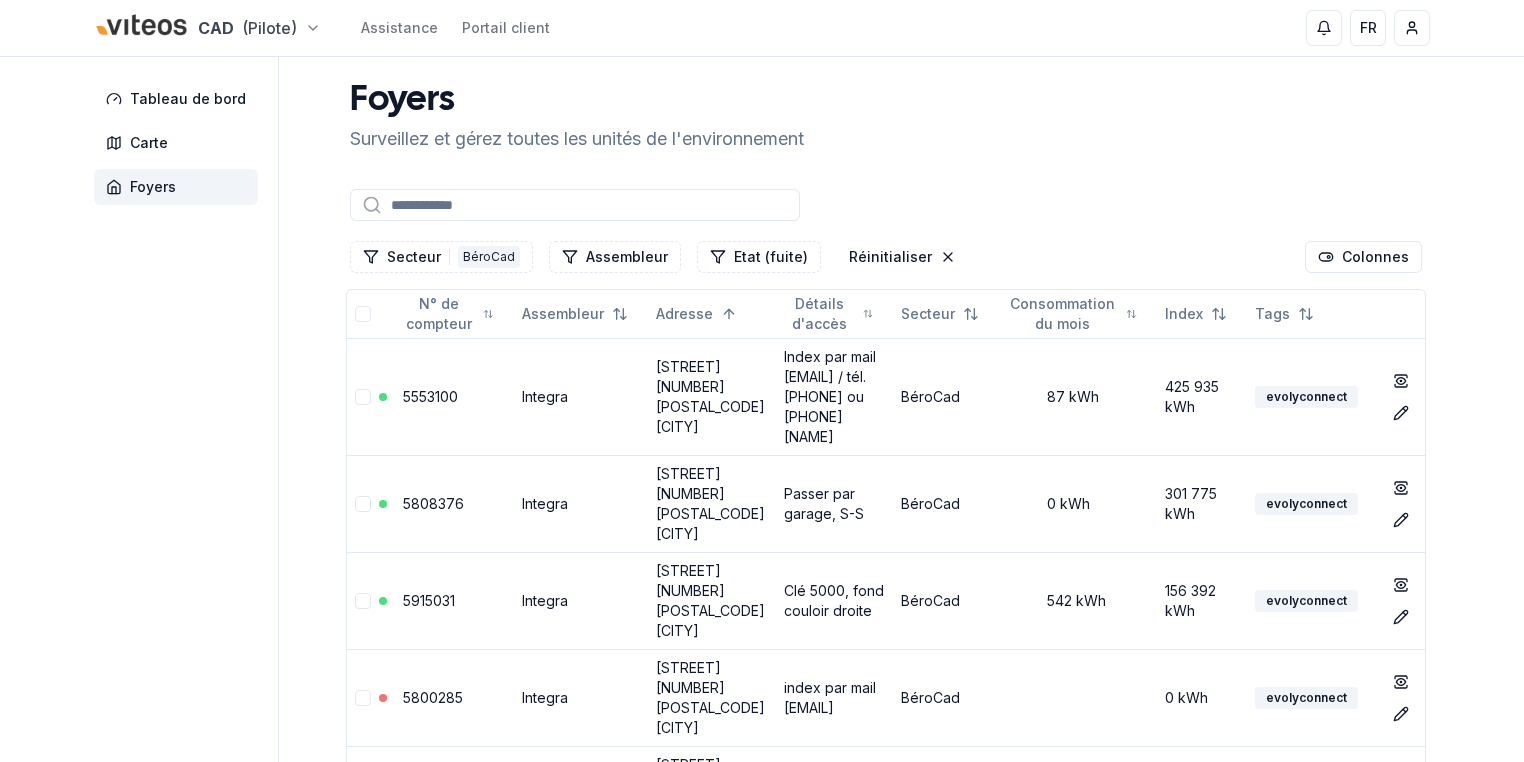 click on "CAD (Pilote) Assistance Portail client FR [FIRST] [LAST] Tableau de bord Carte Foyers Foyers Surveillez et gérez toutes les unités de l'environnement Secteur 1 BéroCad Assembleur Etat (fuite) Réinitialiser Colonnes N° de compteur Assembleur Adresse Détails d'accès Secteur Consommation du mois Index Tags 5553100 Integra Avenue de Neuchâtel 3 [YEAR] [CITY] Index par mail [EMAIL] / tél. [PHONE] ou [PHONE] [LAST] [FIRST] BéroCad 87 kWh 425 935 kWh evolyconnect show Éditer 5808376 Integra Avenue de Neuchâtel 38 [YEAR] [CITY] Passer par garage, S-S BéroCad 0 kWh 301 775 kWh evolyconnect show Éditer 5915031 Integra Avenue de Neuchâtel 40 [YEAR] [CITY] Clé 5000, fond couloir droite BéroCad 542 kWh 156 392 kWh evolyconnect show Éditer 5800285 Integra Avenue de Neuchâtel 42 [YEAR] [CITY] index par mail [EMAIL] BéroCad 0 kWh evolyconnect show Éditer 5544069 Integra Avenue de Neuchâtel 48 [YEAR] [CITY] + 1" at bounding box center (762, 2744) 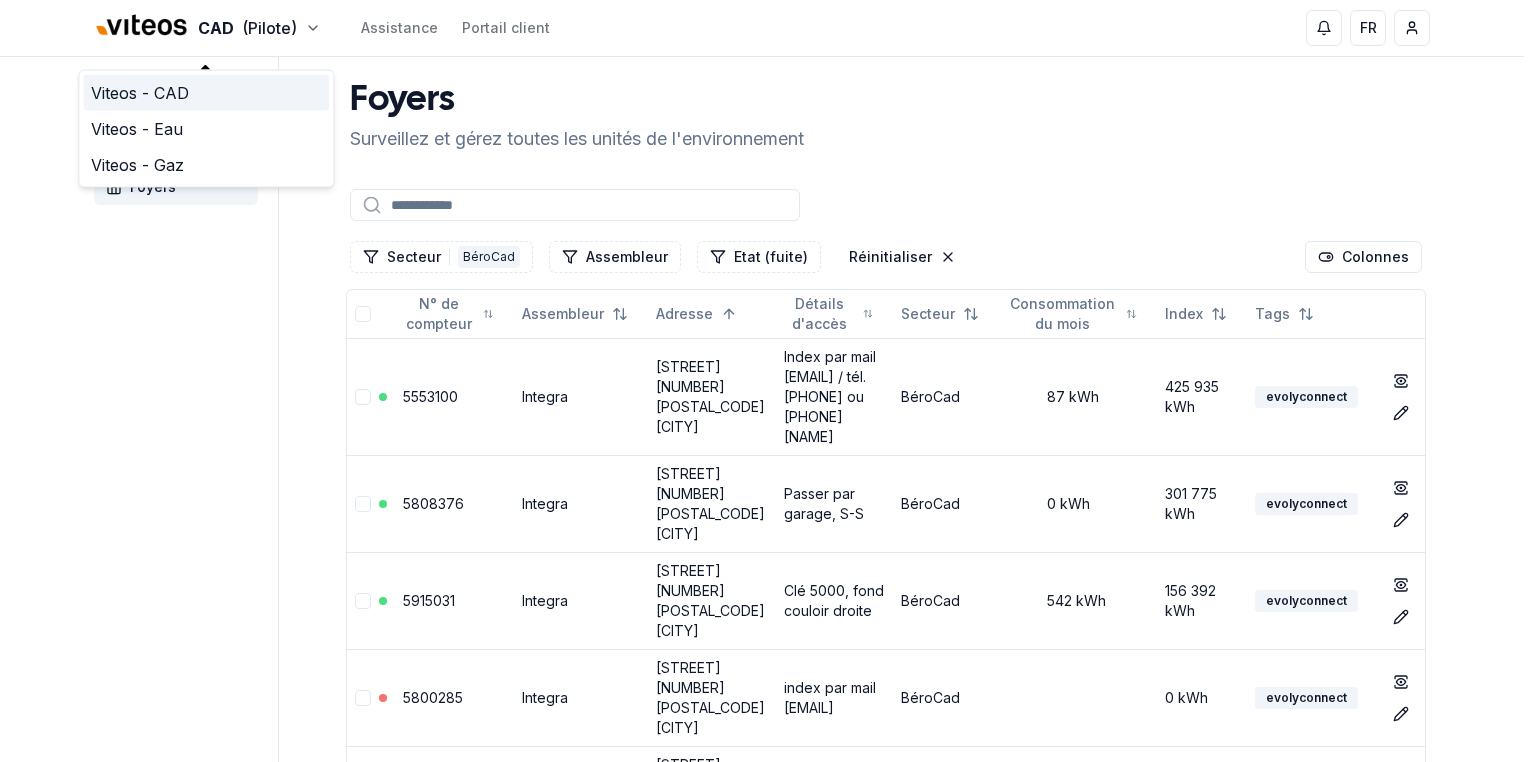 click on "Viteos - CAD" at bounding box center (206, 93) 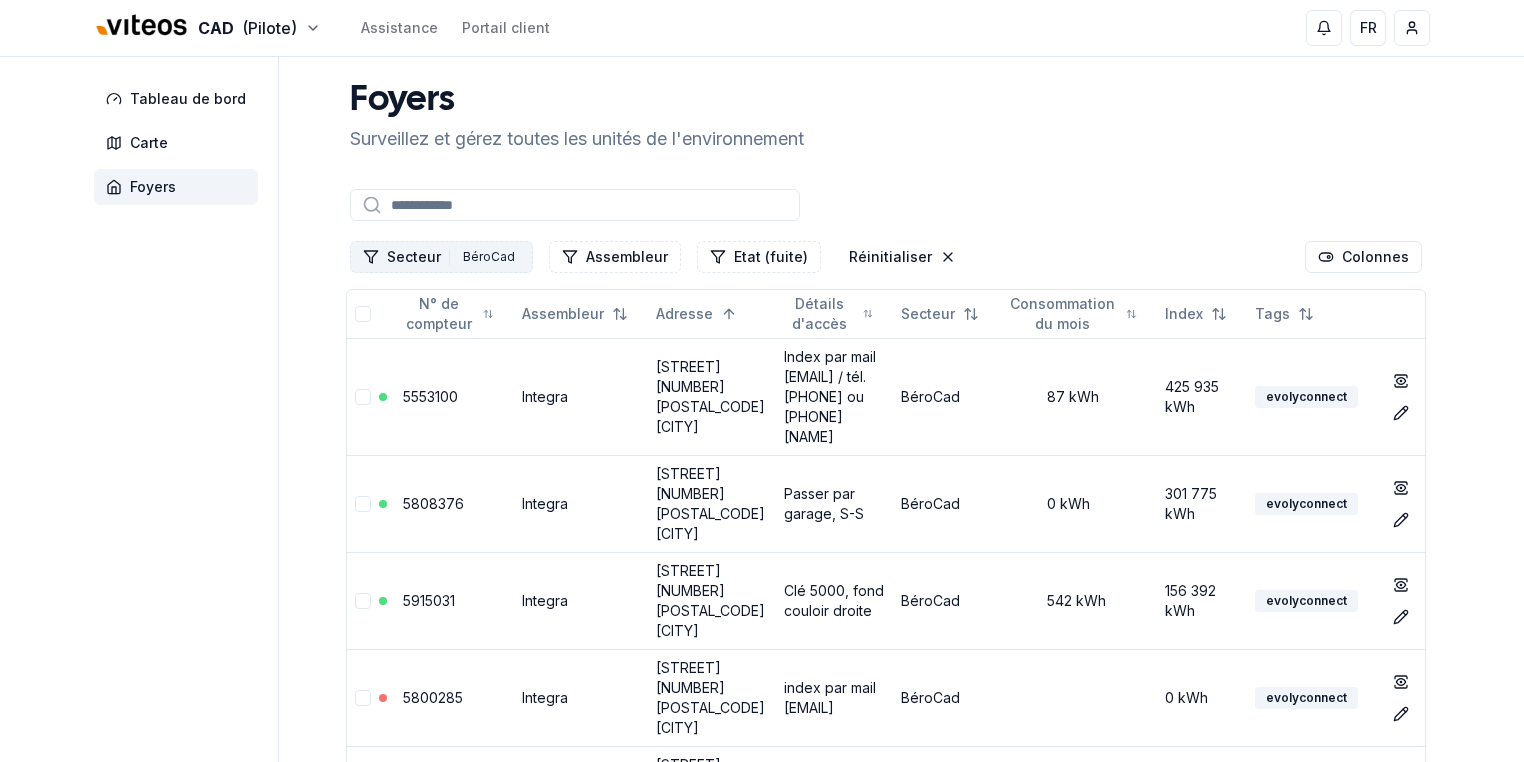 click on "BéroCad" at bounding box center [489, 257] 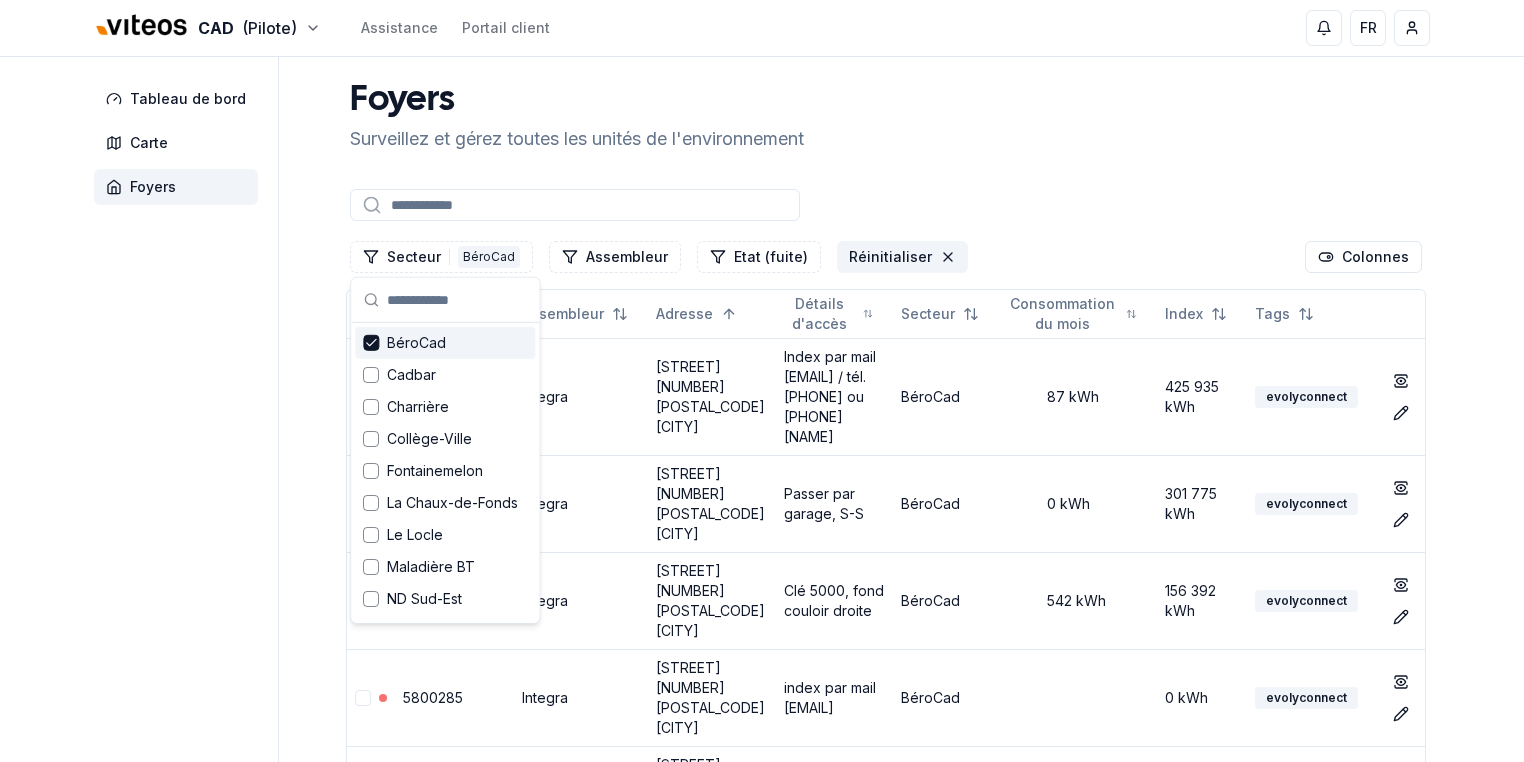 click on "Réinitialiser" at bounding box center [902, 257] 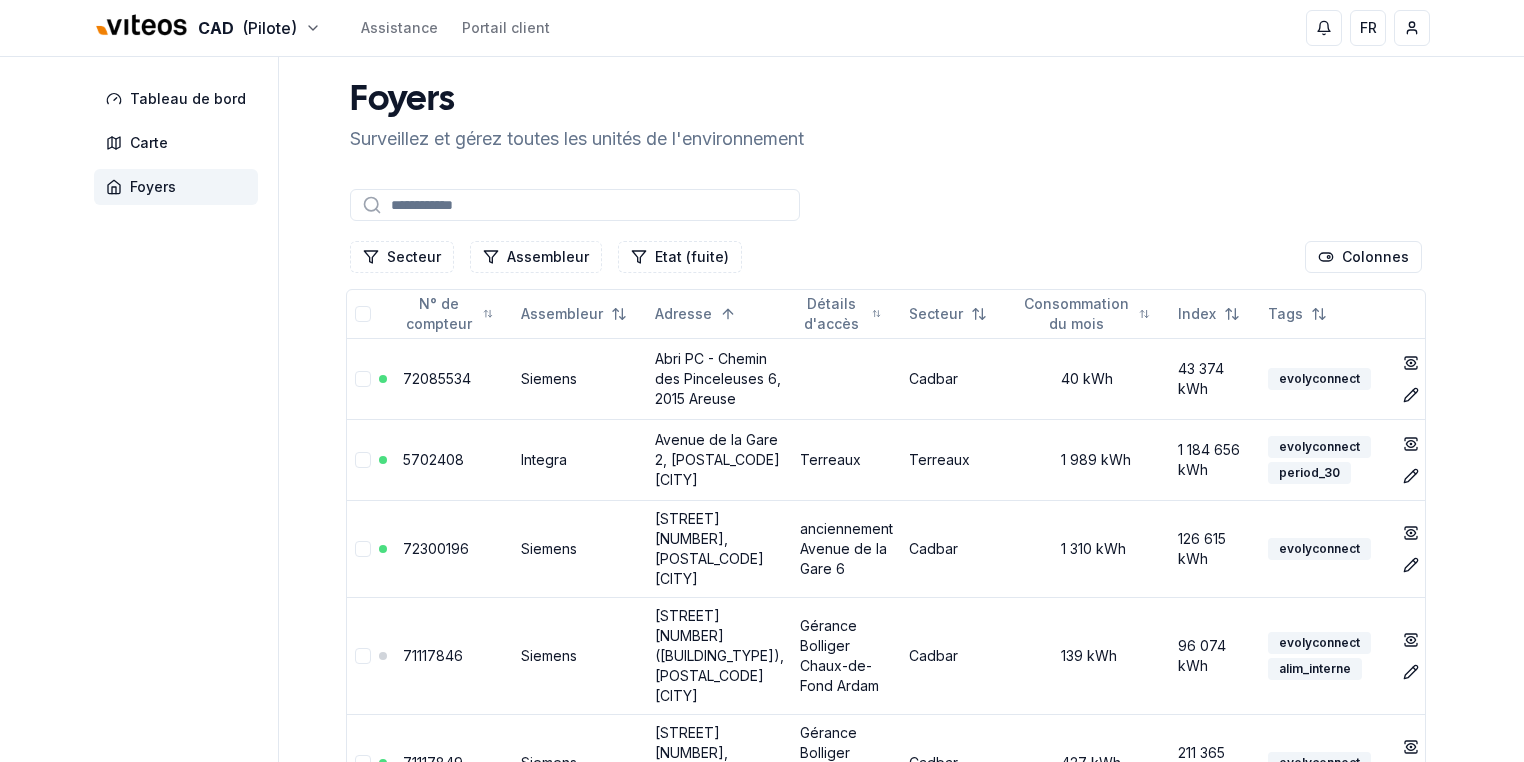 click at bounding box center (575, 205) 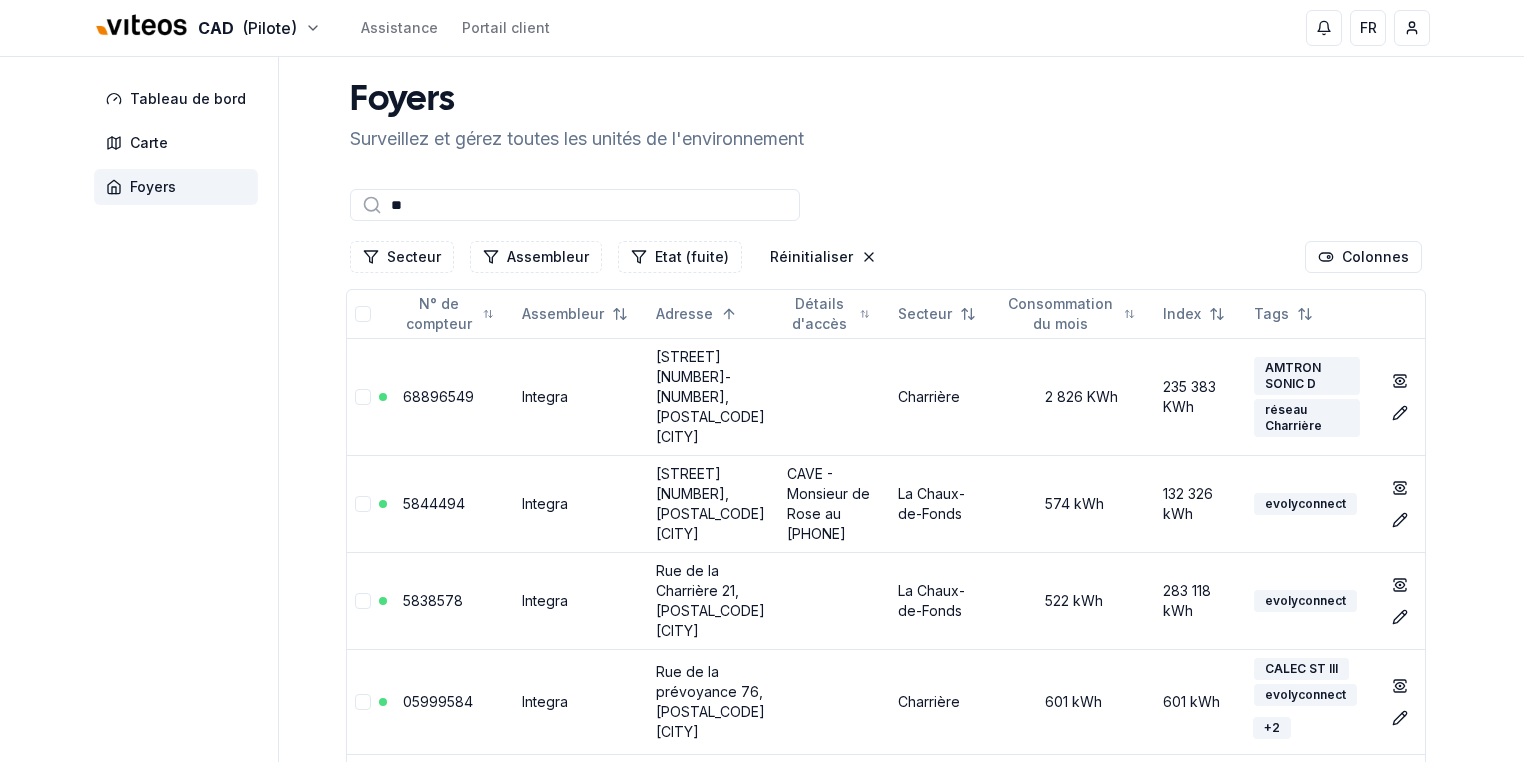 type on "*" 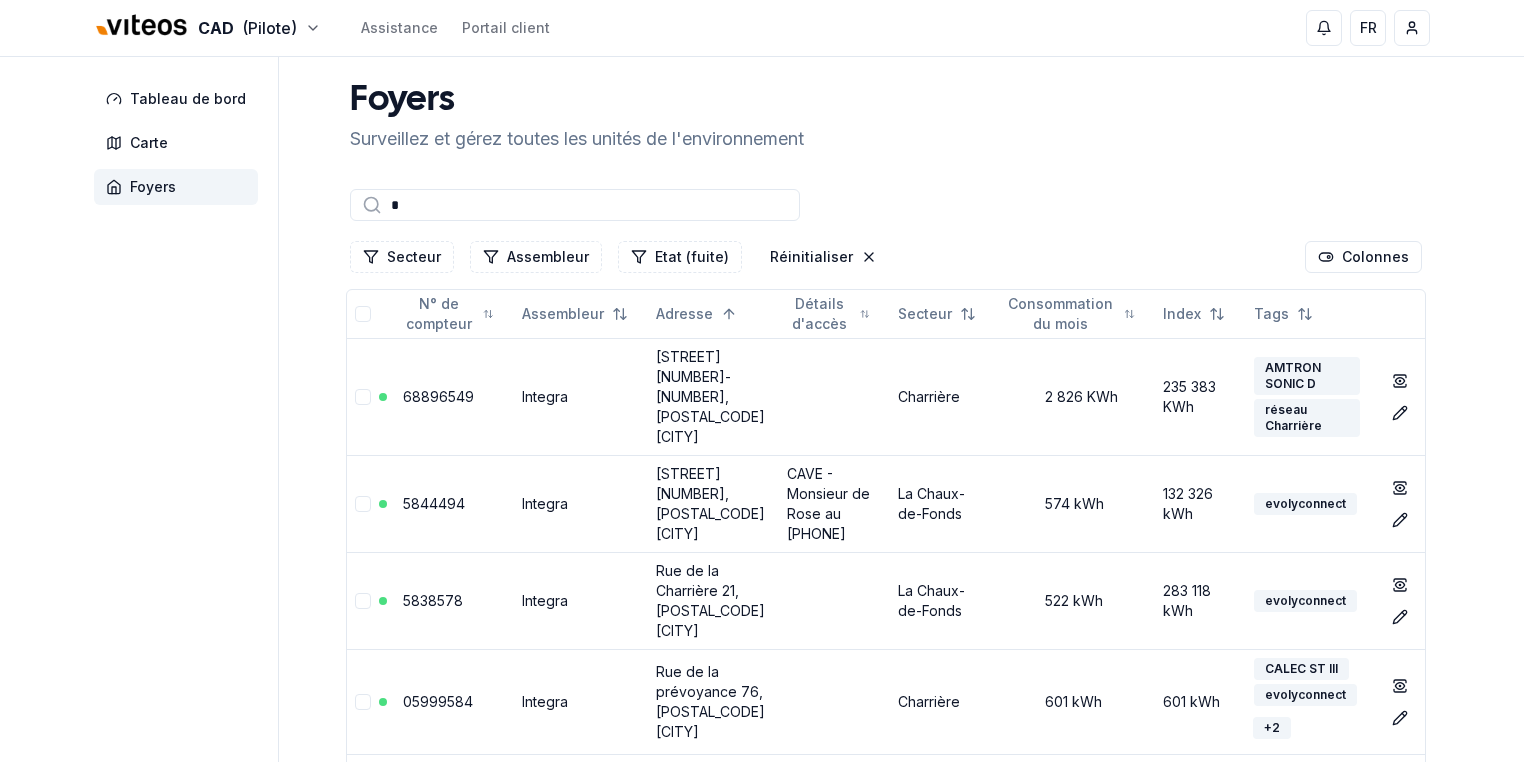 type 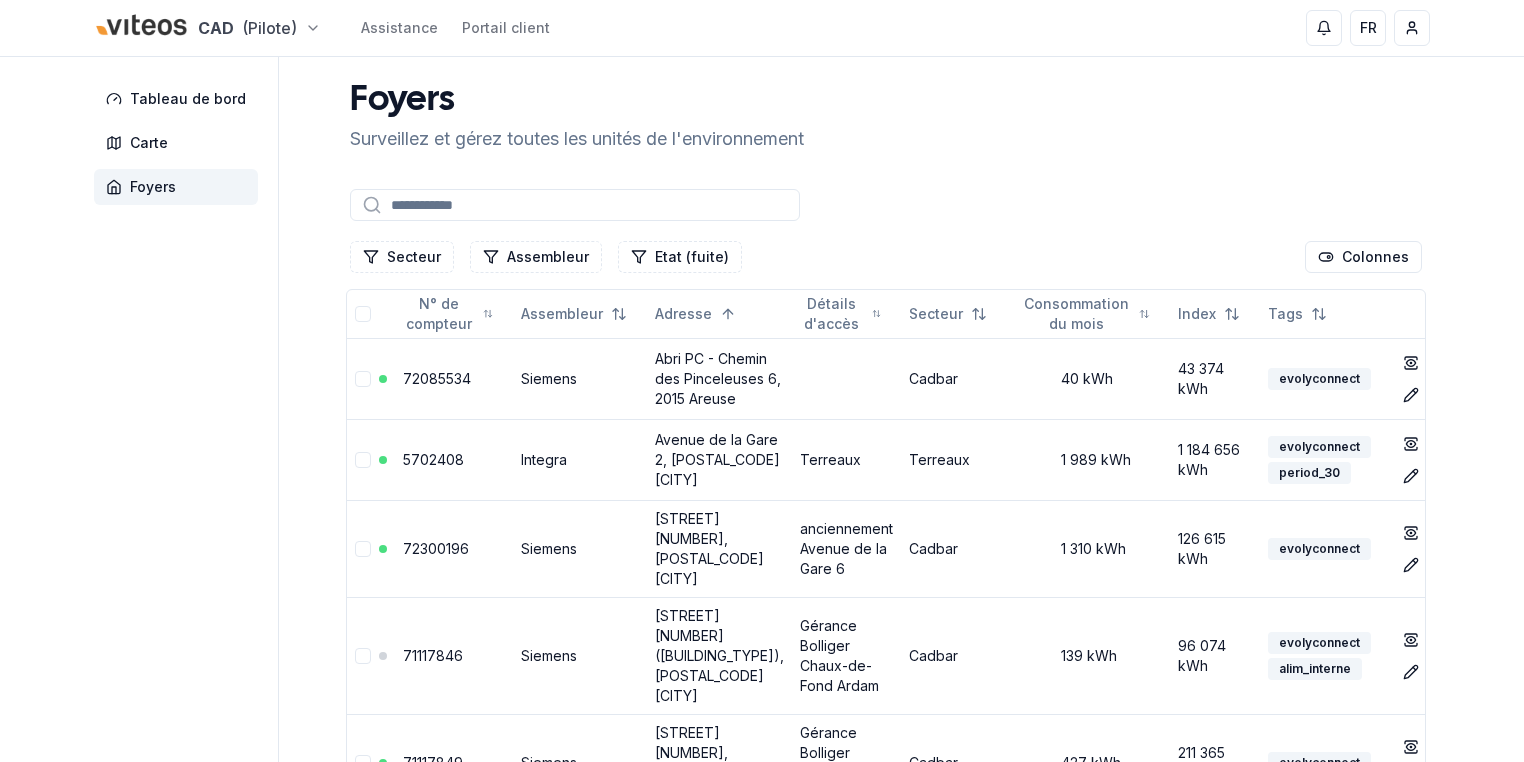 click on "CAD (Pilote) Assistance Portail client FR [FIRST] [LAST] Tableau de bord Carte Foyers Foyers Surveillez et gérez toutes les unités de l'environnement Secteur Assembleur Etat (fuite) Colonnes N° de compteur Assembleur Adresse Détails d'accès Secteur Consommation du mois Index Tags 72085534 Siemens Abri PC - Chemin des Pinceleuses 6, [POSTAL_CODE] [CITY] Cadbar 40 kWh 43 374 kWh evolyconnect show Éditer 5702408 Integra Avenue de la Gare 2, [POSTAL_CODE] [CITY] Terreaux Terreaux 1 989 kWh 1 184 656 kWh evolyconnect period_30 show Éditer 72300196 Siemens Avenue de la Gare 6A, [YEAR] [CITY] anciennement Avenue de la Gare 6 Cadbar 1 310 kWh 126 615 kWh evolyconnect show Éditer 71117846 Siemens Avenue de la Gare 9 (Villa), [YEAR] [CITY] Gérance Bolliger [CITY] Ardam Cadbar 139 kWh 96 074 kWh evolyconnect alim_interne show Éditer 71117849 Siemens Avenue de la Gare 9A, [YEAR] [CITY] Gérance Bolliger [CITY] Ardam Cadbar 427 kWh 211 365 kWh evolyconnect show Éditer 5702407 Integra Avenue de la Gare 15 +" at bounding box center (762, 5006) 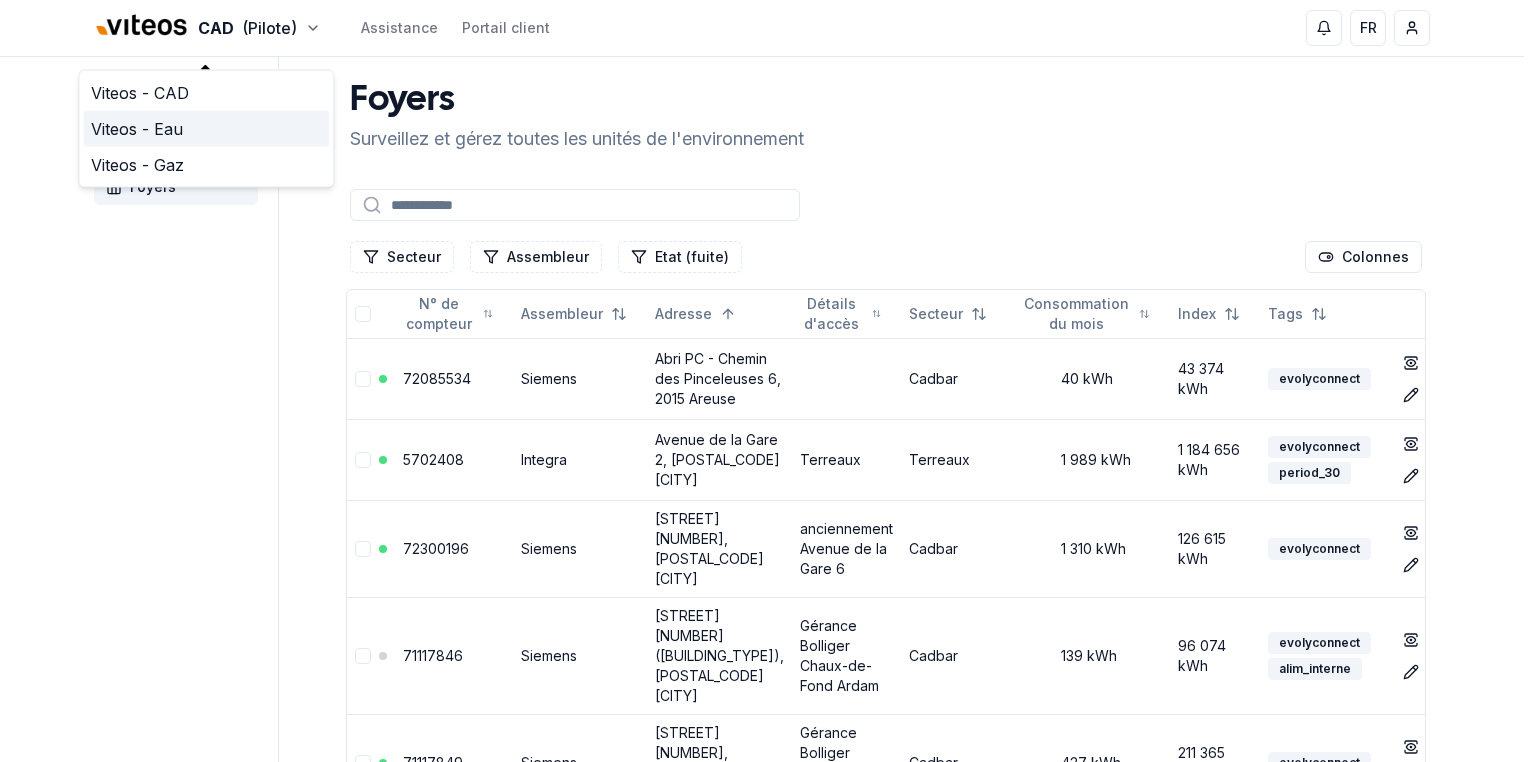 click on "Viteos - Eau" at bounding box center [206, 129] 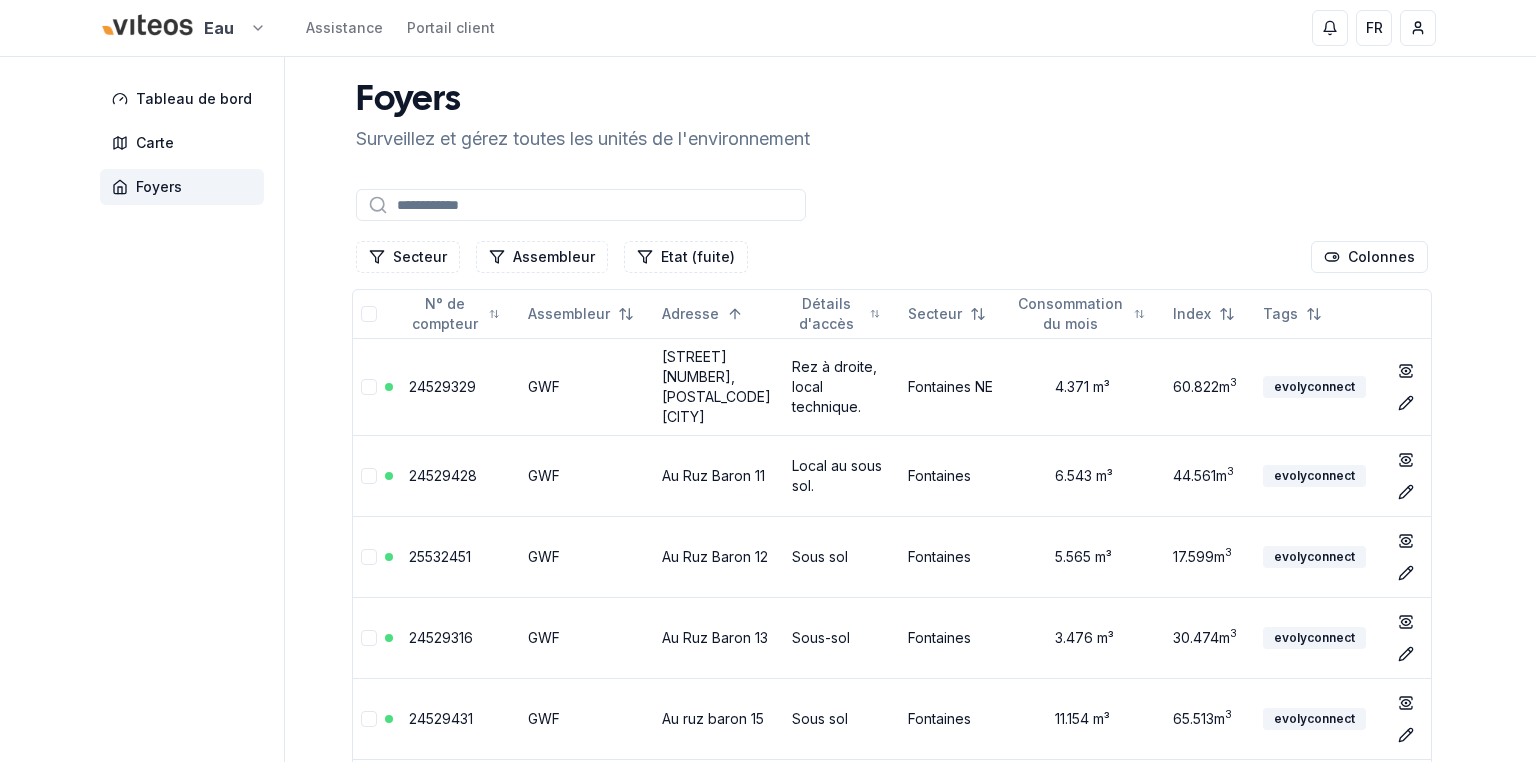click on "Eau Assistance Portail client FR [FIRST_NAME] [LAST_NAME] Tableau de bord Carte Foyers Foyers Surveillez et gérez toutes les unités de l'environnement Secteur Assembleur Etat (fuite) Colonnes N° de compteur Assembleur Adresse Détails d'accès Secteur Consommation du mois Index Tags 24529329 GWF [STREET] [NUMBER], [POSTAL_CODE] [CITY] Rez à droite, local technique. [CITY] 4.371 m³ 60.822  m 3 evolyconnect show Éditer 24529428 GWF [STREET] [NUMBER]  Local au sous sol.
[CITY] 6.543 m³ 44.561  m 3 evolyconnect show Éditer 25532451 GWF [STREET] [NUMBER] Sous sol [CITY]  5.565 m³ 17.599  m 3 evolyconnect show Éditer 24529316 GWF [STREET] [NUMBER]  Sous-sol [CITY]  3.476 m³ 30.474  m 3 evolyconnect show Éditer 24529431 GWF [STREET] [NUMBER]  Sous sol [CITY]  11.154 m³ 65.513  m 3 evolyconnect show Éditer 24529427 GWF [STREET] [NUMBER] Sous sol [CITY] 14.118 m³ 20.893  m 3 evolyconnect show Éditer 24529453 GWF [STREET] [NUMBER], [POSTAL_CODE] [CITY] Local technique  [CITY] 3.611 m³ 41.406  m 3 show 3" at bounding box center (768, 5184) 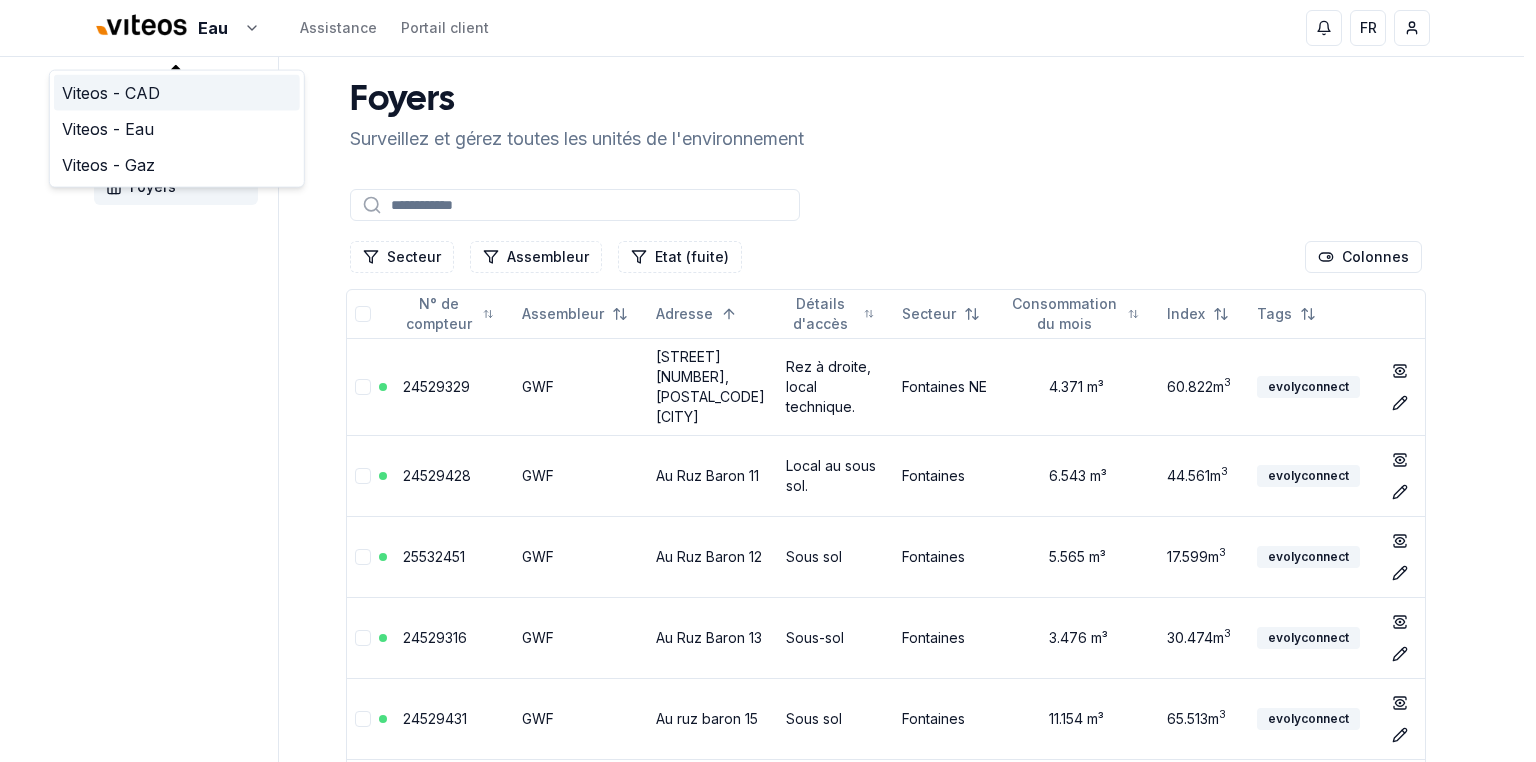 click on "Viteos - CAD" at bounding box center (177, 93) 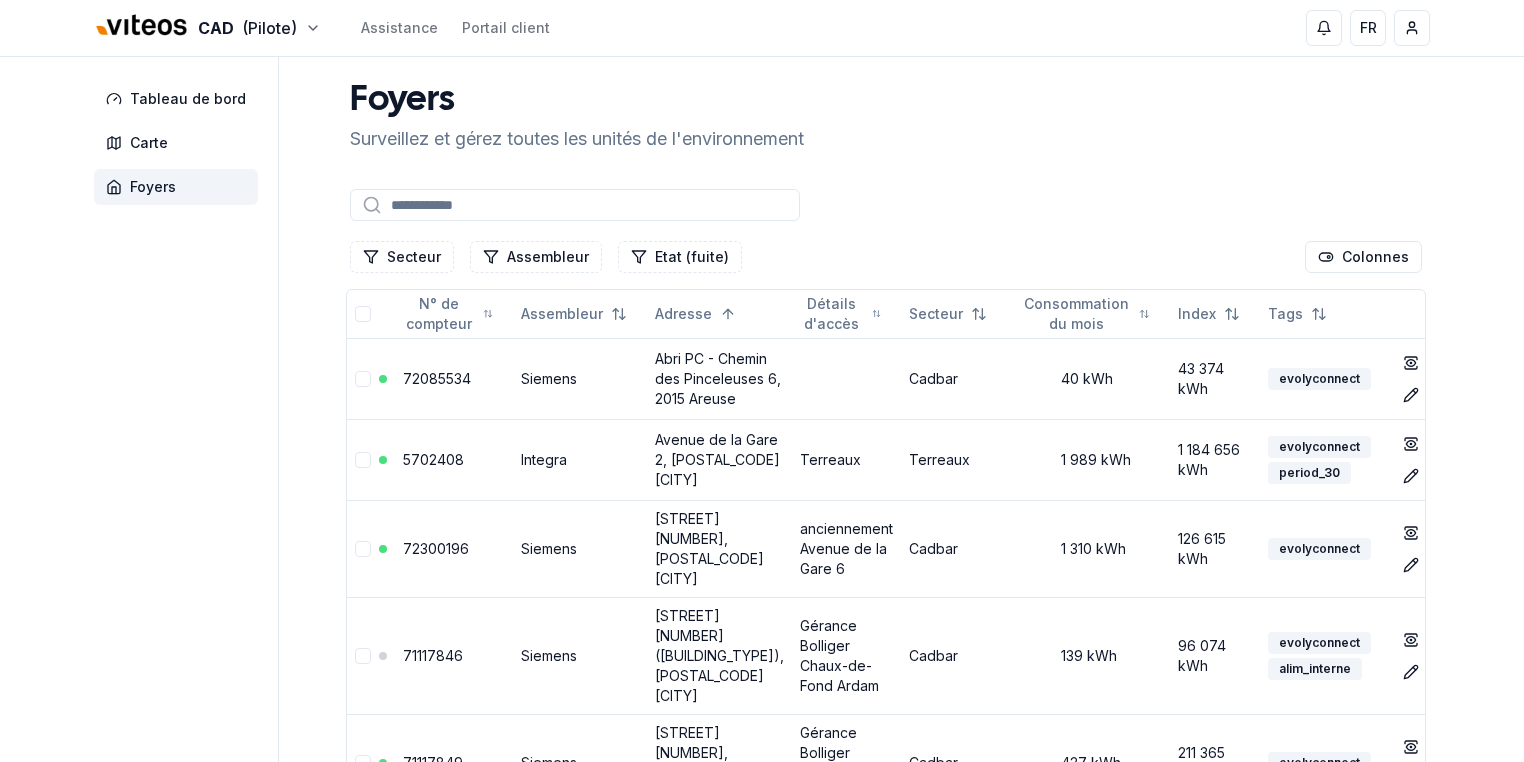 click on "Tableau de bord Carte Foyers" at bounding box center (186, 4986) 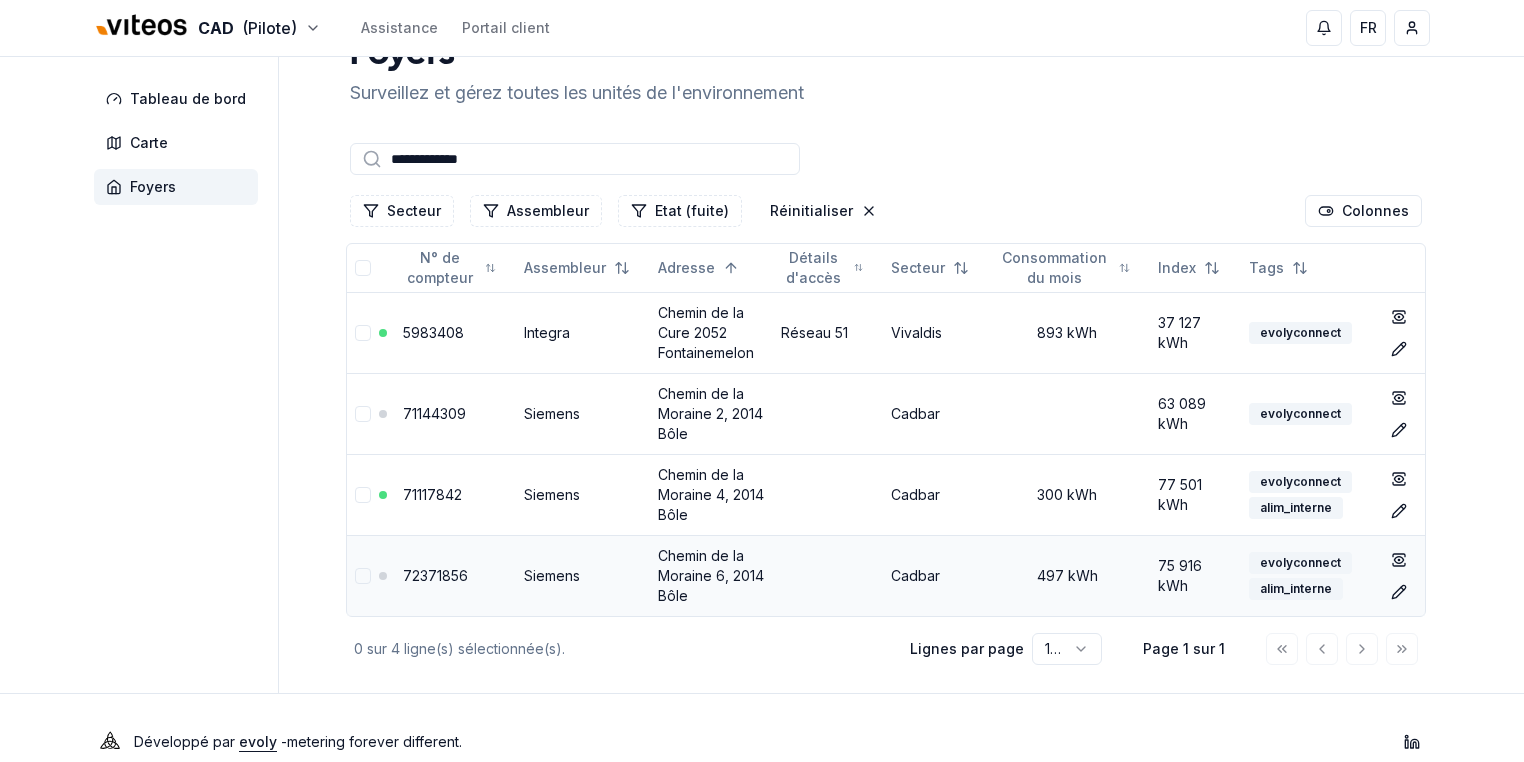 scroll, scrollTop: 72, scrollLeft: 0, axis: vertical 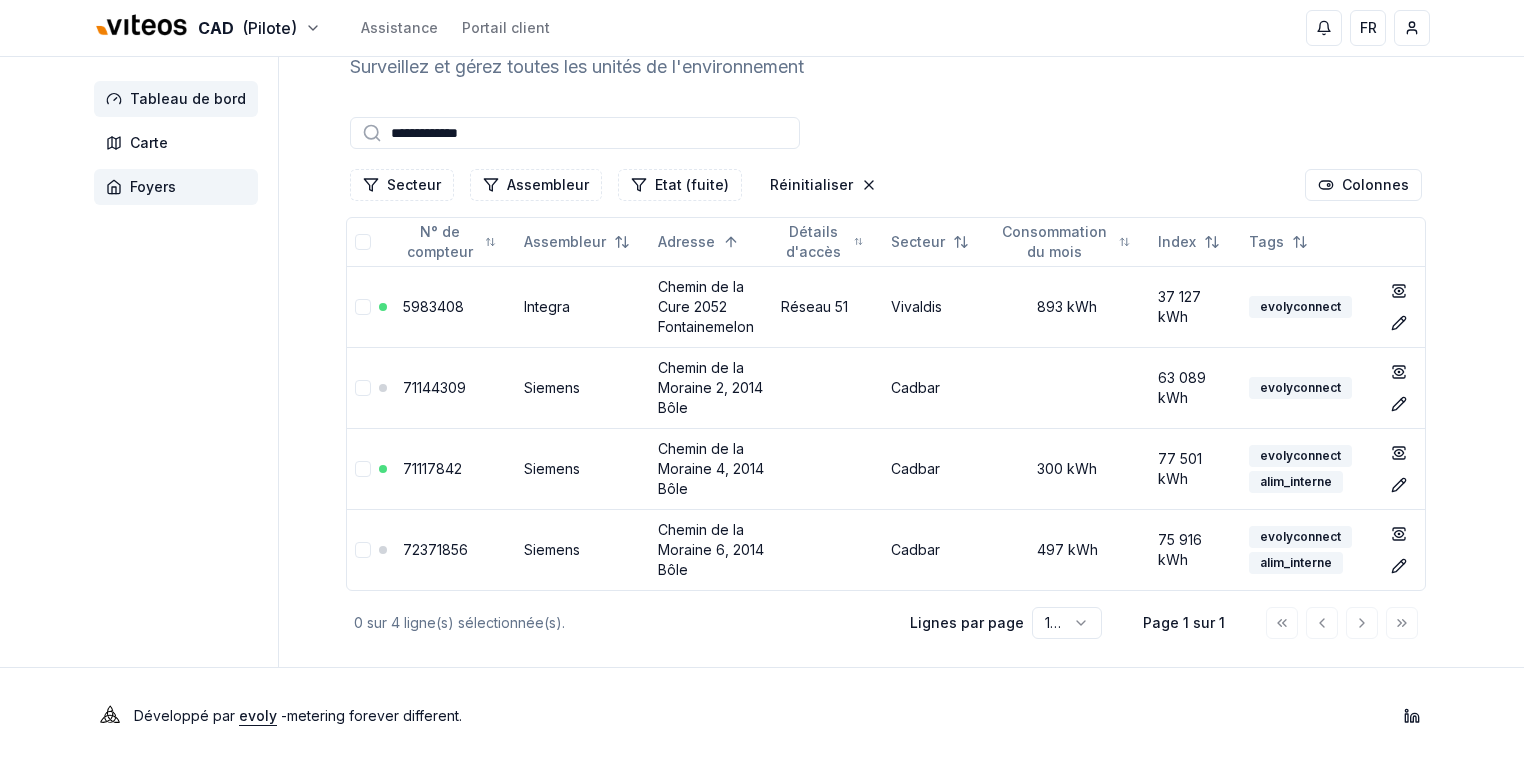 drag, startPoint x: 507, startPoint y: 132, endPoint x: 178, endPoint y: 100, distance: 330.55258 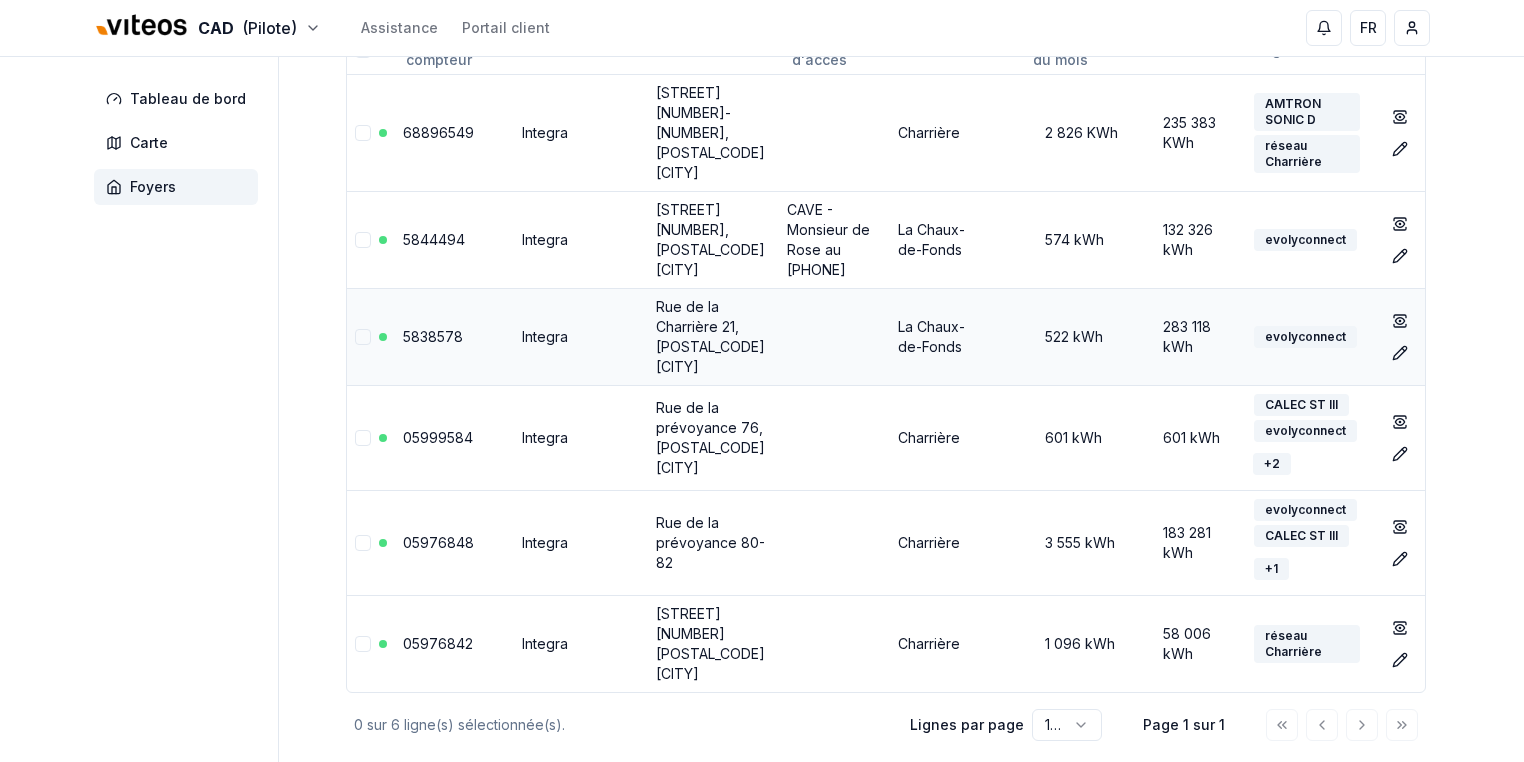 scroll, scrollTop: 344, scrollLeft: 0, axis: vertical 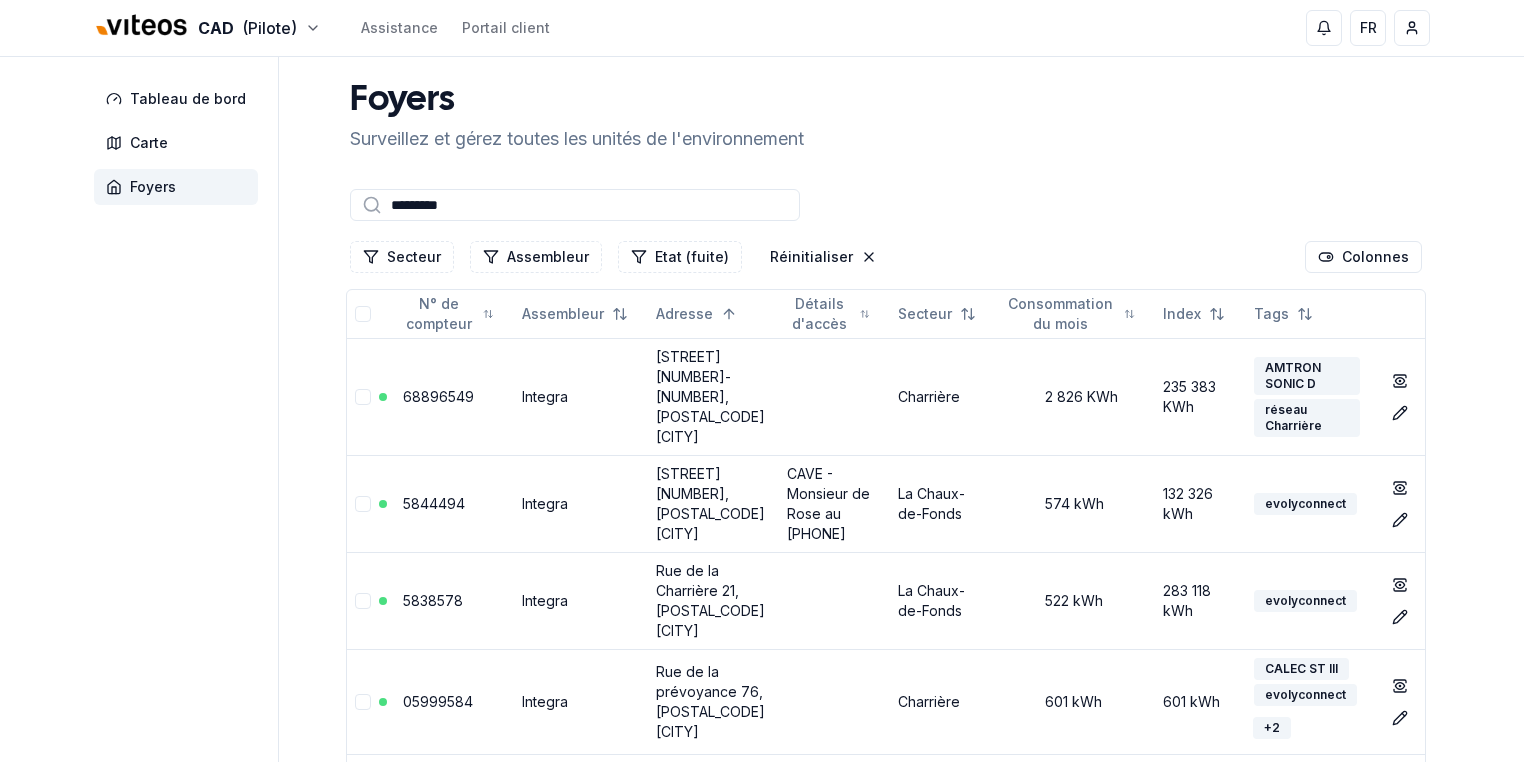 drag, startPoint x: 469, startPoint y: 207, endPoint x: 356, endPoint y: 200, distance: 113.216606 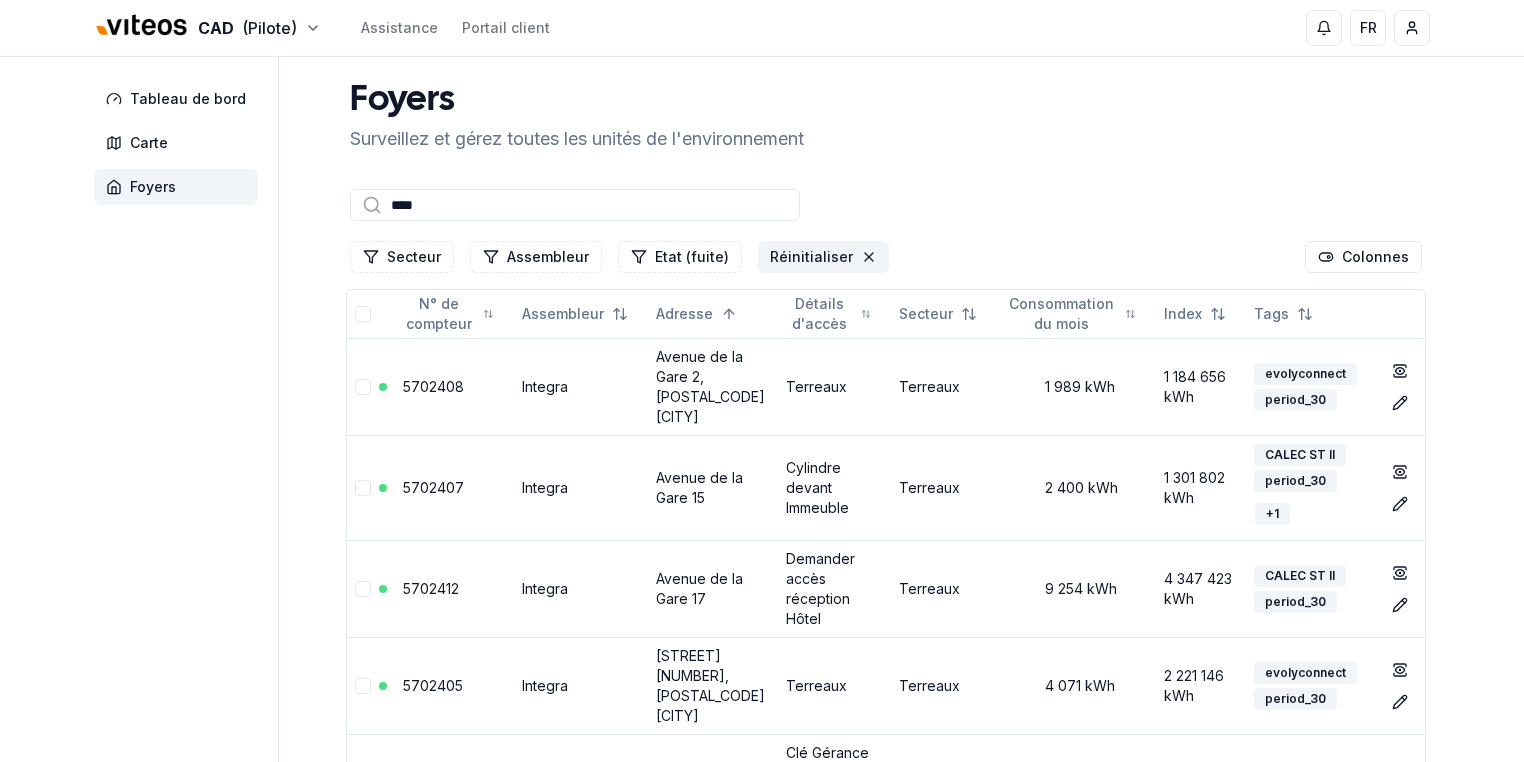 type on "****" 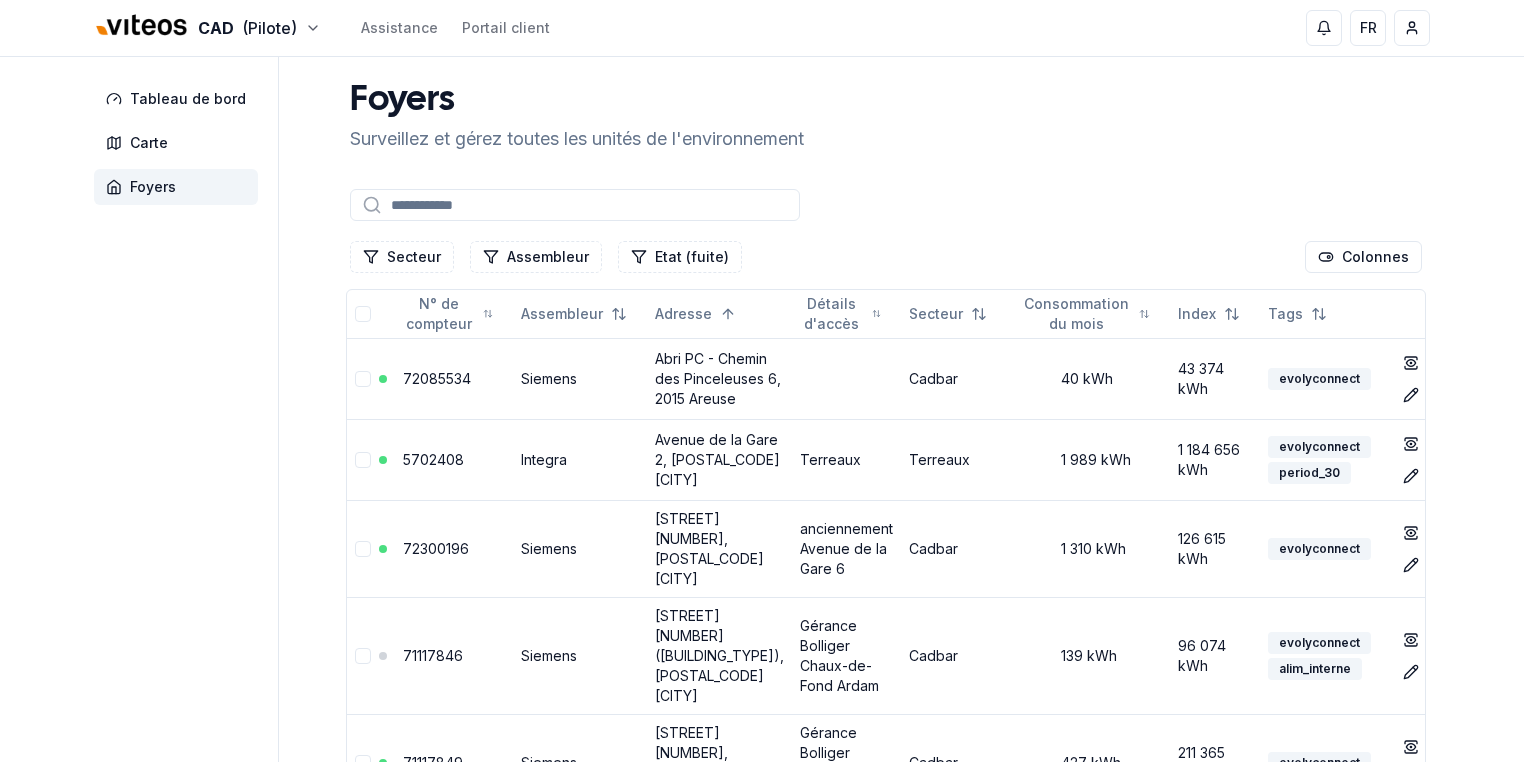 click at bounding box center (575, 205) 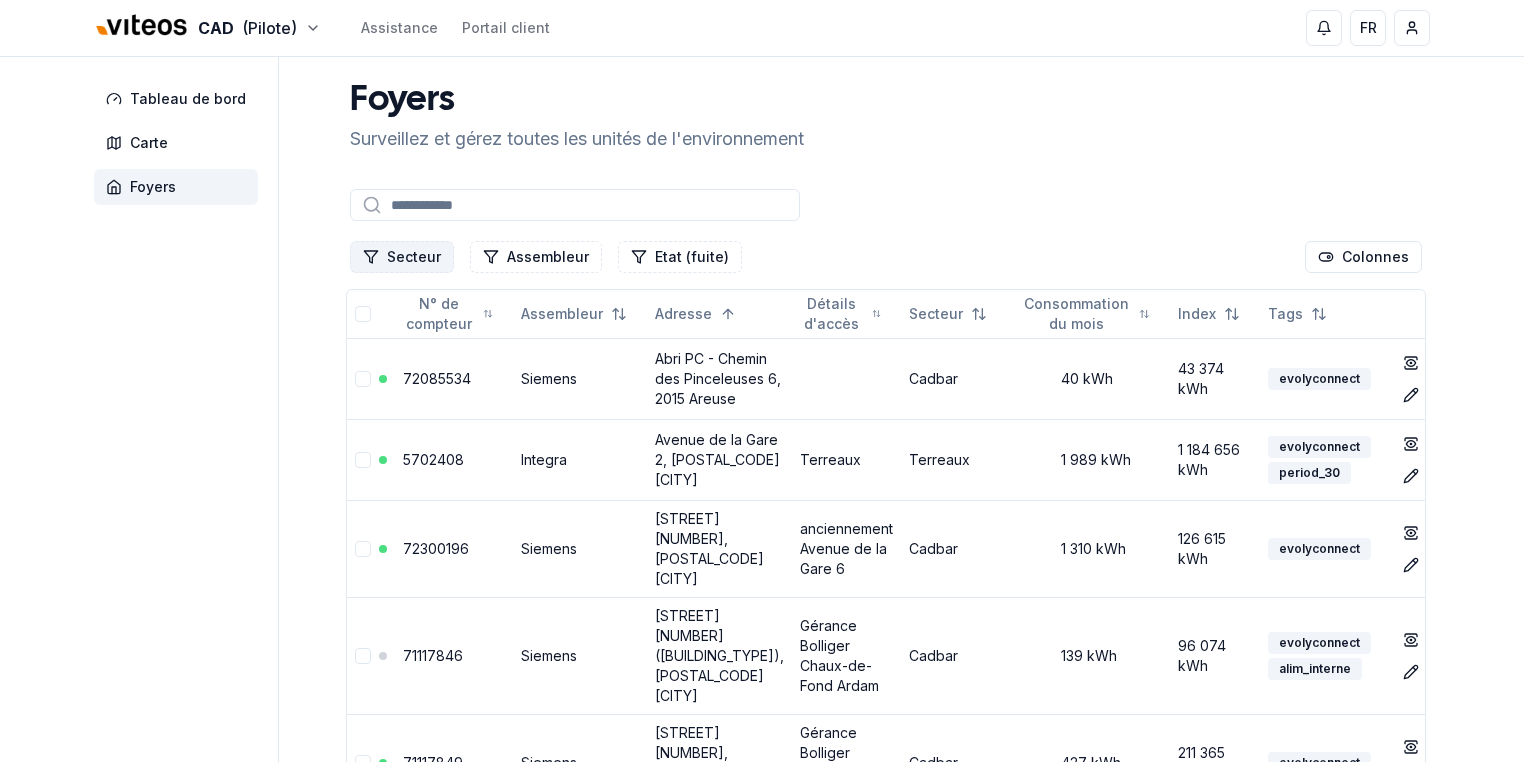 click on "Secteur" at bounding box center [402, 257] 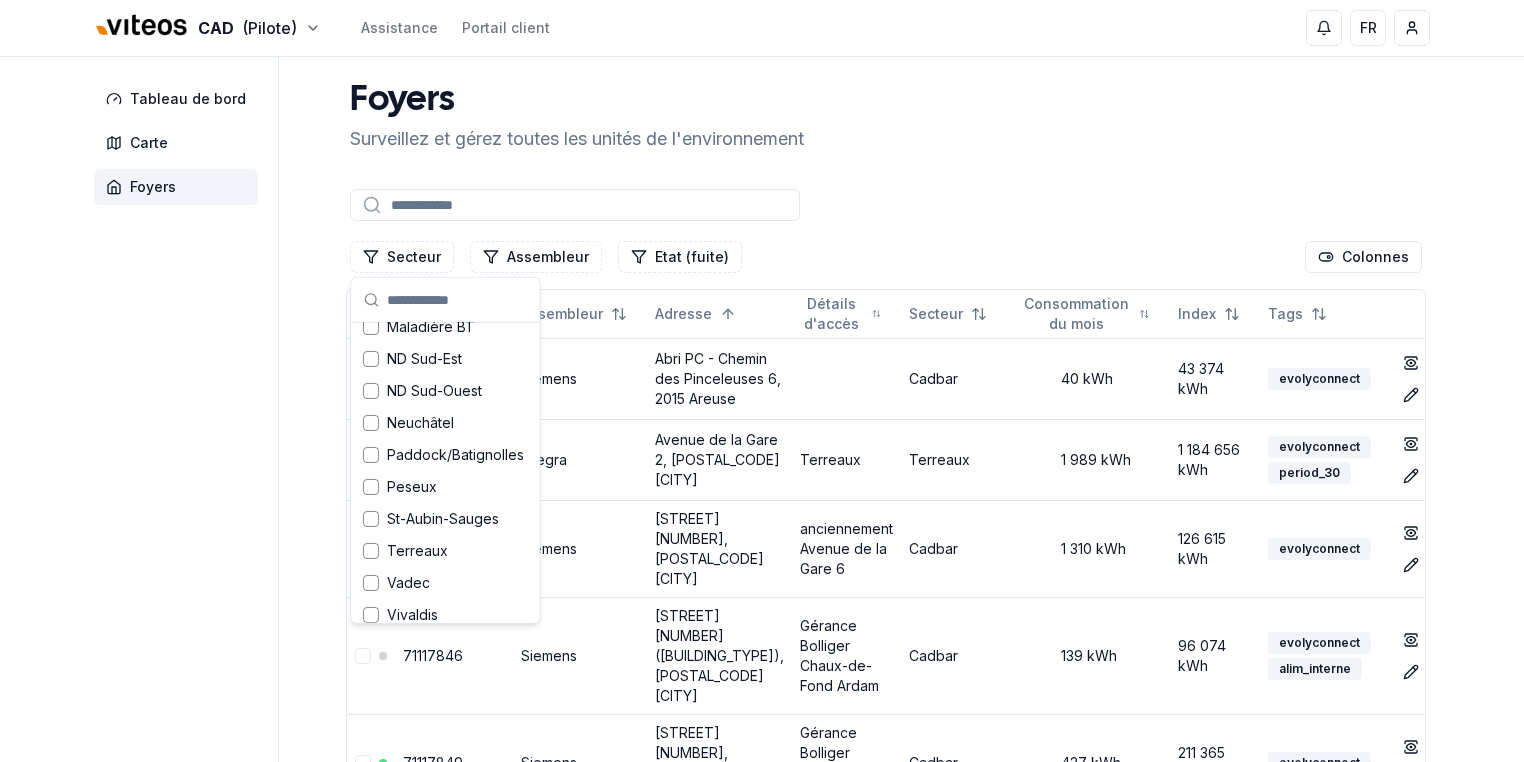 scroll, scrollTop: 252, scrollLeft: 0, axis: vertical 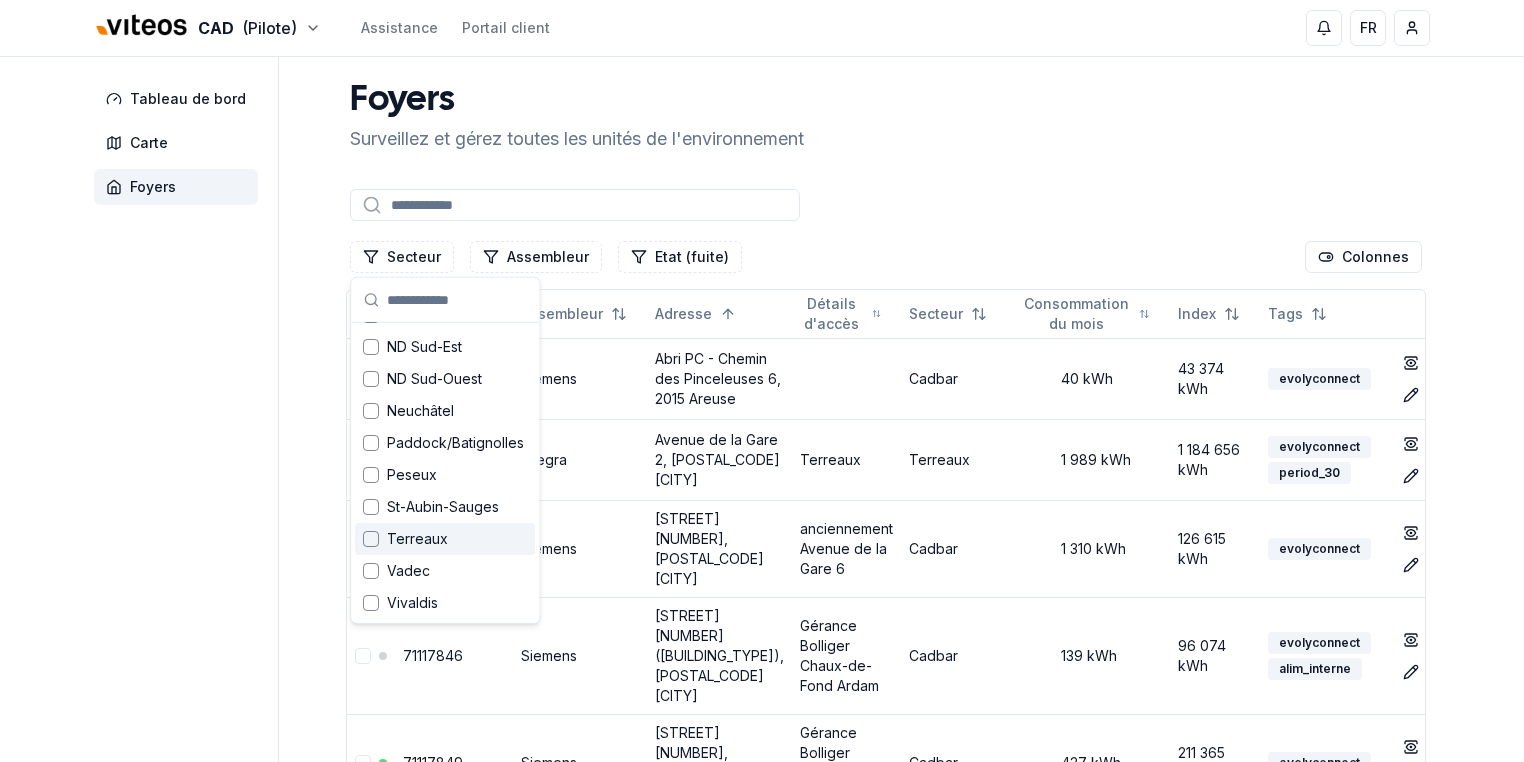 click at bounding box center (371, 539) 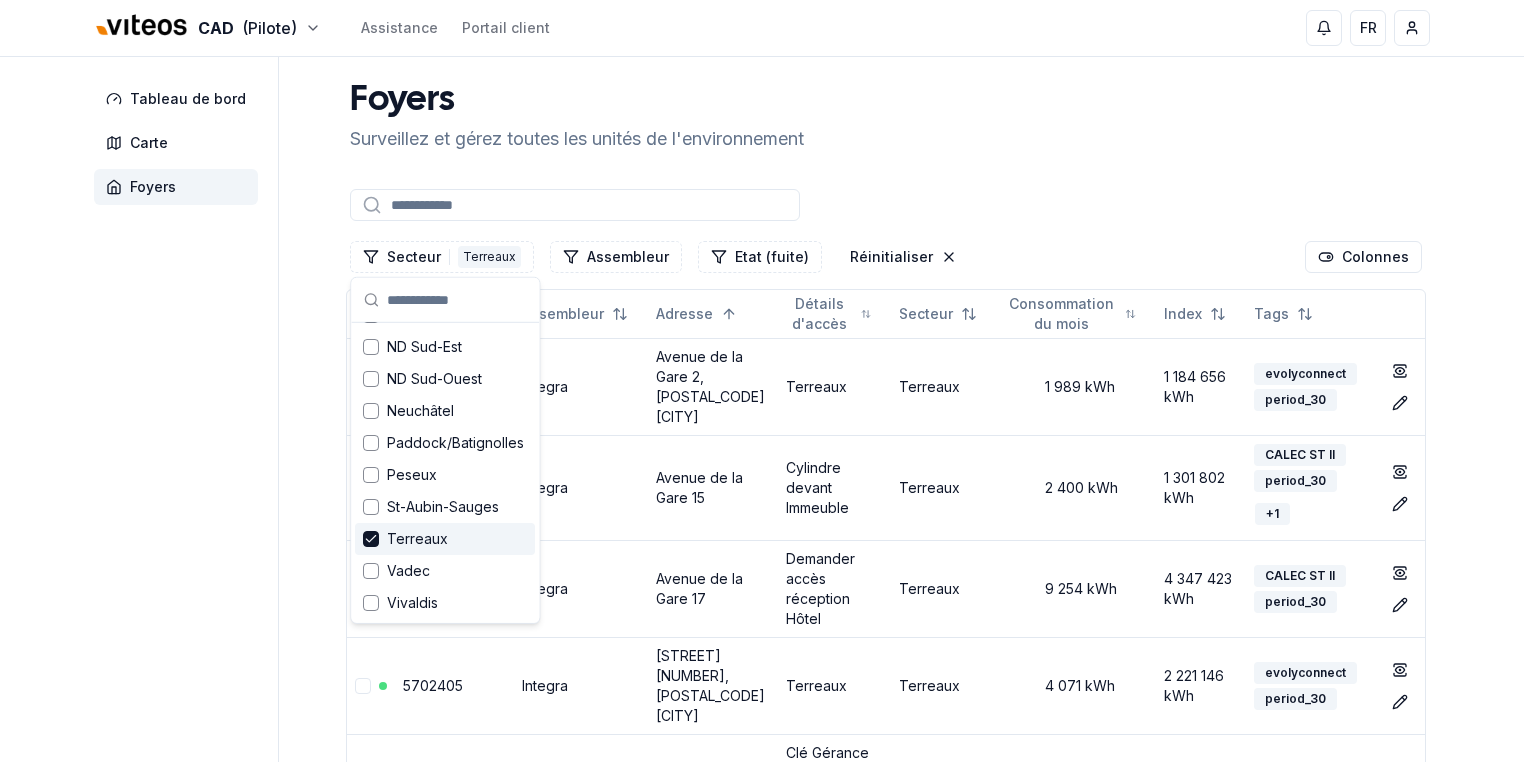 click on "Tableau de bord Carte Foyers Foyers Surveillez et gérez toutes les unités de l'environnement Secteur 1 Terreaux Assembleur Etat (fuite) Réinitialiser Colonnes N° de compteur Assembleur Adresse Détails d'accès Secteur Consommation du mois Index Tags 5702408 Integra [STREET] [NUMBER], [POSTAL_CODE] [CITY] Terreaux Terreaux 1 989 kWh 1 184 656 kWh evolyconnect period_30 show Éditer 5702407 Integra [STREET] [NUMBER] Cylindre devant Immeuble Terreaux 2 400 kWh 1 301 802 kWh CALEC ST II period_30 + 1 show Éditer 5702412 Integra [STREET] [NUMBER] Demander accès réception Hôtel Terreaux 9 254 kWh 4 347 423 kWh CALEC ST II period_30 show Éditer 5702405 Integra [STREET] [NUMBER], [POSTAL_CODE] [CITY] Terreaux Terreaux 4 071 kWh 2 221 146 kWh evolyconnect period_30 show Éditer 5738652 Integra [STREET] [NUMBER] Clé Gérance Swatch (Fb. hôpital 3) - Ss station Terreaux 2 Terreaux 25 kWh 1 705 806 kWh CALEC ST II period_30 show Éditer 5702415 Integra [STREET] [NUMBER], [POSTAL_CODE] [CITY] Terreaux" at bounding box center (762, 1135) 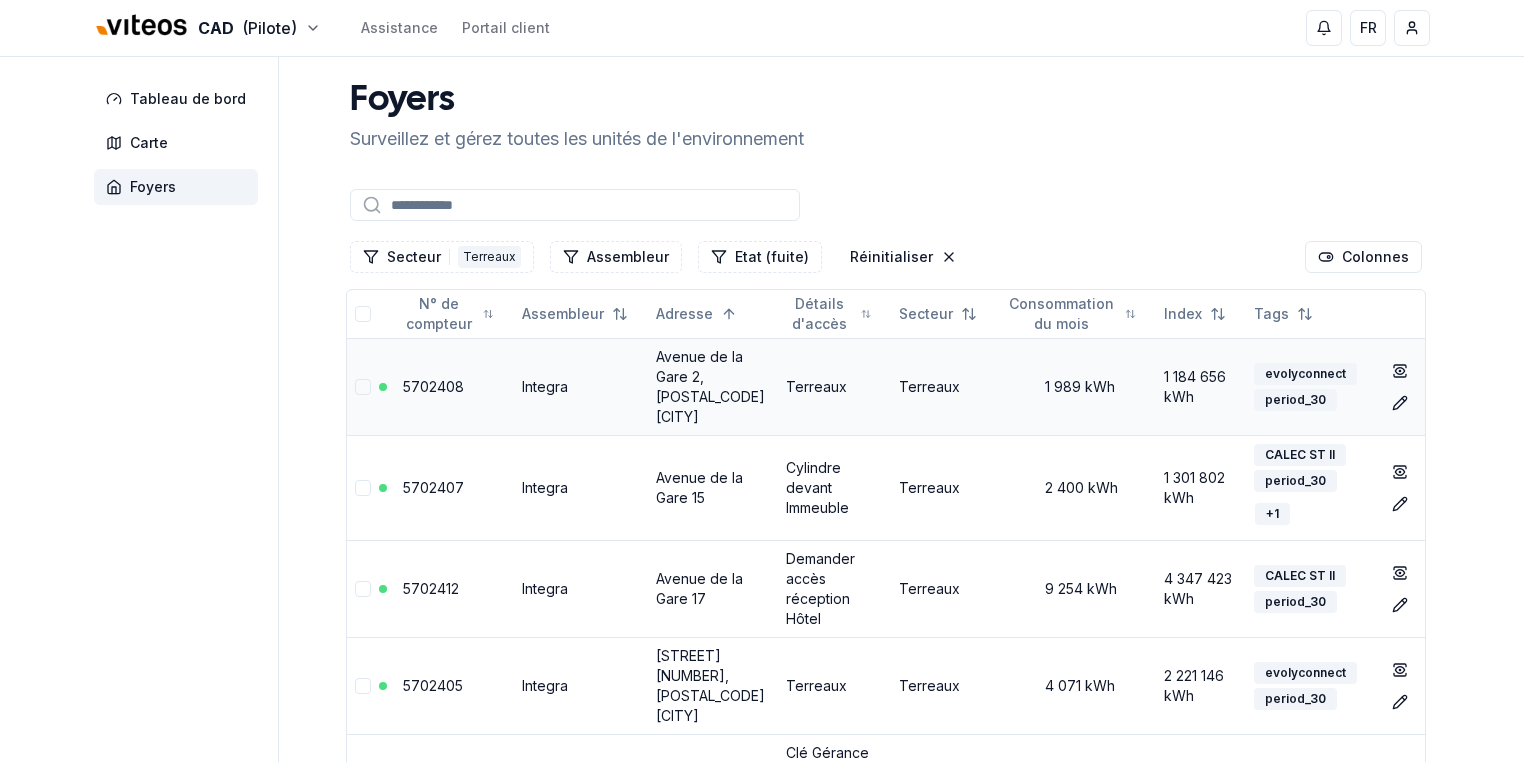click on "Terreaux" at bounding box center [835, 386] 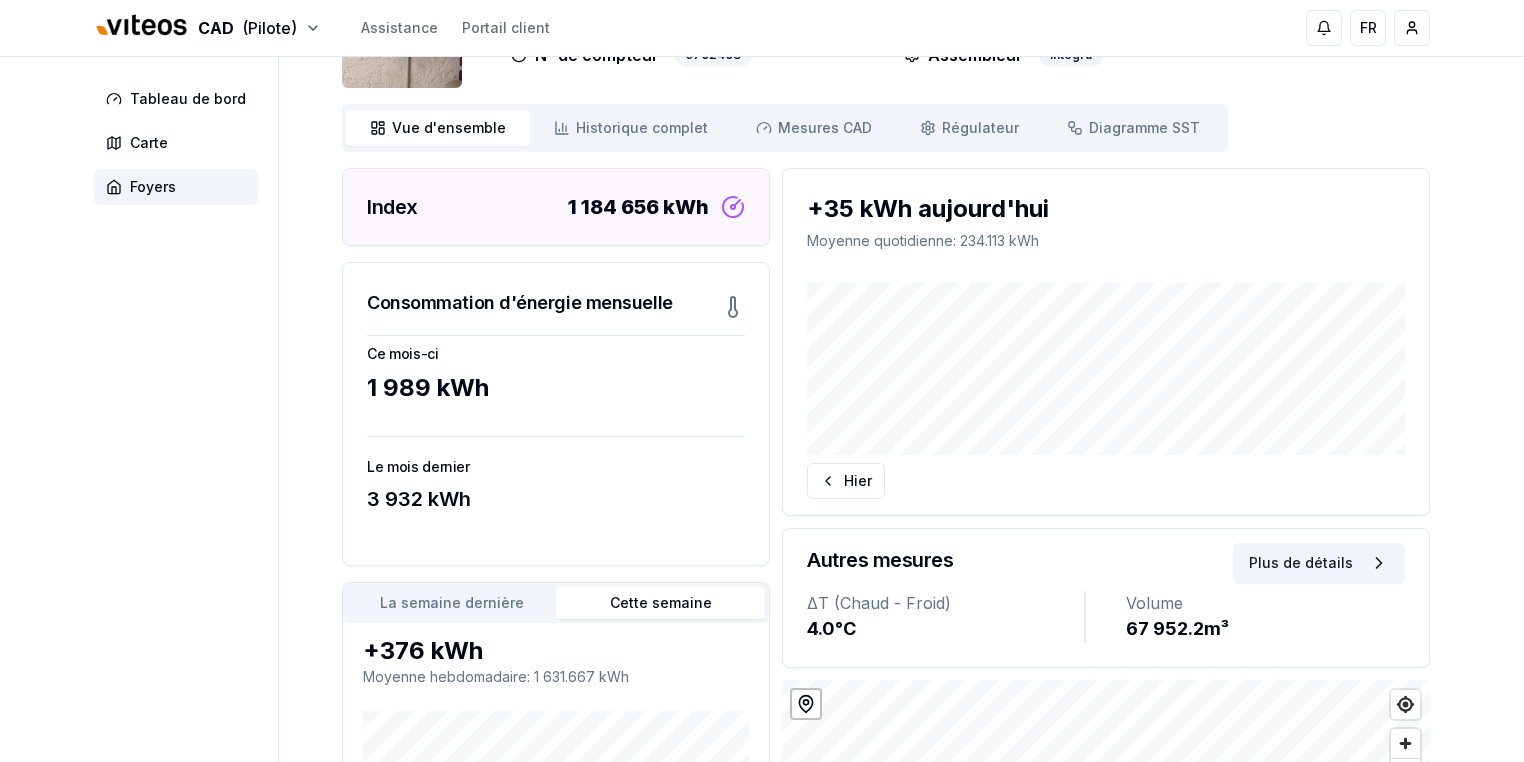 scroll, scrollTop: 0, scrollLeft: 0, axis: both 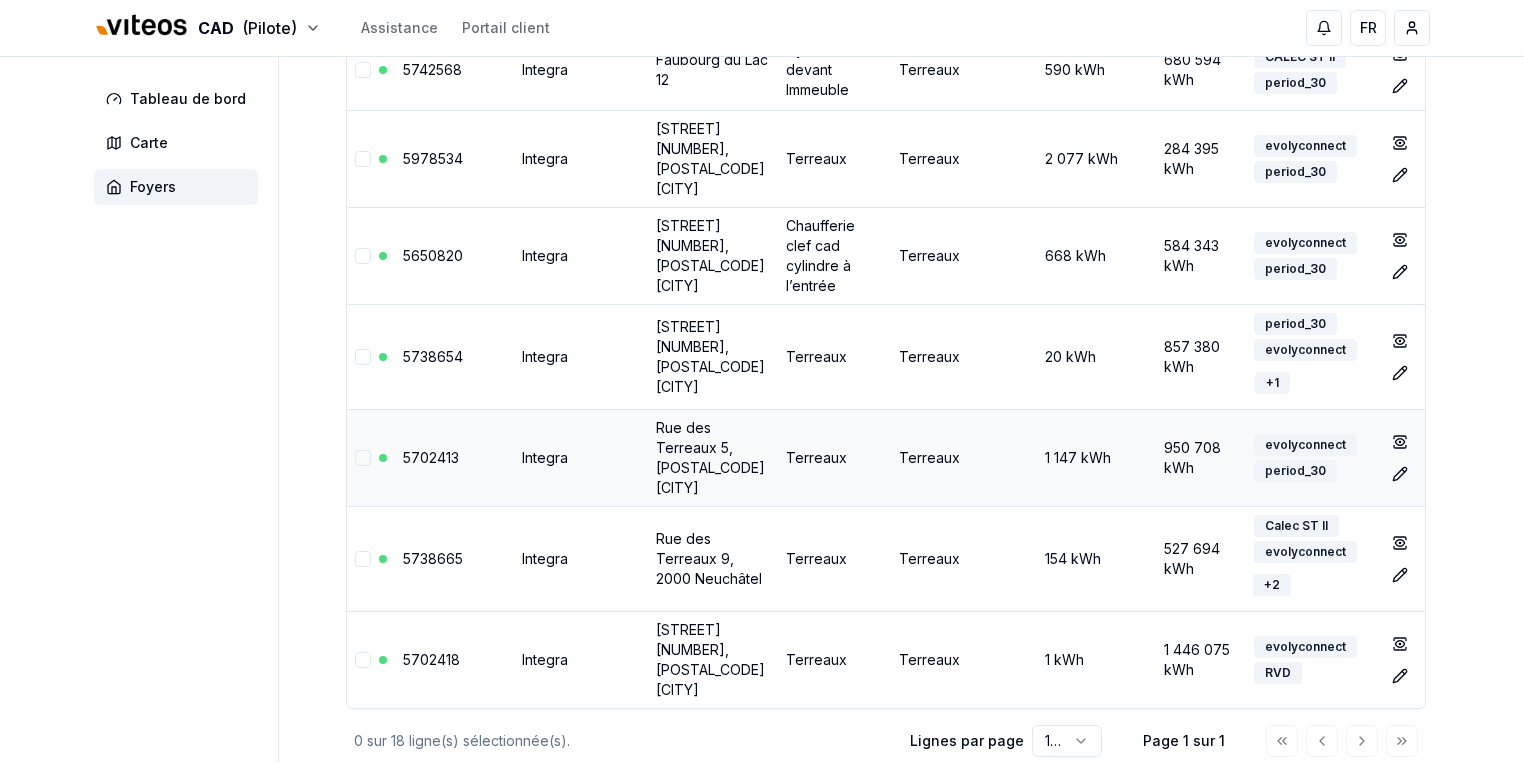 click on "Terreaux" at bounding box center (835, 457) 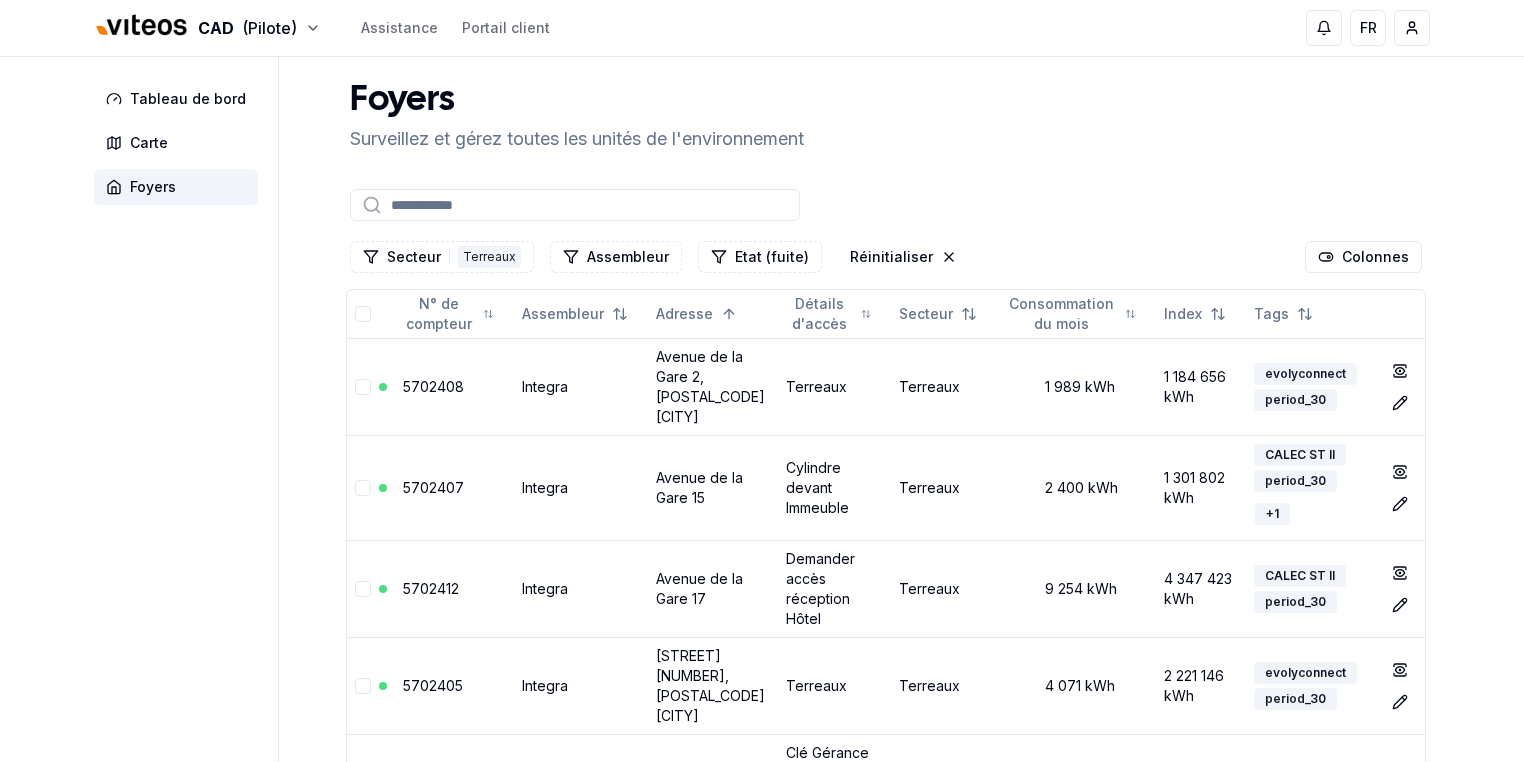 scroll, scrollTop: 0, scrollLeft: 0, axis: both 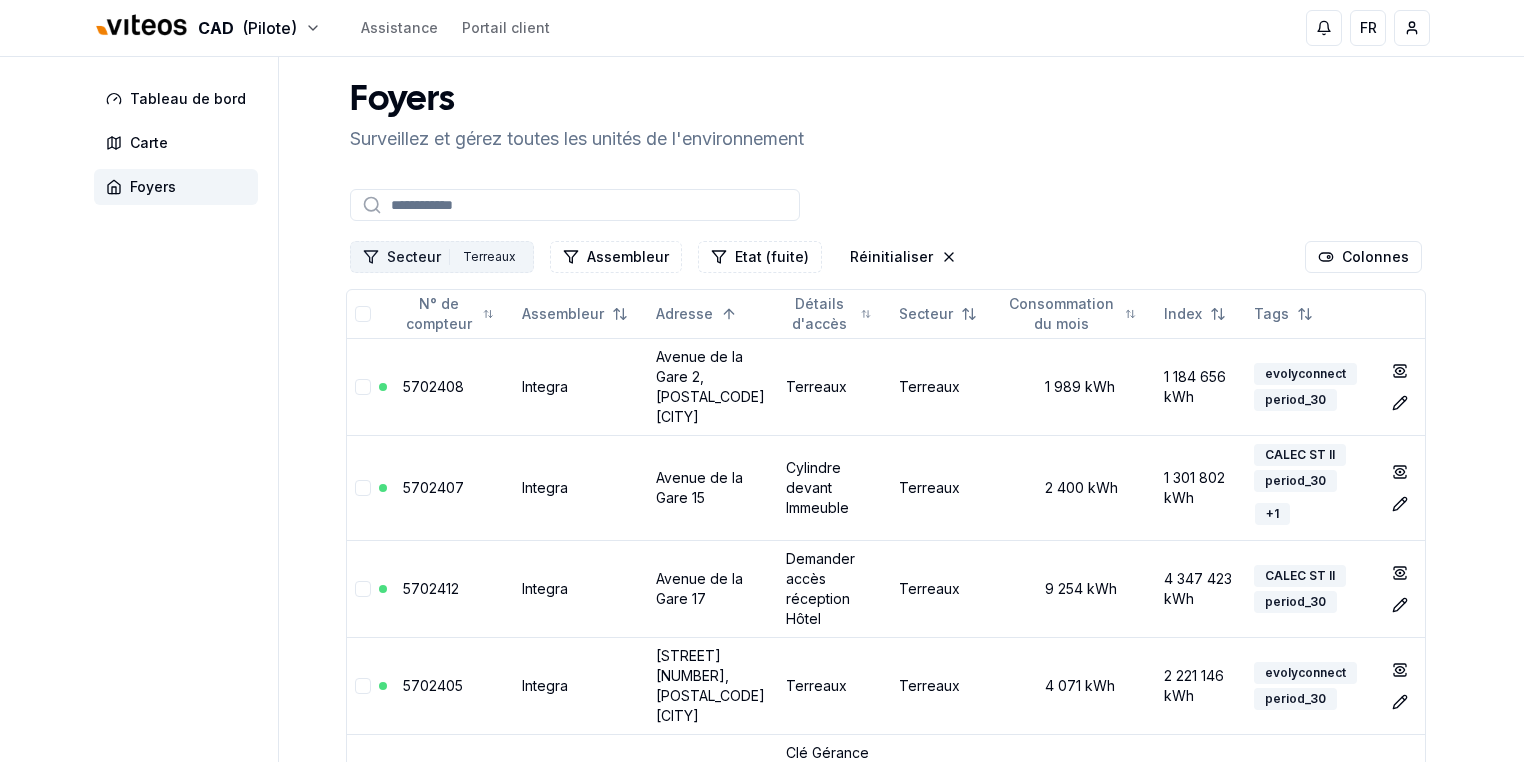 click on "Secteur 1 Terreaux" at bounding box center [442, 257] 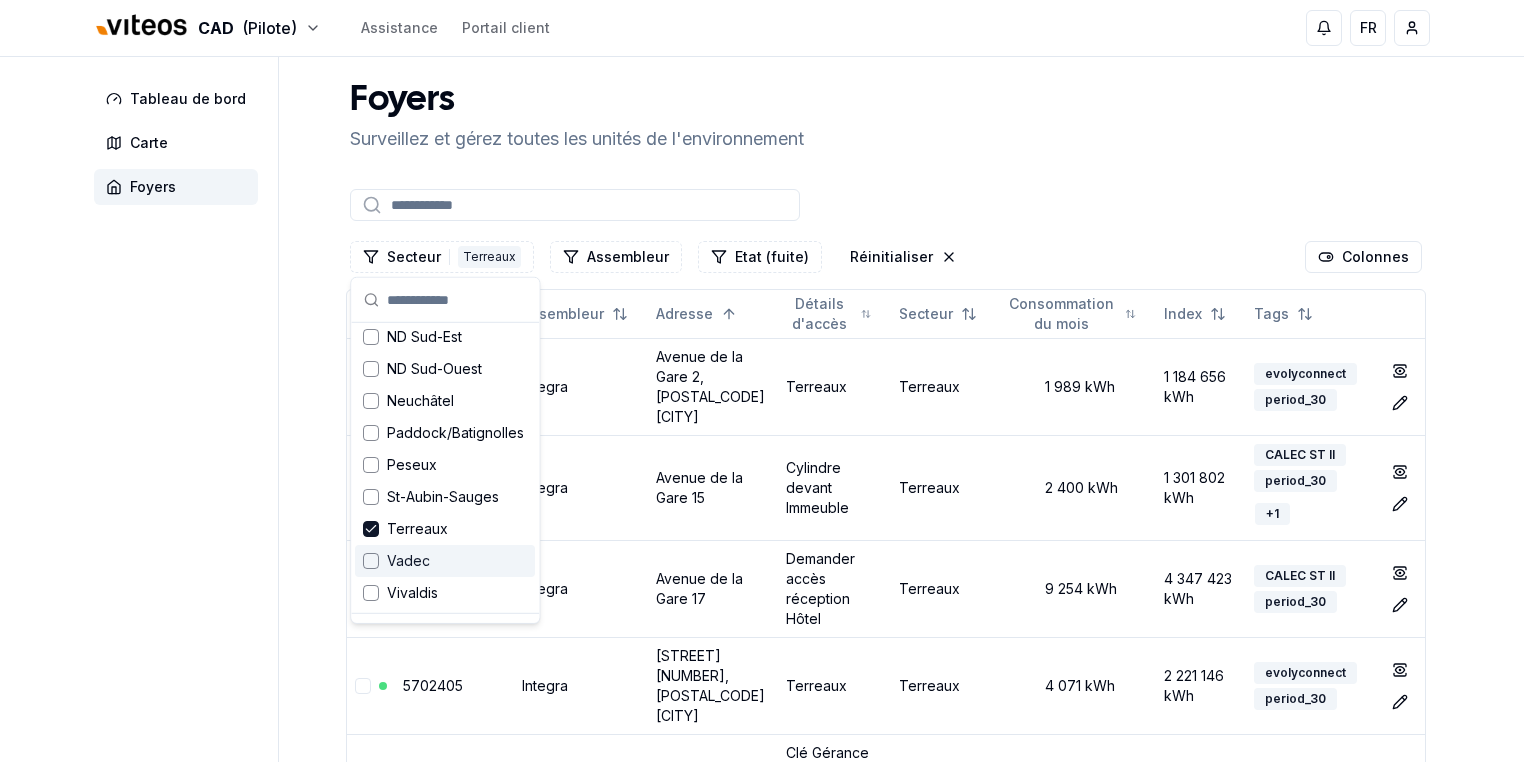 scroll, scrollTop: 292, scrollLeft: 0, axis: vertical 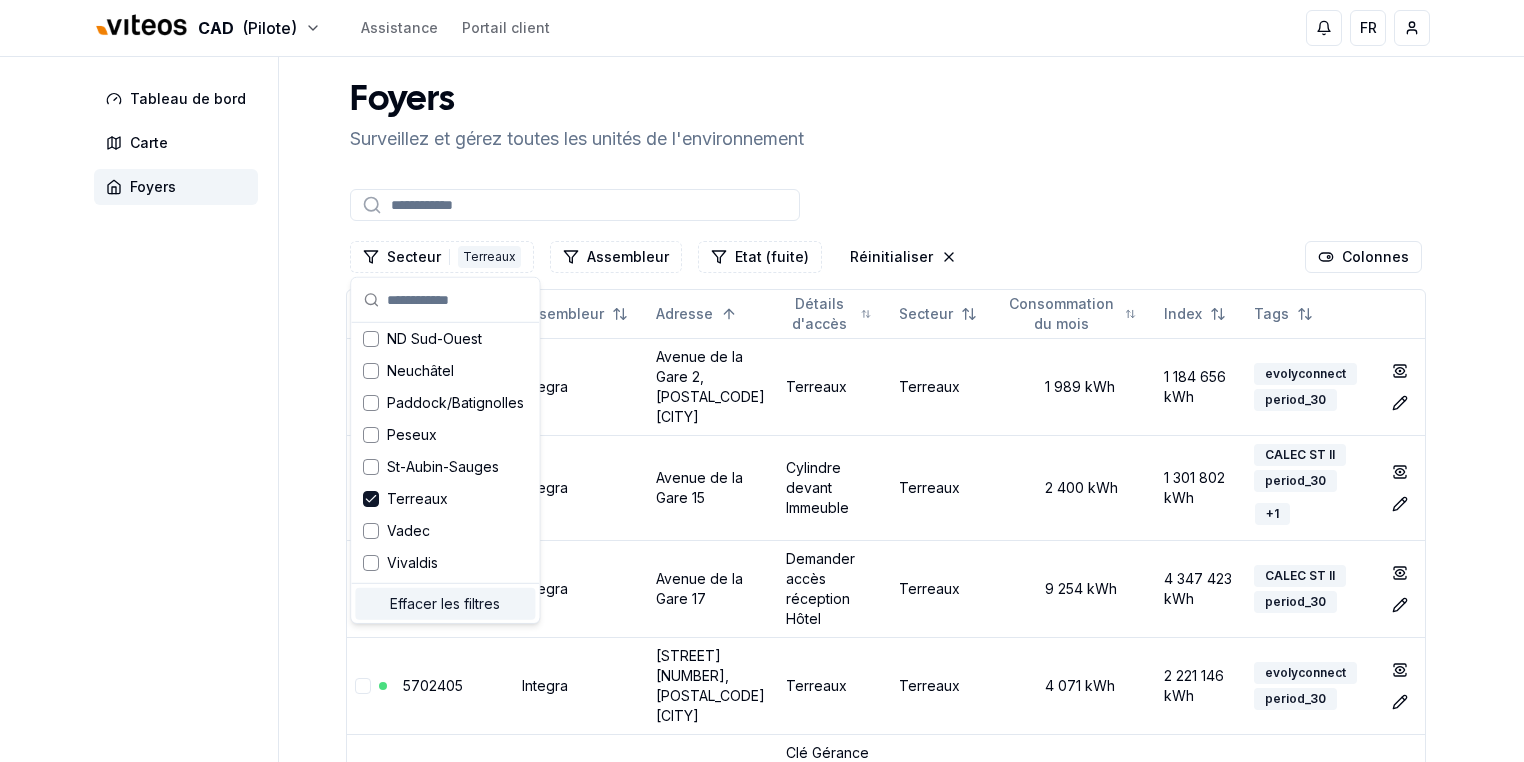click on "Effacer les filtres" at bounding box center [445, 604] 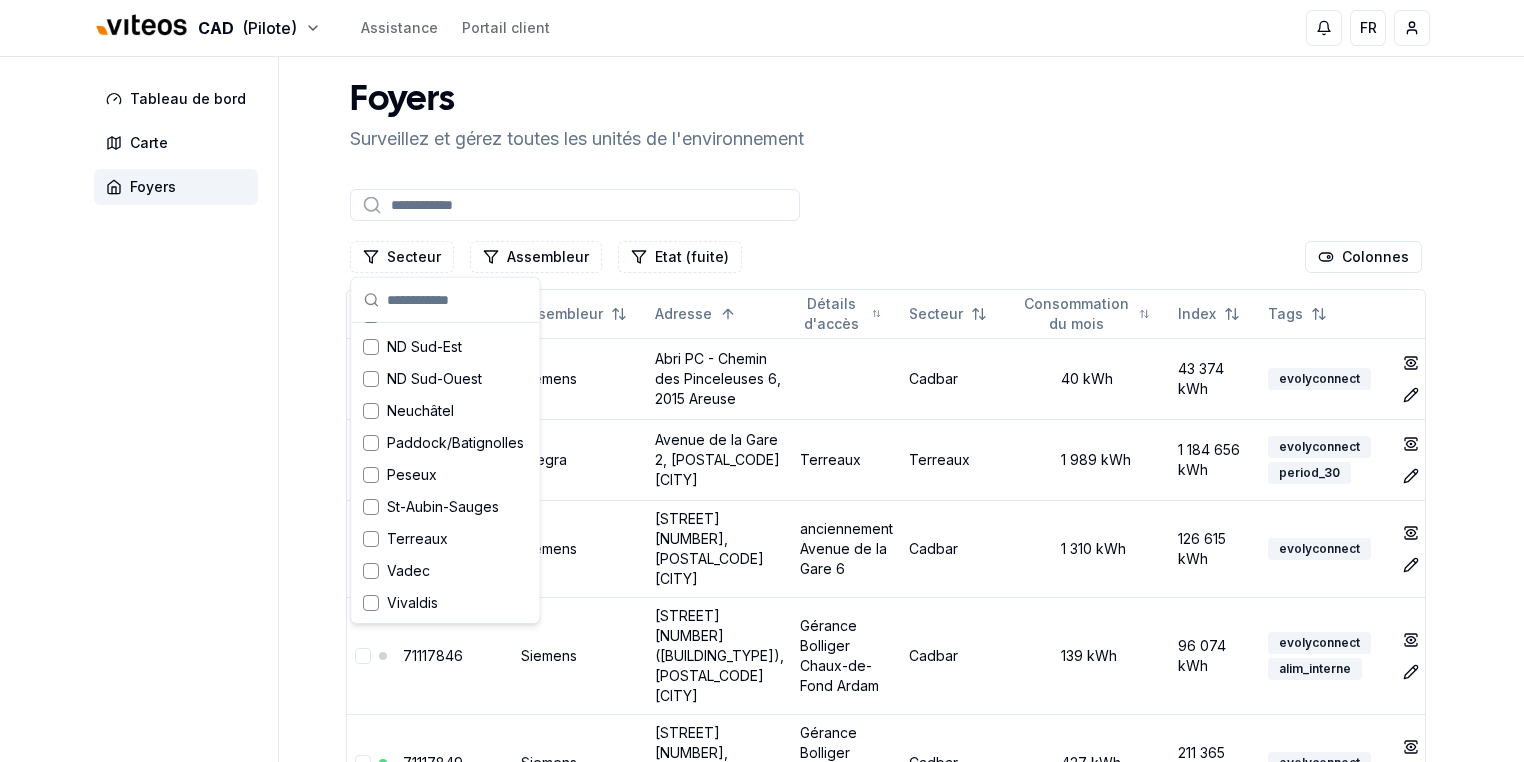 scroll, scrollTop: 252, scrollLeft: 0, axis: vertical 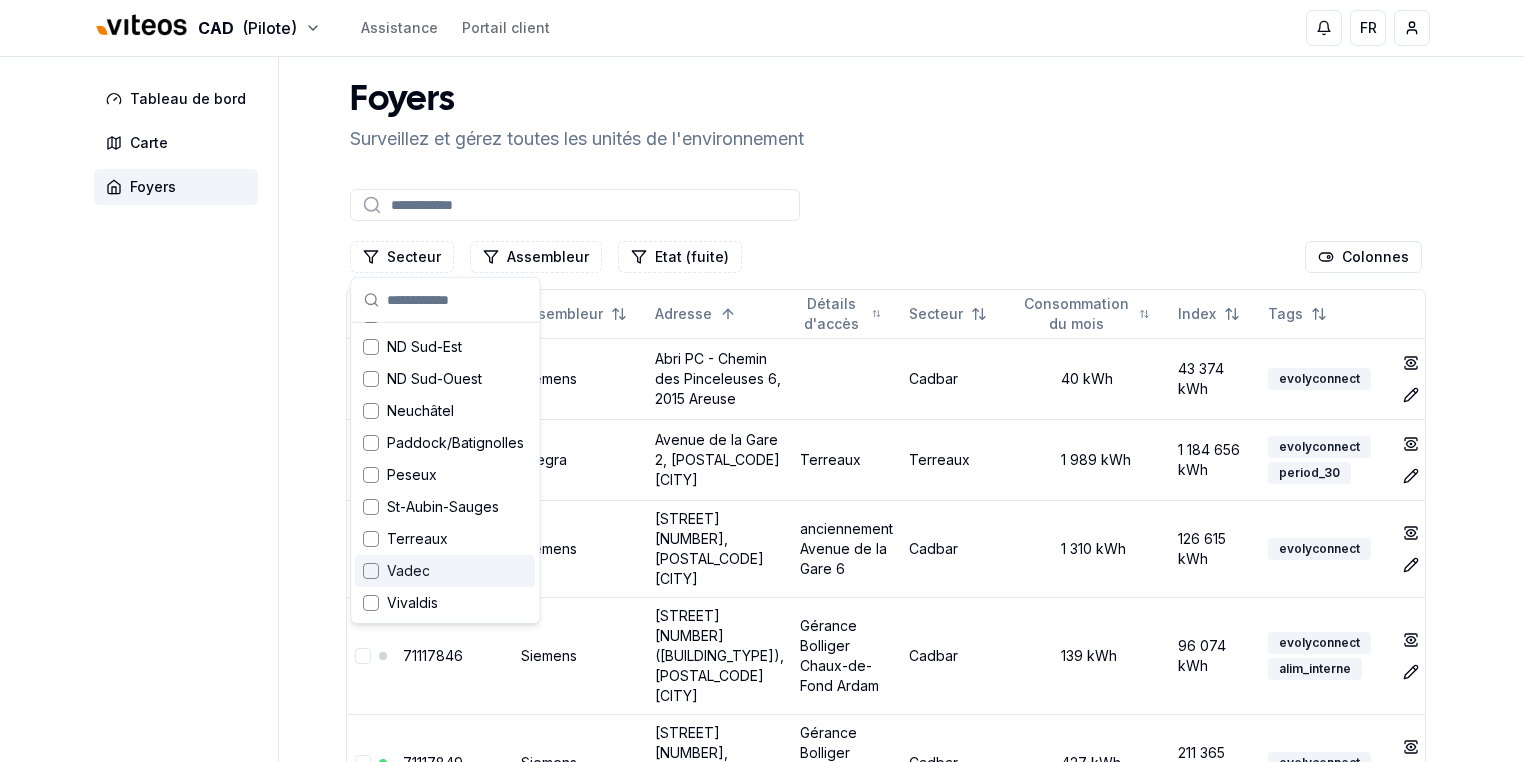 click on "72085534 Siemens Abri PC - [STREET] [NUMBER], [POSTAL_CODE] [CITY] Cadbar 40 kWh 43 374 kWh evolyconnect show Éditer 5702408 Integra [STREET] [NUMBER], [POSTAL_CODE] [CITY] Terreaux Terreaux 1 989 kWh 1 184 656 kWh evolyconnect period_30 show Éditer 72300196 Siemens [STREET] [NUMBER]A, [POSTAL_CODE] [CITY] anciennement [STREET] [NUMBER] Cadbar 1 310 kWh 126 615 kWh evolyconnect show Éditer 71117846 Siemens [STREET] [NUMBER] (Villa), [POSTAL_CODE] [CITY] Gérance Bolliger Chaux-de-Fond Ardam Cadbar 139 kWh 96 074 kWh evolyconnect alim_interne show Éditer 71117849 Siemens [STREET] [NUMBER]A, [POSTAL_CODE] [CITY] Gérance Bolliger Chaux-de-Fond Ardam Cadbar 427 kWh 211 365 kWh evolyconnect show Éditer 5702407 Integra [STREET] [NUMBER] Cylindre devant Immeuble Terreaux 2 400 kWh 1 301 802 kWh CALEC ST II period_30 + 1 show" at bounding box center [886, 4986] 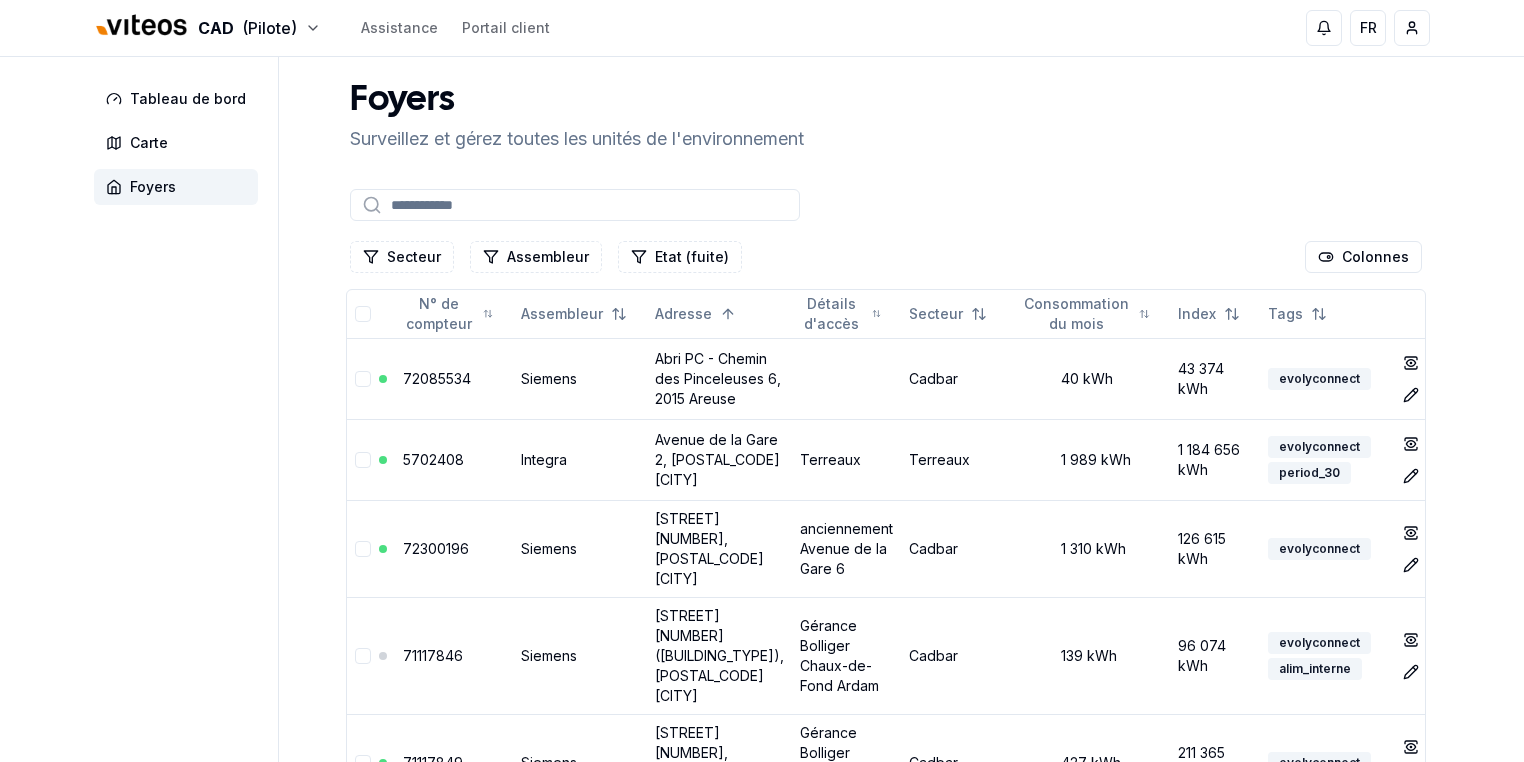 click at bounding box center [575, 205] 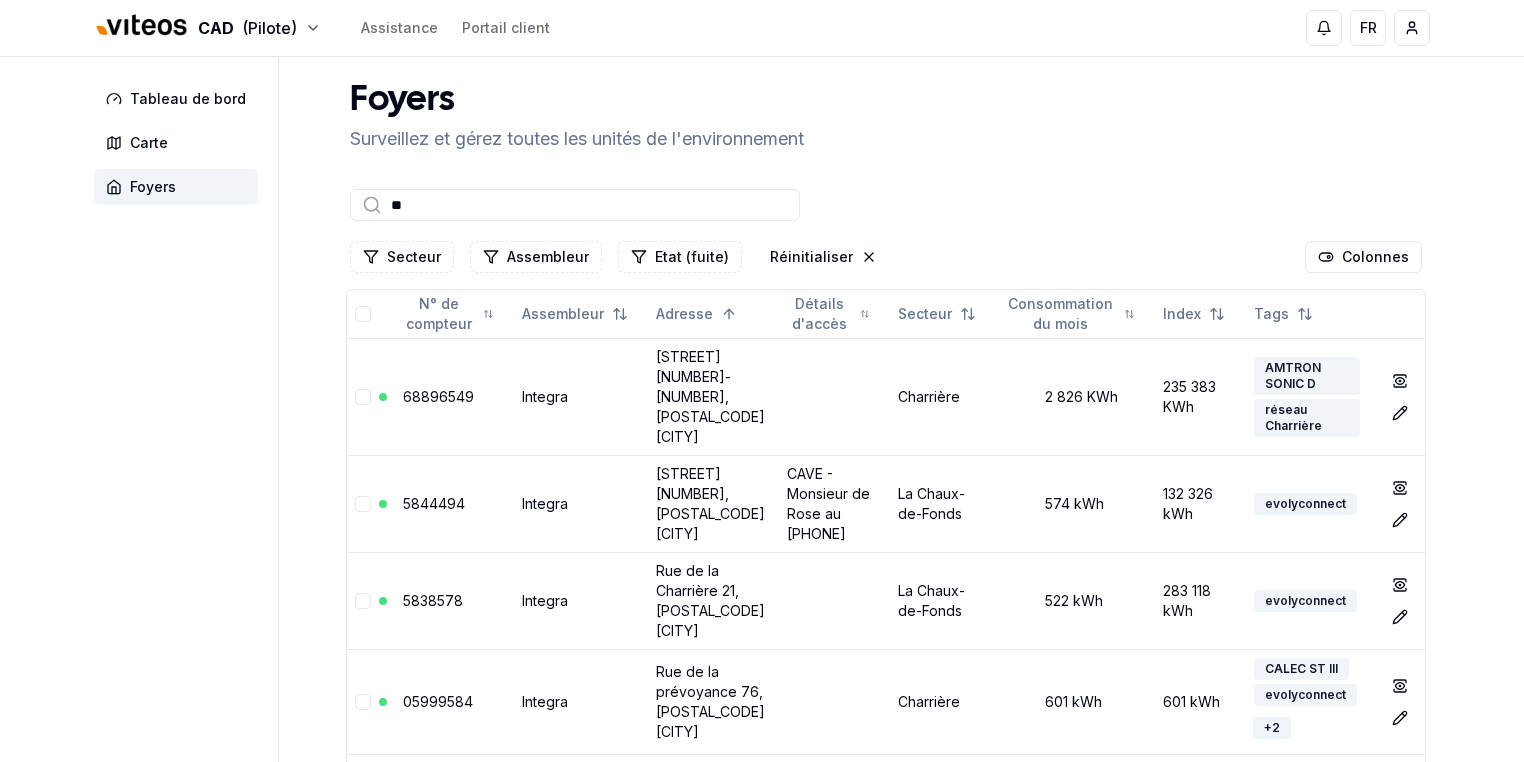 type on "*" 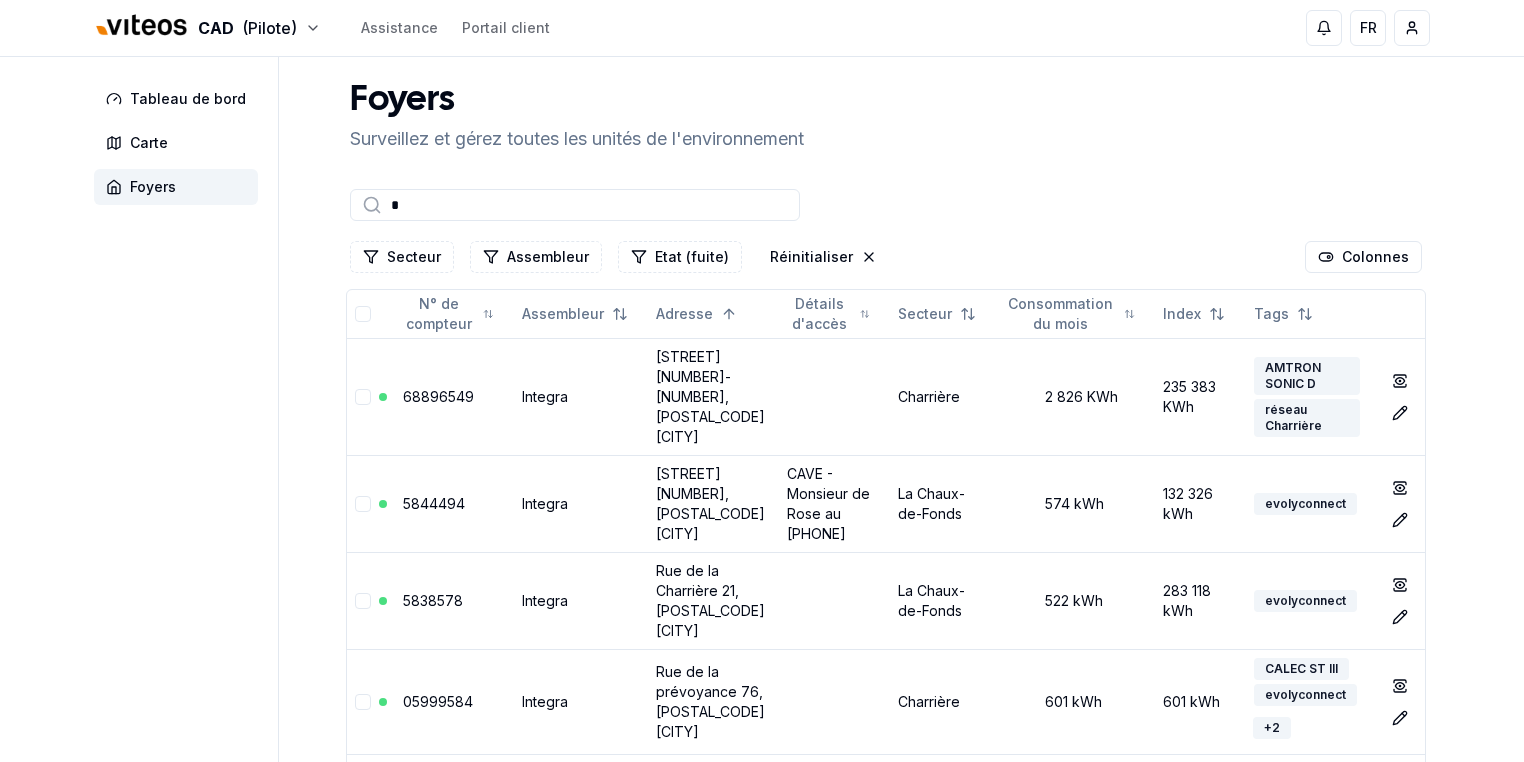 type 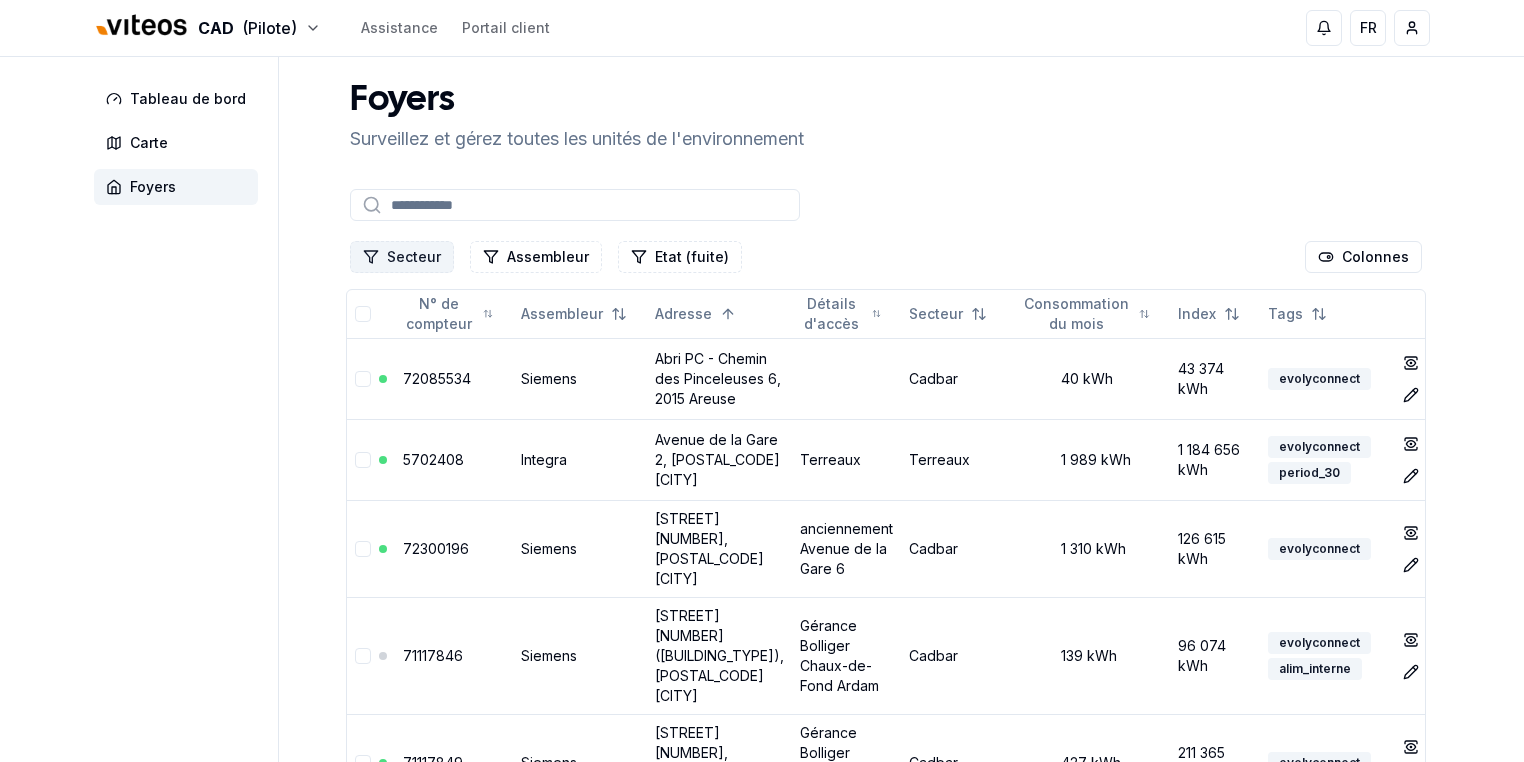 click on "Secteur" at bounding box center [402, 257] 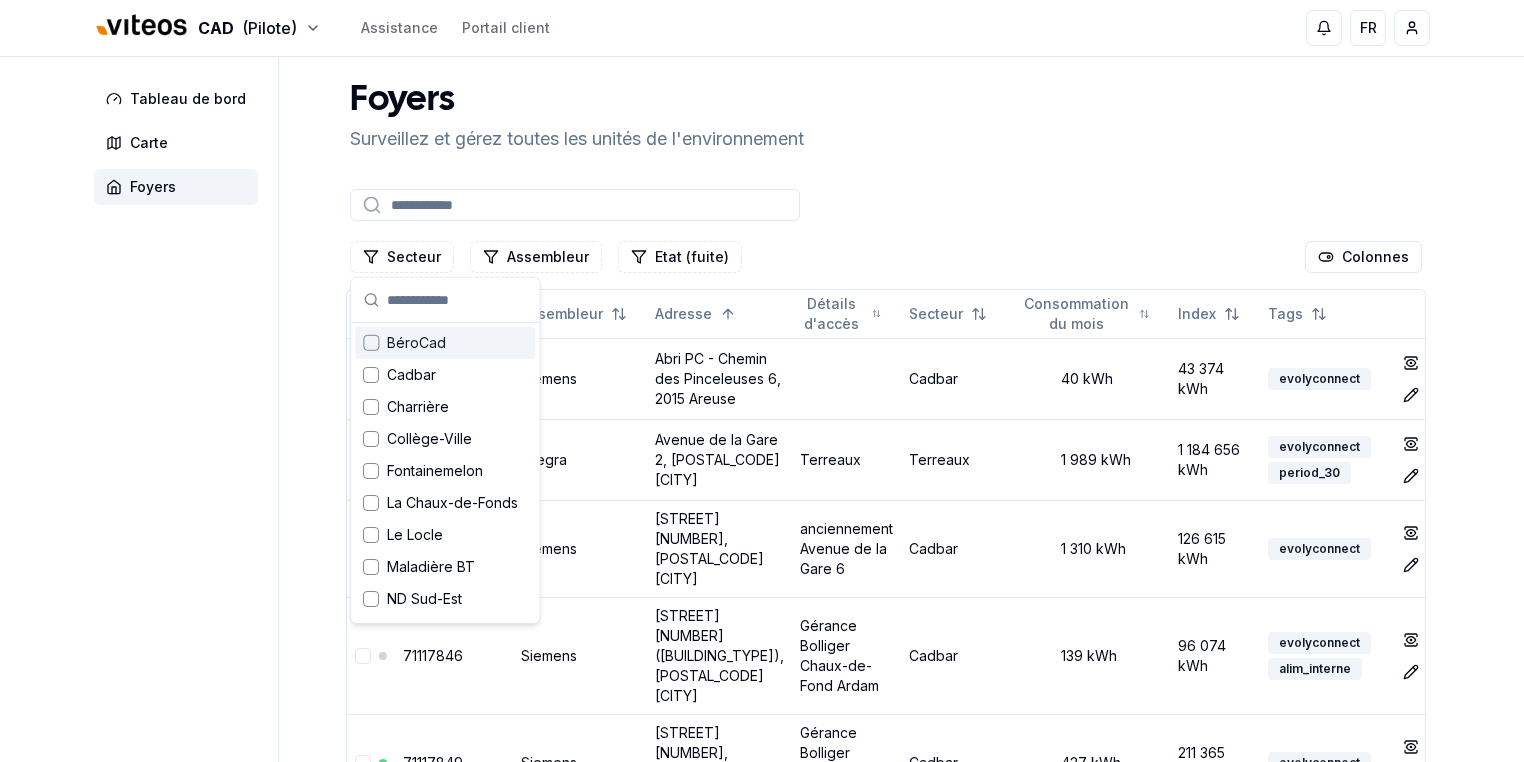 click at bounding box center (371, 343) 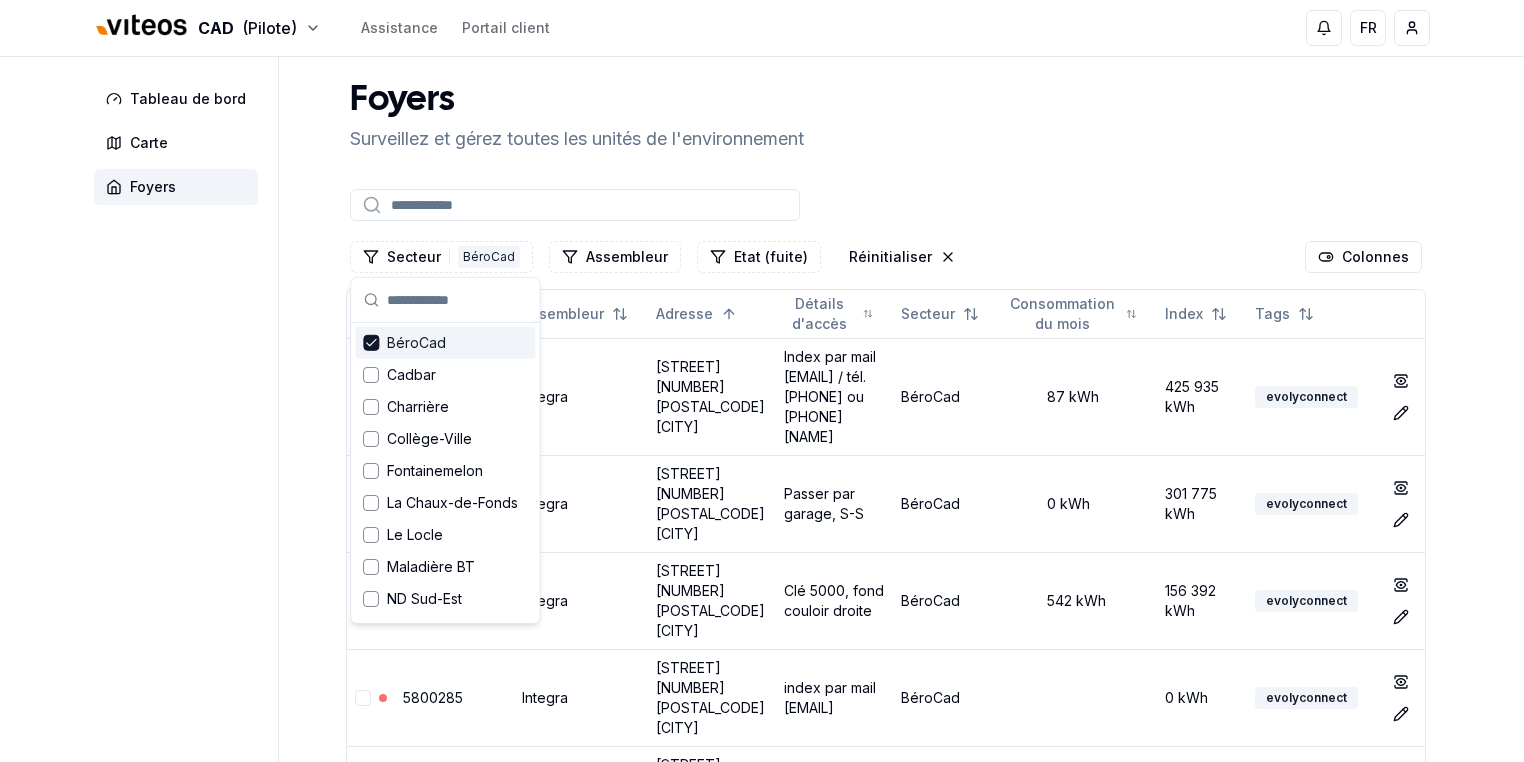 click on "Foyers Surveillez et gérez toutes les unités de l'environnement Secteur 1 BéroCad Assembleur Etat (fuite) Réinitialiser Colonnes N° de compteur Assembleur Adresse Détails d'accès Secteur Consommation du mois Index Tags 5553100 Integra [STREET] [NUMBER] [POSTAL_CODE] [CITY] Index par mail [EMAIL] / tél. [PHONE] ou [PHONE] [LAST_NAME] BéroCad 87 kWh 425 935 kWh evolyconnect show Éditer 5808376 Integra [STREET] [NUMBER] [POSTAL_CODE] [CITY] Passer par garage, S-S BéroCad 0 kWh 301 775 kWh evolyconnect show Éditer 5915031 Integra [STREET] [NUMBER] [POSTAL_CODE] [CITY] Clé 5000, fond couloir droite BéroCad 542 kWh 156 392 kWh evolyconnect show Éditer 5800285 Integra [STREET] [NUMBER] [POSTAL_CODE] [CITY] index par mail [EMAIL] BéroCad 0 kWh evolyconnect show Éditer 5544069 Integra [STREET] [NUMBER] [POSTAL_CODE] [CITY] par mail [EMAIL] BéroCad 97 kWh 1 033 378 kWh evolyconnect show Éditer 5683574 +" at bounding box center (886, 2724) 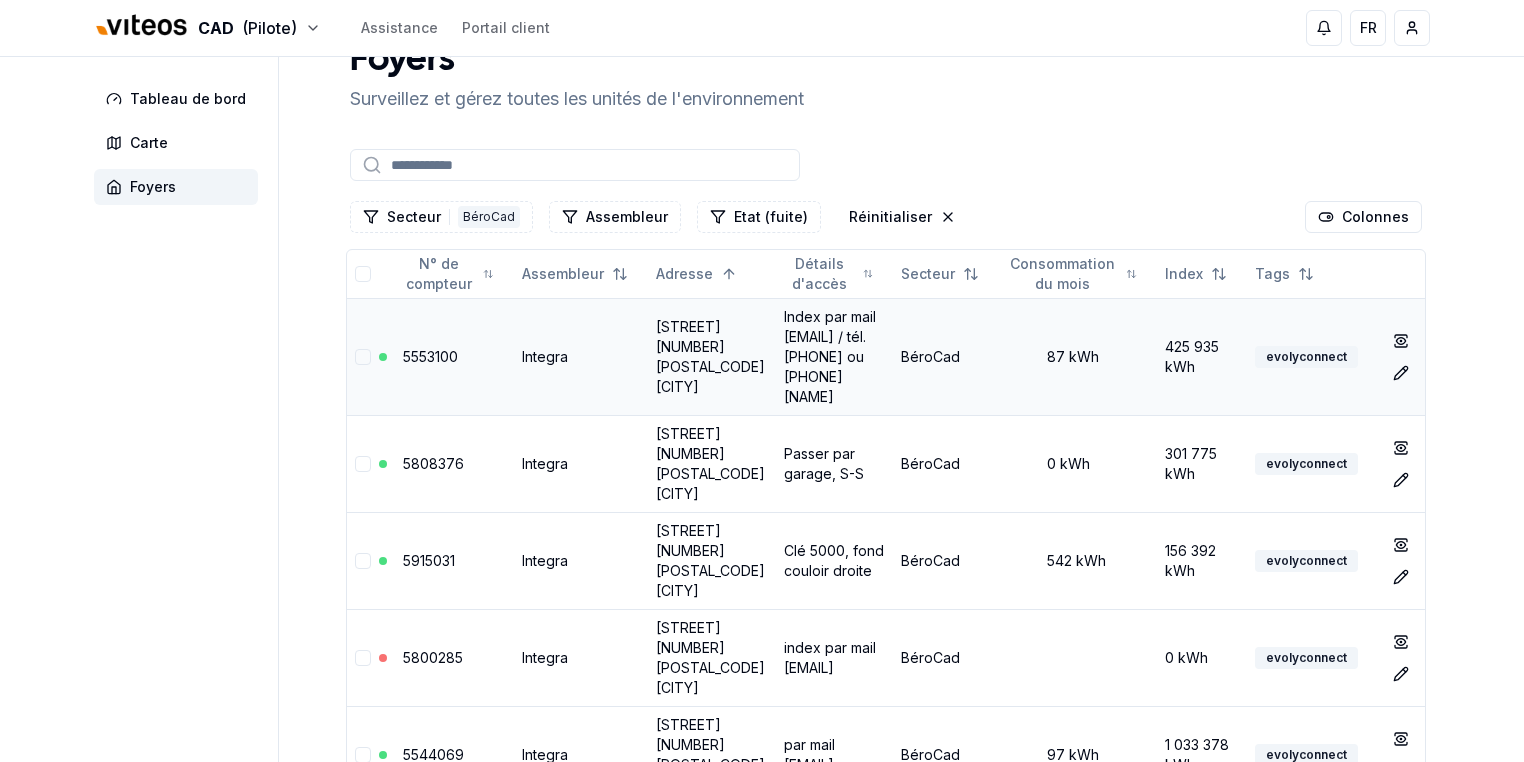 scroll, scrollTop: 80, scrollLeft: 0, axis: vertical 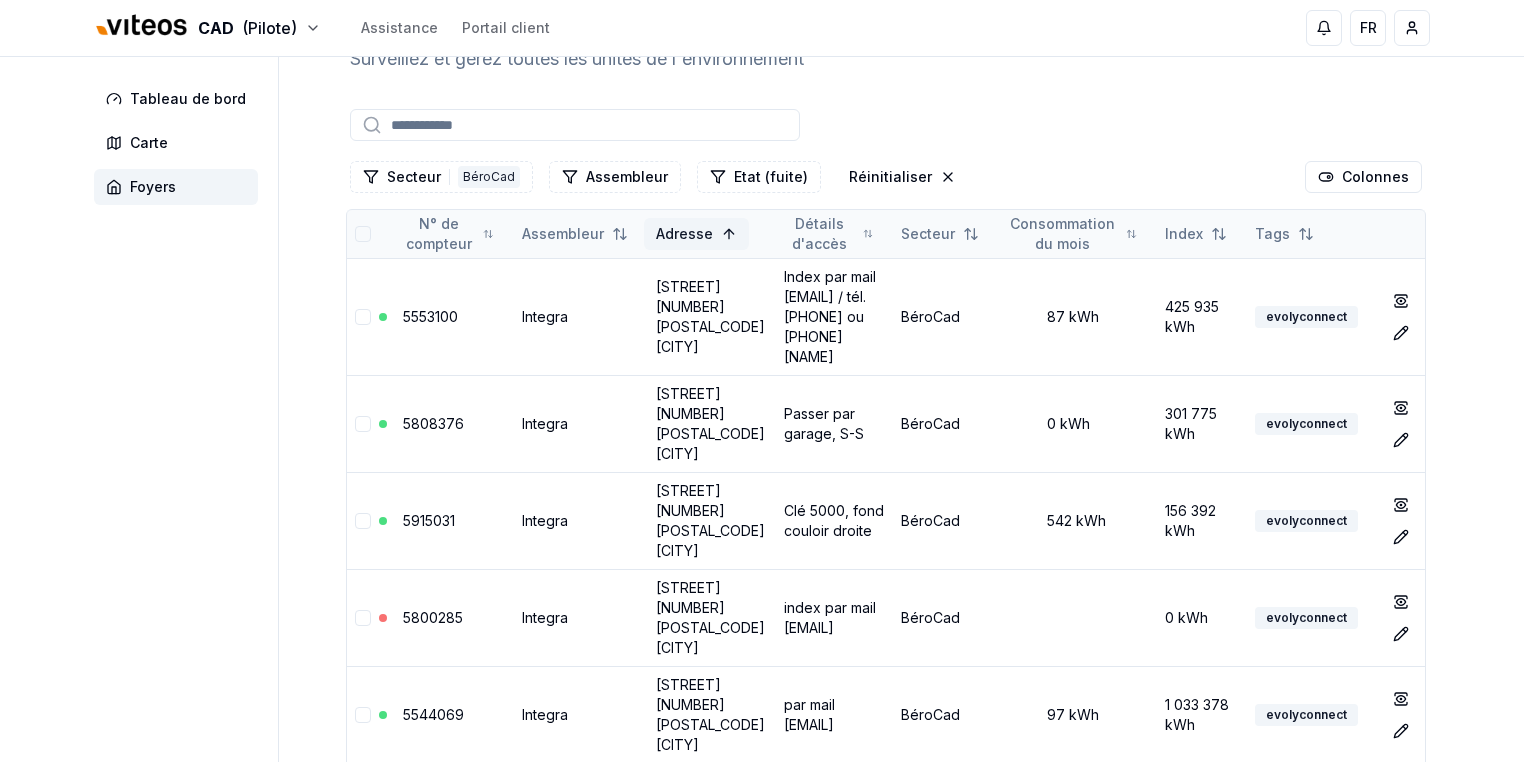 click on "CAD (Pilote) Assistance Portail client FR [FIRST] [LAST] Tableau de bord Carte Foyers Foyers Surveillez et gérez toutes les unités de l'environnement Secteur 1 BéroCad Assembleur Etat (fuite) Réinitialiser Colonnes N° de compteur Assembleur Adresse Détails d'accès Secteur Consommation du mois Index Tags 5553100 Integra Avenue de Neuchâtel 3 [YEAR] [CITY] Index par mail [EMAIL] / tél. [PHONE] ou [PHONE] [LAST] [FIRST] BéroCad 87 kWh 425 935 kWh evolyconnect show Éditer 5808376 Integra Avenue de Neuchâtel 38 [YEAR] [CITY] Passer par garage, S-S BéroCad 0 kWh 301 775 kWh evolyconnect show Éditer 5915031 Integra Avenue de Neuchâtel 40 [YEAR] [CITY] Clé 5000, fond couloir droite BéroCad 542 kWh 156 392 kWh evolyconnect show Éditer 5800285 Integra Avenue de Neuchâtel 42 [YEAR] [CITY] index par mail [EMAIL] BéroCad 0 kWh evolyconnect show Éditer 5544069 Integra Avenue de Neuchâtel 48 [YEAR] [CITY] + 1" at bounding box center (762, 2664) 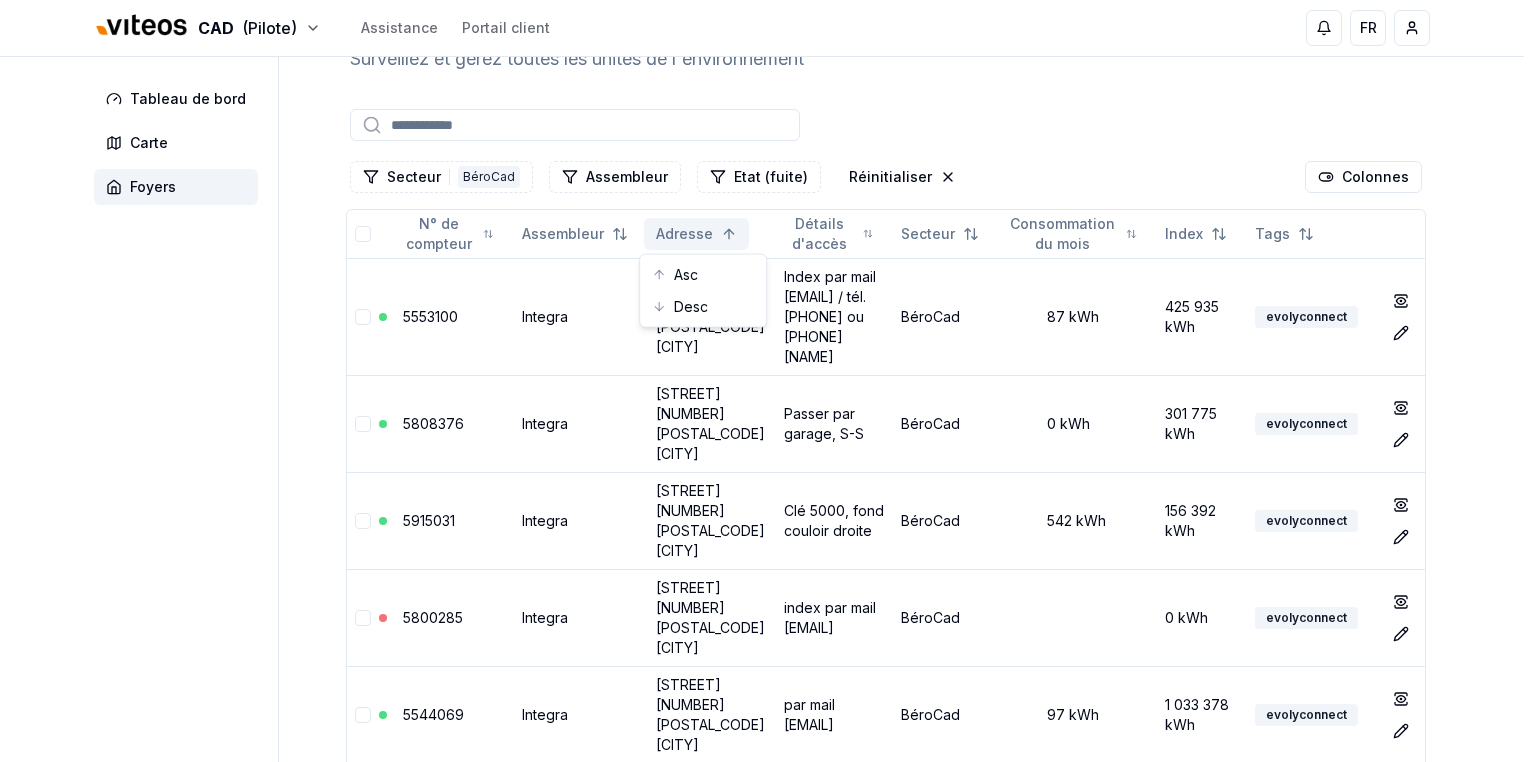click on "CAD (Pilote) Assistance Portail client FR [FIRST] [LAST] Tableau de bord Carte Foyers Foyers Surveillez et gérez toutes les unités de l'environnement Secteur 1 BéroCad Assembleur Etat (fuite) Réinitialiser Colonnes N° de compteur Assembleur Adresse Détails d'accès Secteur Consommation du mois Index Tags 5553100 Integra Avenue de Neuchâtel 3 [YEAR] [CITY] Index par mail [EMAIL] / tél. [PHONE] ou [PHONE] [LAST] [FIRST] BéroCad 87 kWh 425 935 kWh evolyconnect show Éditer 5808376 Integra Avenue de Neuchâtel 38 [YEAR] [CITY] Passer par garage, S-S BéroCad 0 kWh 301 775 kWh evolyconnect show Éditer 5915031 Integra Avenue de Neuchâtel 40 [YEAR] [CITY] Clé 5000, fond couloir droite BéroCad 542 kWh 156 392 kWh evolyconnect show Éditer 5800285 Integra Avenue de Neuchâtel 42 [YEAR] [CITY] index par mail [EMAIL] BéroCad 0 kWh evolyconnect show Éditer 5544069 Integra Avenue de Neuchâtel 48 [YEAR] [CITY] + 1" at bounding box center (768, 2664) 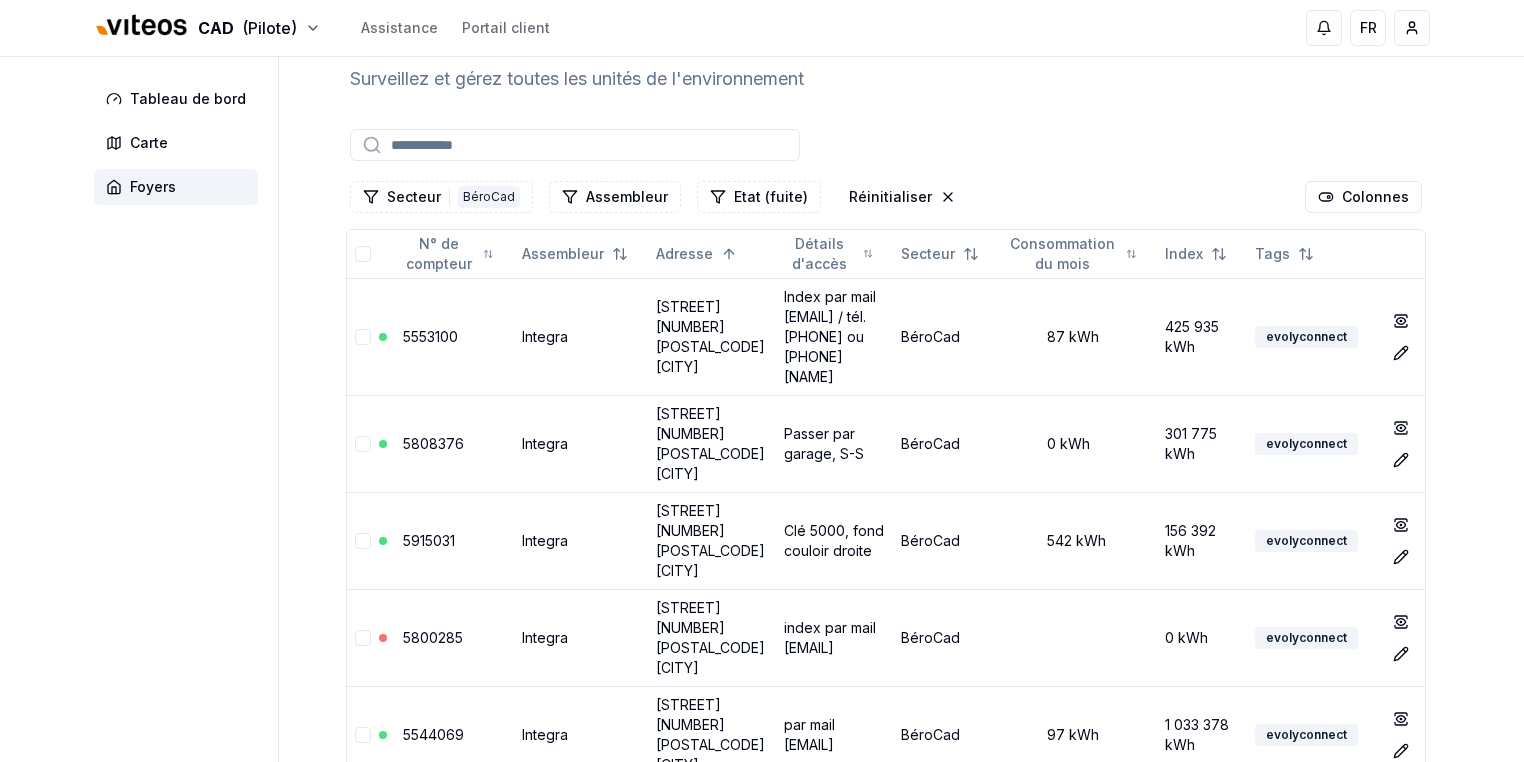 scroll, scrollTop: 0, scrollLeft: 0, axis: both 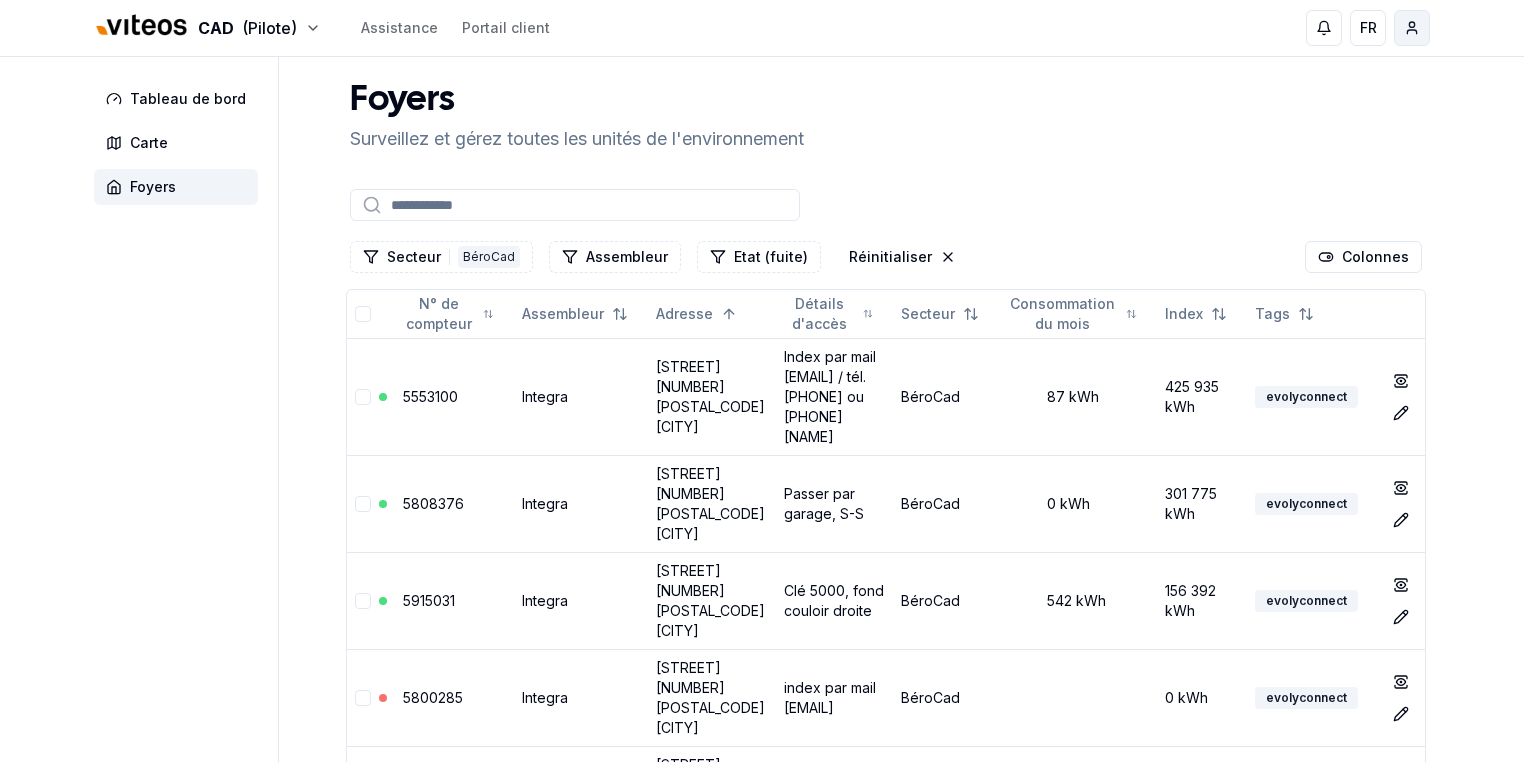 click on "CAD (Pilote) Assistance Portail client FR [FIRST] [LAST] Tableau de bord Carte Foyers Foyers Surveillez et gérez toutes les unités de l'environnement Secteur 1 BéroCad Assembleur Etat (fuite) Réinitialiser Colonnes N° de compteur Assembleur Adresse Détails d'accès Secteur Consommation du mois Index Tags 5553100 Integra Avenue de Neuchâtel 3 [YEAR] [CITY] Index par mail [EMAIL] / tél. [PHONE] ou [PHONE] [LAST] [FIRST] BéroCad 87 kWh 425 935 kWh evolyconnect show Éditer 5808376 Integra Avenue de Neuchâtel 38 [YEAR] [CITY] Passer par garage, S-S BéroCad 0 kWh 301 775 kWh evolyconnect show Éditer 5915031 Integra Avenue de Neuchâtel 40 [YEAR] [CITY] Clé 5000, fond couloir droite BéroCad 542 kWh 156 392 kWh evolyconnect show Éditer 5800285 Integra Avenue de Neuchâtel 42 [YEAR] [CITY] index par mail [EMAIL] BéroCad 0 kWh evolyconnect show Éditer 5544069 Integra Avenue de Neuchâtel 48 [YEAR] [CITY] + 1" at bounding box center (762, 2744) 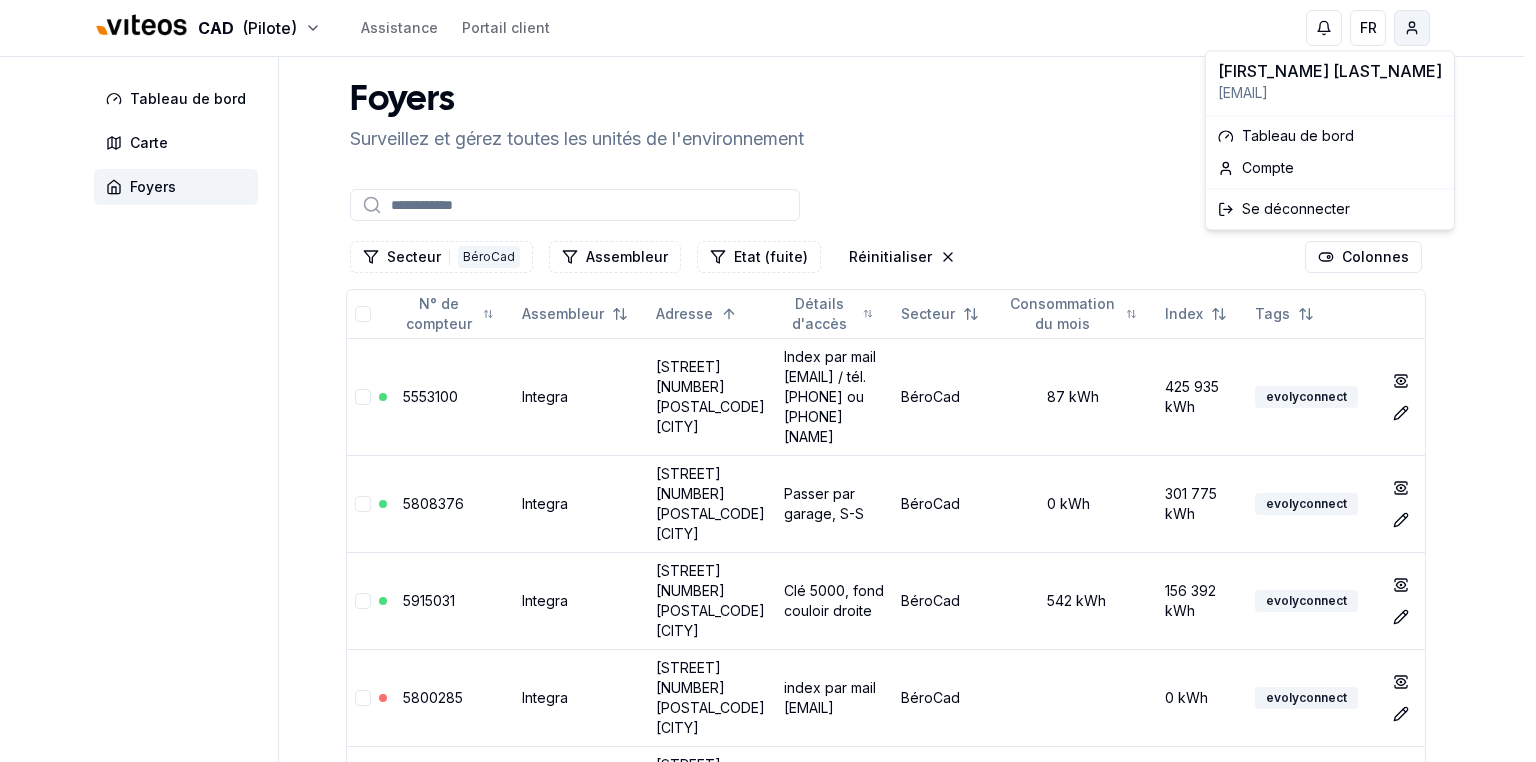 click on "CAD (Pilote) Assistance Portail client FR [FIRST] [LAST] Tableau de bord Carte Foyers Foyers Surveillez et gérez toutes les unités de l'environnement Secteur 1 BéroCad Assembleur Etat (fuite) Réinitialiser Colonnes N° de compteur Assembleur Adresse Détails d'accès Secteur Consommation du mois Index Tags 5553100 Integra Avenue de Neuchâtel 3 [YEAR] [CITY] Index par mail [EMAIL] / tél. [PHONE] ou [PHONE] [LAST] [FIRST] BéroCad 87 kWh 425 935 kWh evolyconnect show Éditer 5808376 Integra Avenue de Neuchâtel 38 [YEAR] [CITY] Passer par garage, S-S BéroCad 0 kWh 301 775 kWh evolyconnect show Éditer 5915031 Integra Avenue de Neuchâtel 40 [YEAR] [CITY] Clé 5000, fond couloir droite BéroCad 542 kWh 156 392 kWh evolyconnect show Éditer 5800285 Integra Avenue de Neuchâtel 42 [YEAR] [CITY] index par mail [EMAIL] BéroCad 0 kWh evolyconnect show Éditer 5544069 Integra Avenue de Neuchâtel 48 [YEAR] [CITY] + 1" at bounding box center [768, 2744] 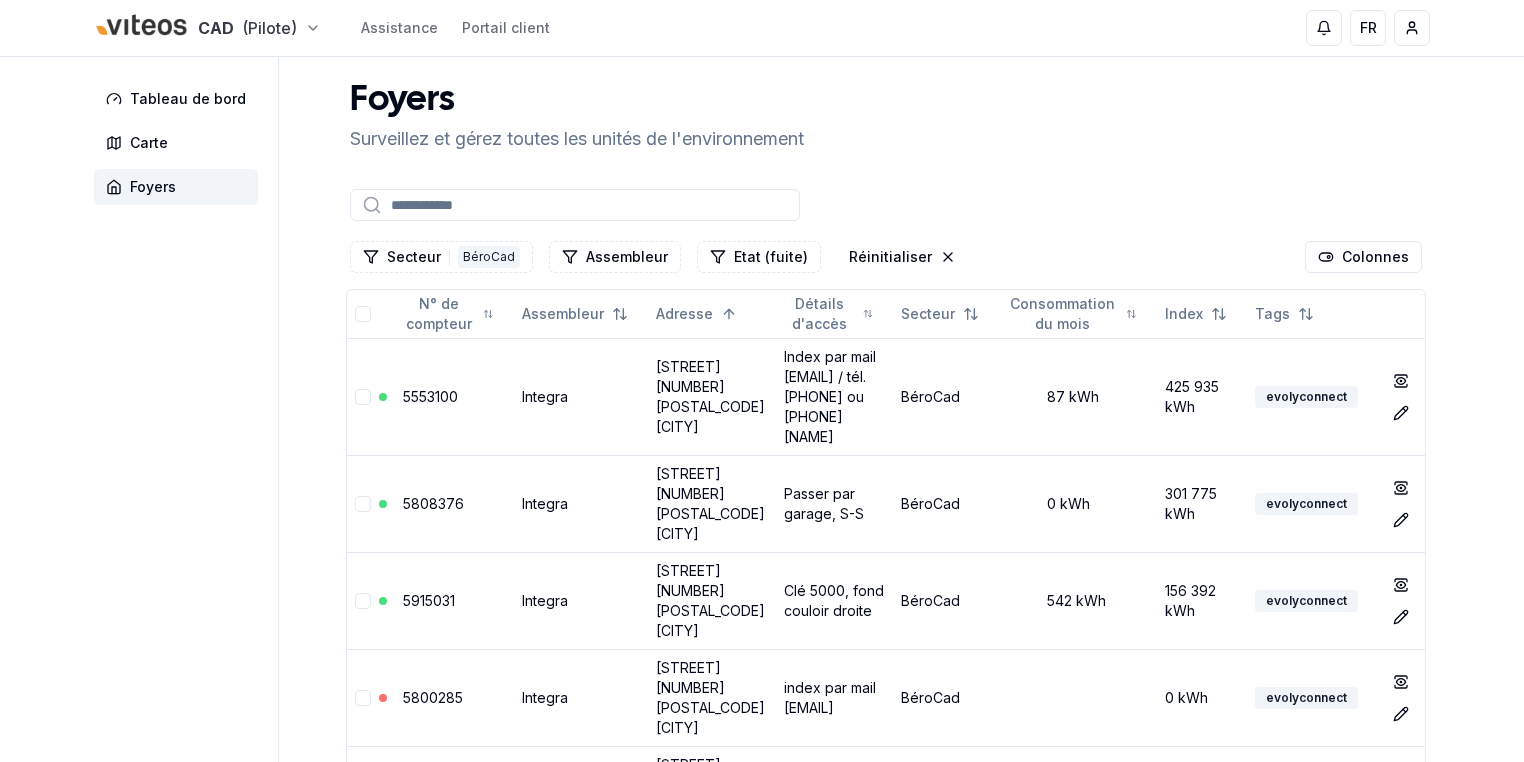 click on "CAD (Pilote) Assistance Portail client FR [FIRST] [LAST] Tableau de bord Carte Foyers Foyers Surveillez et gérez toutes les unités de l'environnement Secteur 1 BéroCad Assembleur Etat (fuite) Réinitialiser Colonnes N° de compteur Assembleur Adresse Détails d'accès Secteur Consommation du mois Index Tags 5553100 Integra Avenue de Neuchâtel 3 [YEAR] [CITY] Index par mail [EMAIL] / tél. [PHONE] ou [PHONE] [LAST] [FIRST] BéroCad 87 kWh 425 935 kWh evolyconnect show Éditer 5808376 Integra Avenue de Neuchâtel 38 [YEAR] [CITY] Passer par garage, S-S BéroCad 0 kWh 301 775 kWh evolyconnect show Éditer 5915031 Integra Avenue de Neuchâtel 40 [YEAR] [CITY] Clé 5000, fond couloir droite BéroCad 542 kWh 156 392 kWh evolyconnect show Éditer 5800285 Integra Avenue de Neuchâtel 42 [YEAR] [CITY] index par mail [EMAIL] BéroCad 0 kWh evolyconnect show Éditer 5544069 Integra Avenue de Neuchâtel 48 [YEAR] [CITY] + 1" at bounding box center (762, 2744) 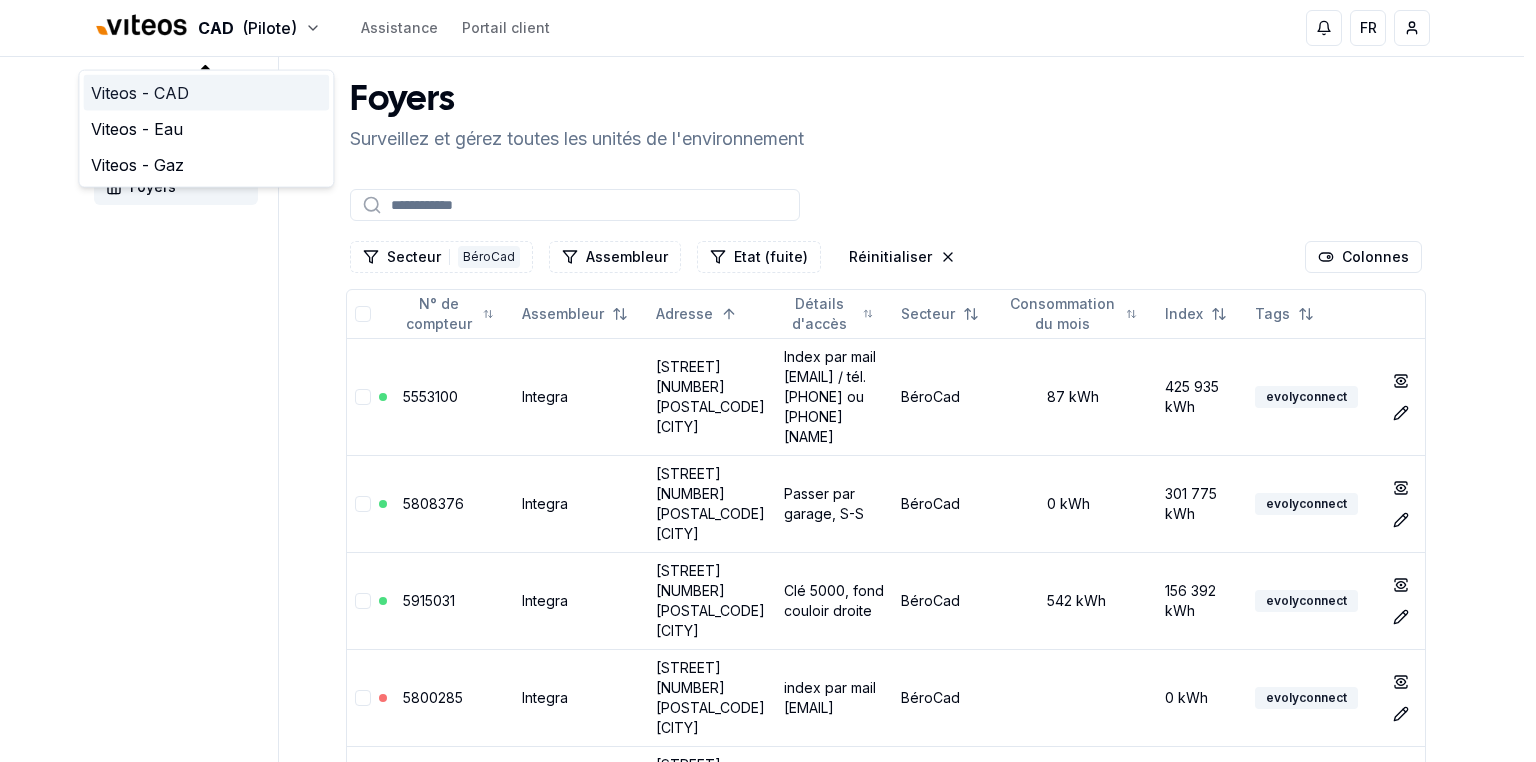 click on "Viteos - CAD" at bounding box center (206, 93) 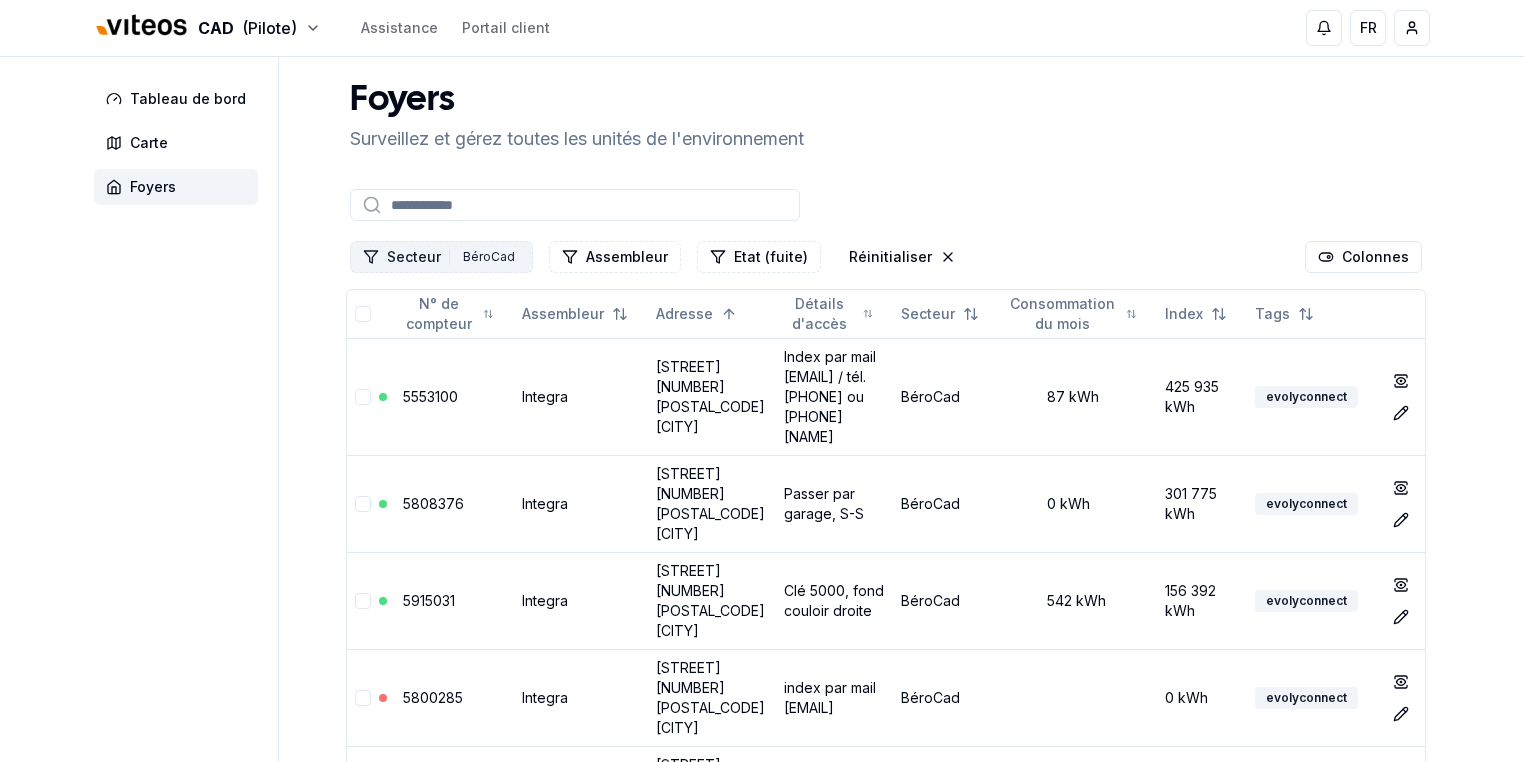 click on "Secteur 1 BéroCad" at bounding box center (441, 257) 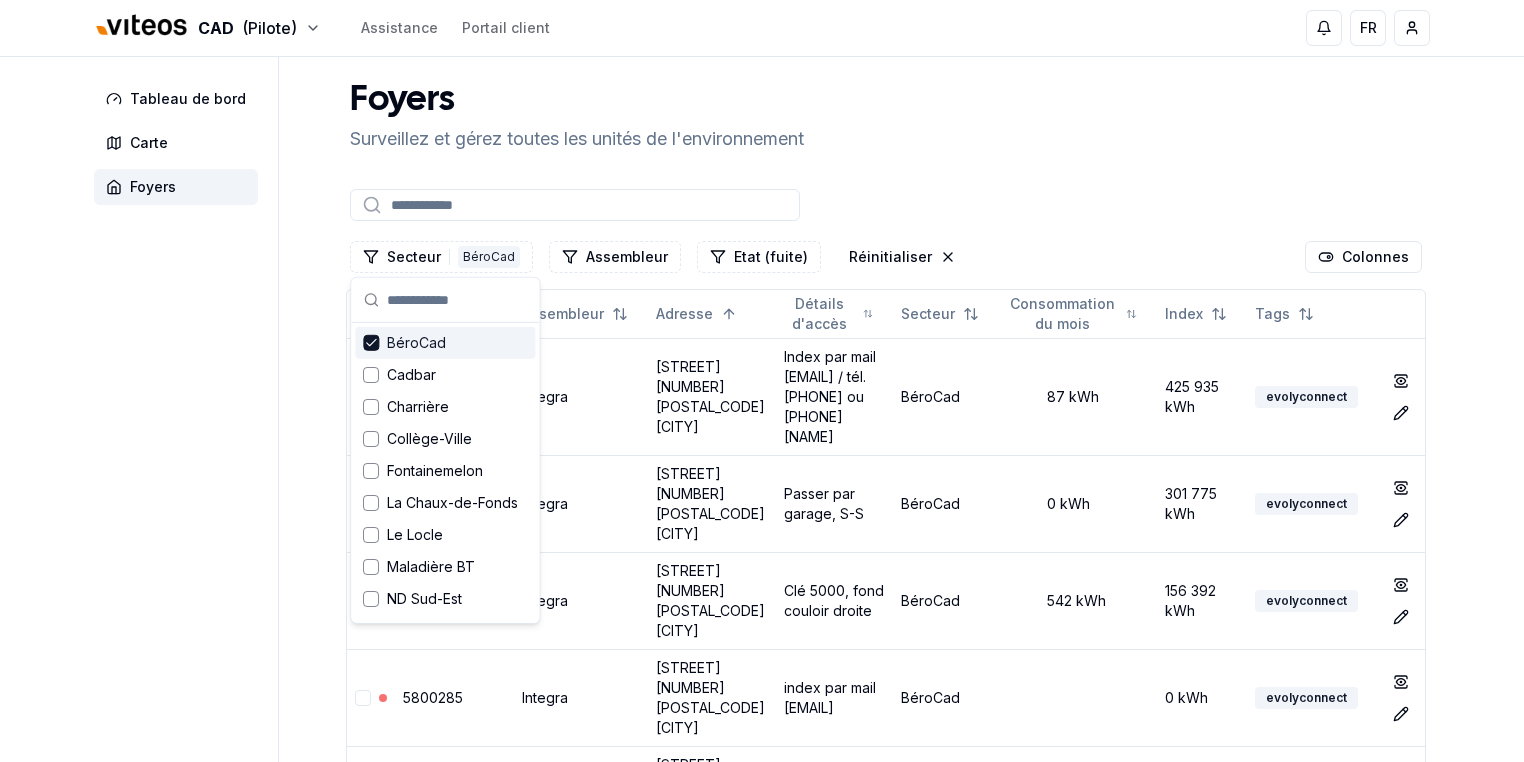 click on "BéroCad" at bounding box center [416, 343] 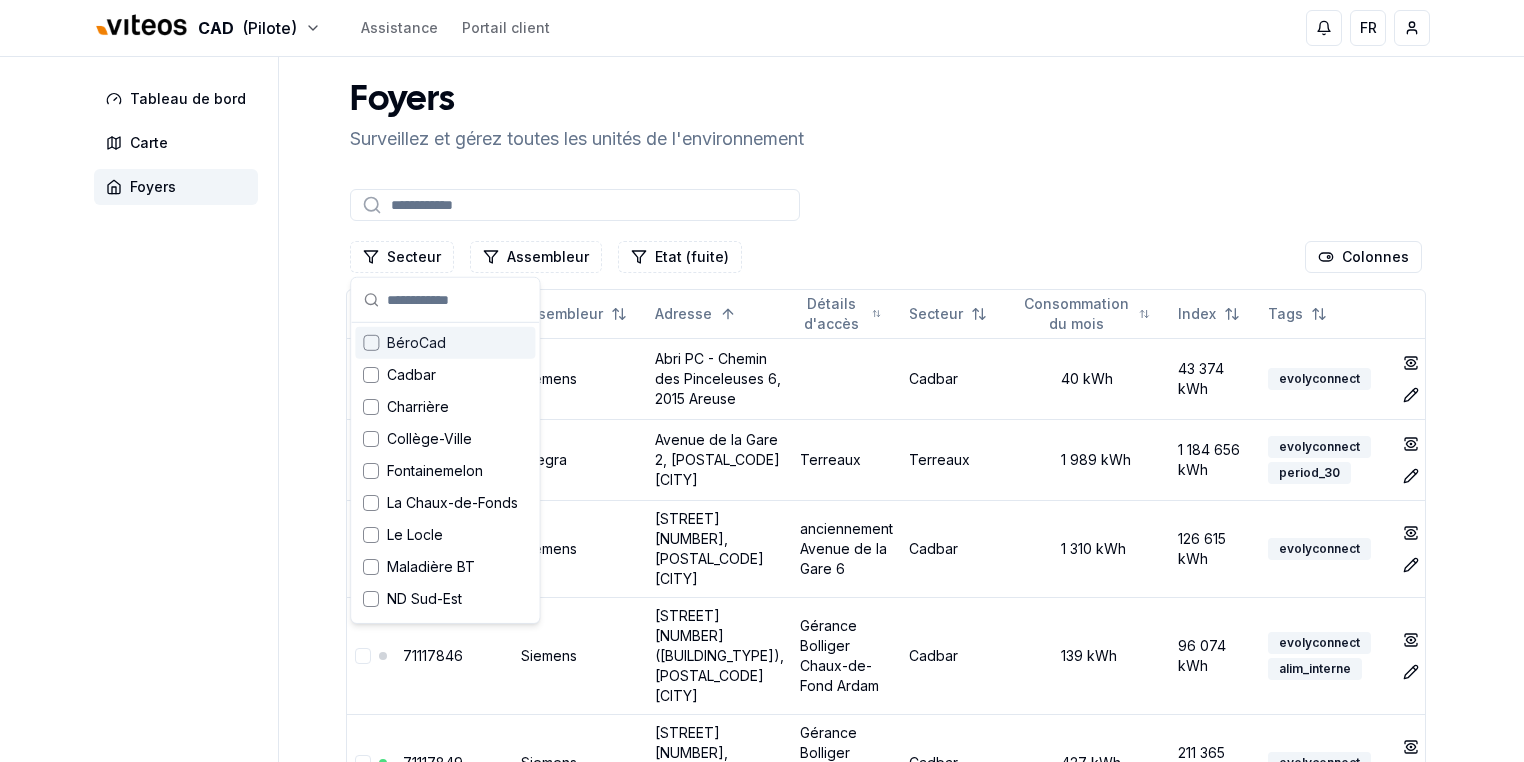 click at bounding box center (575, 205) 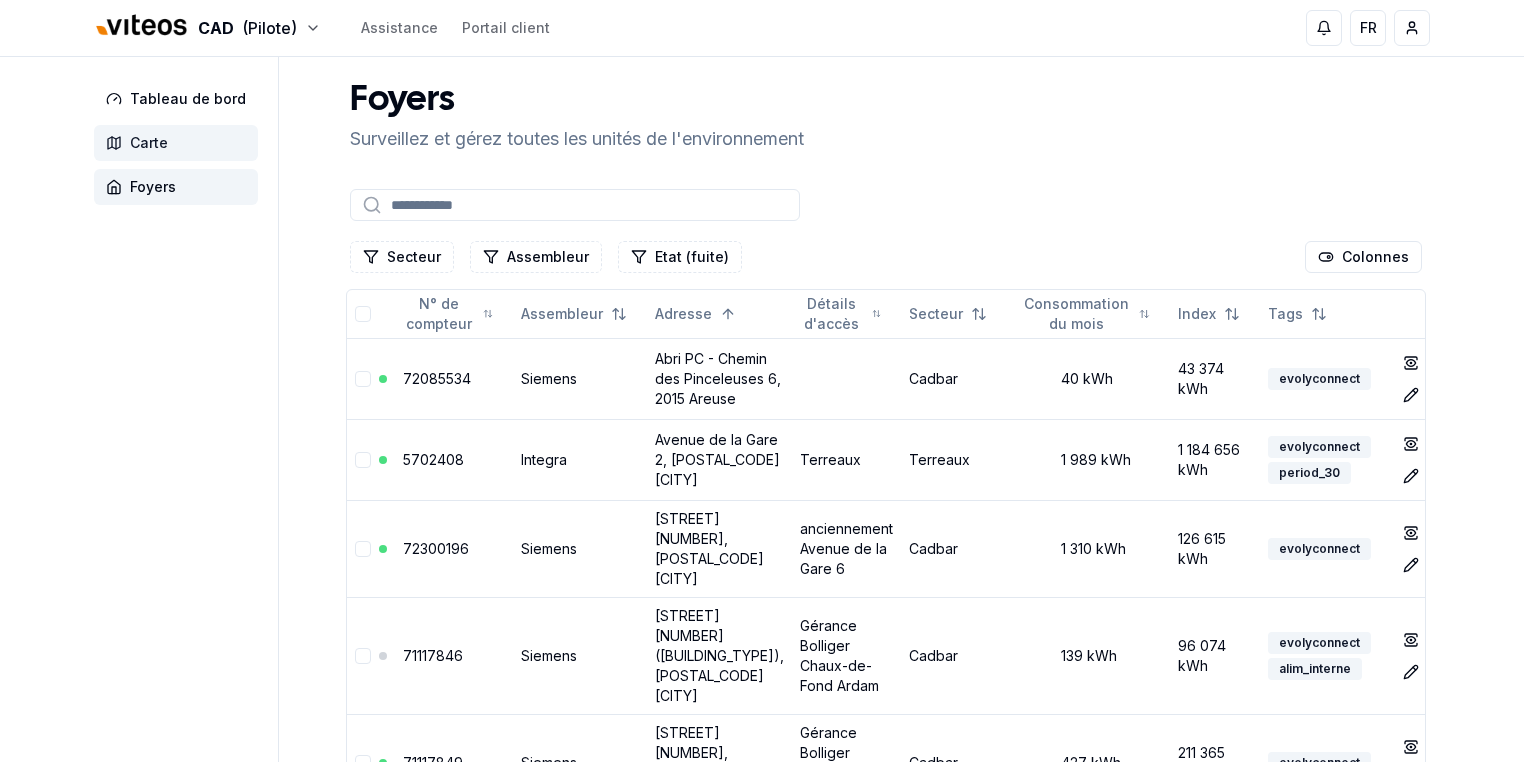 click 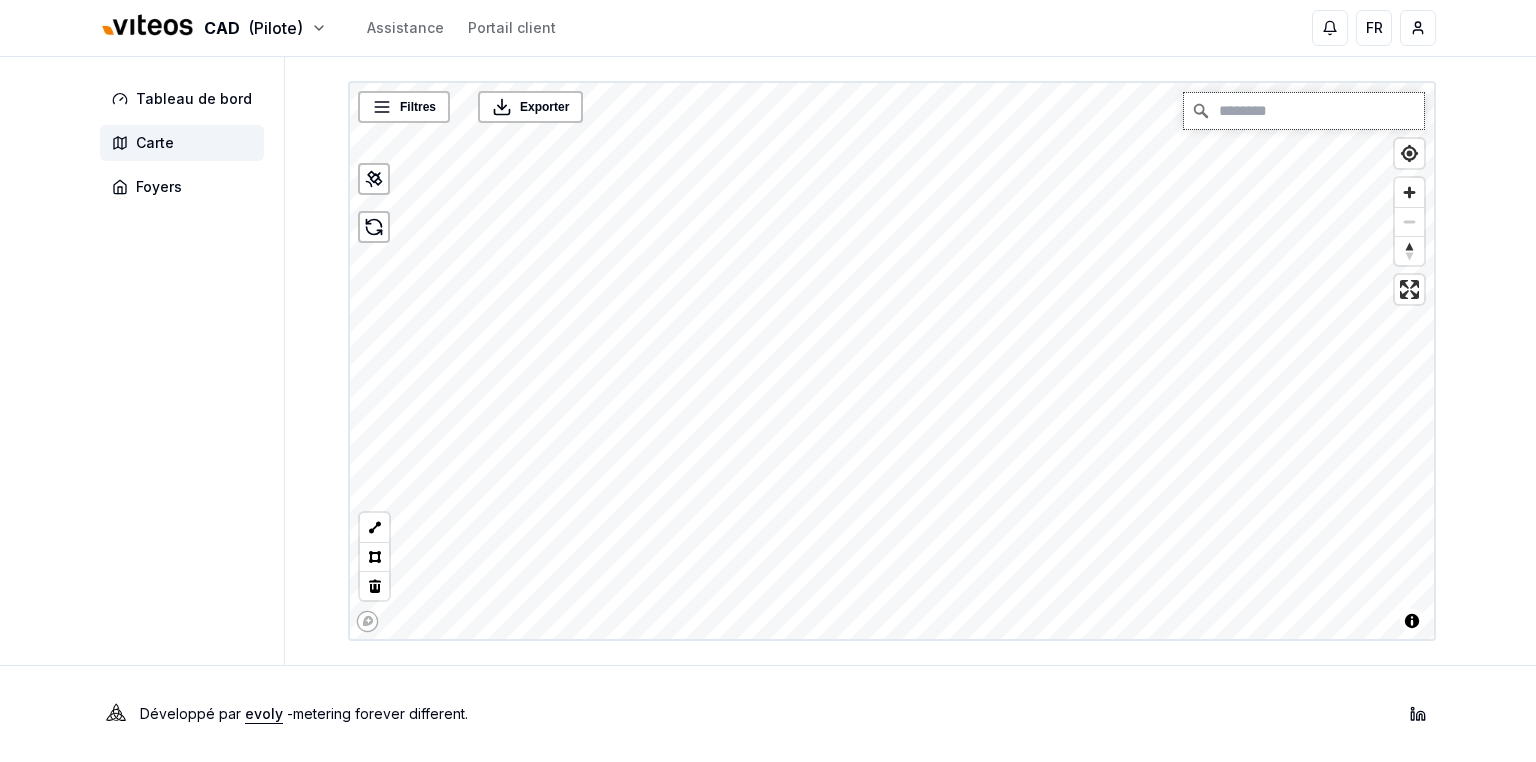 click at bounding box center [1304, 111] 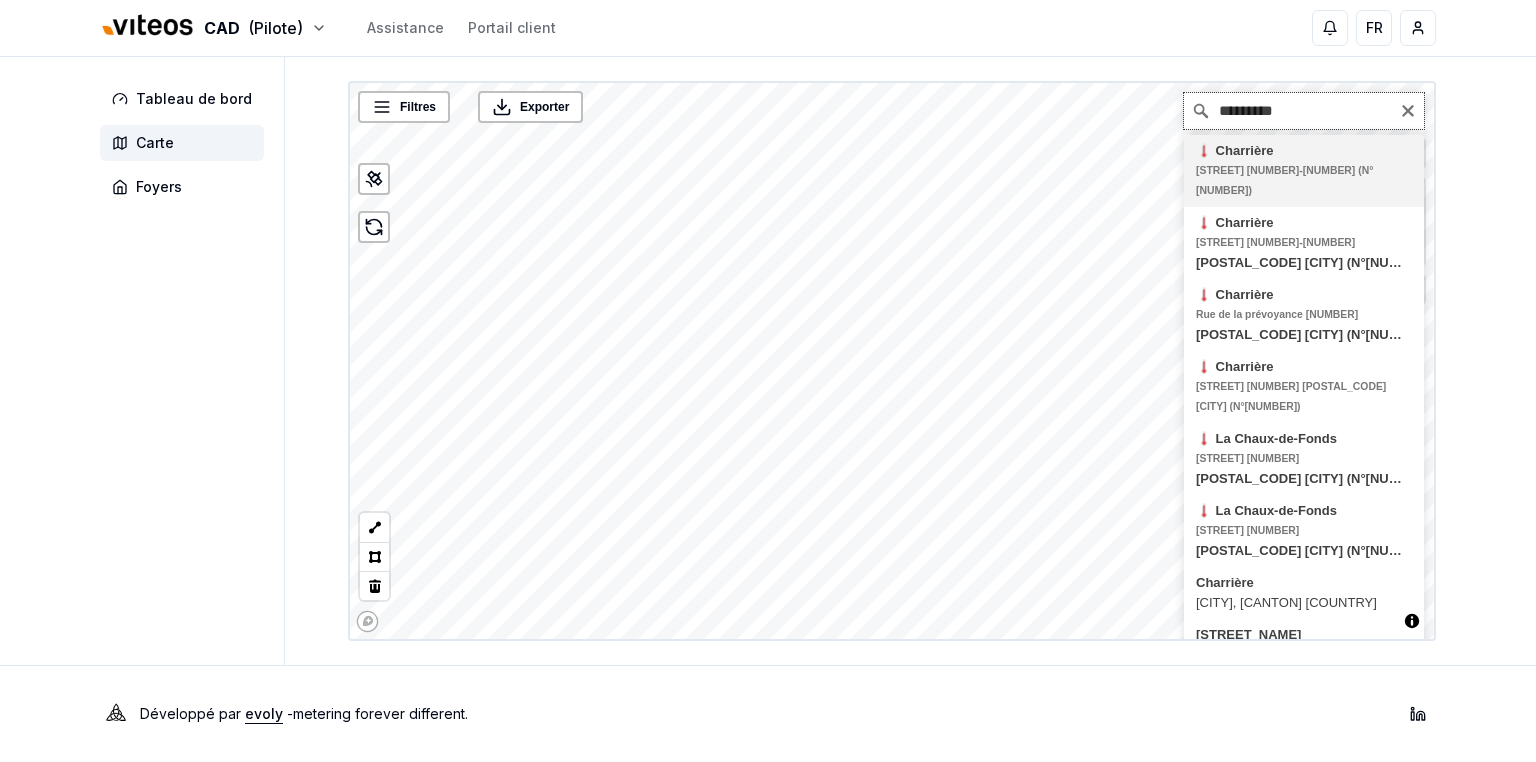 type on "**********" 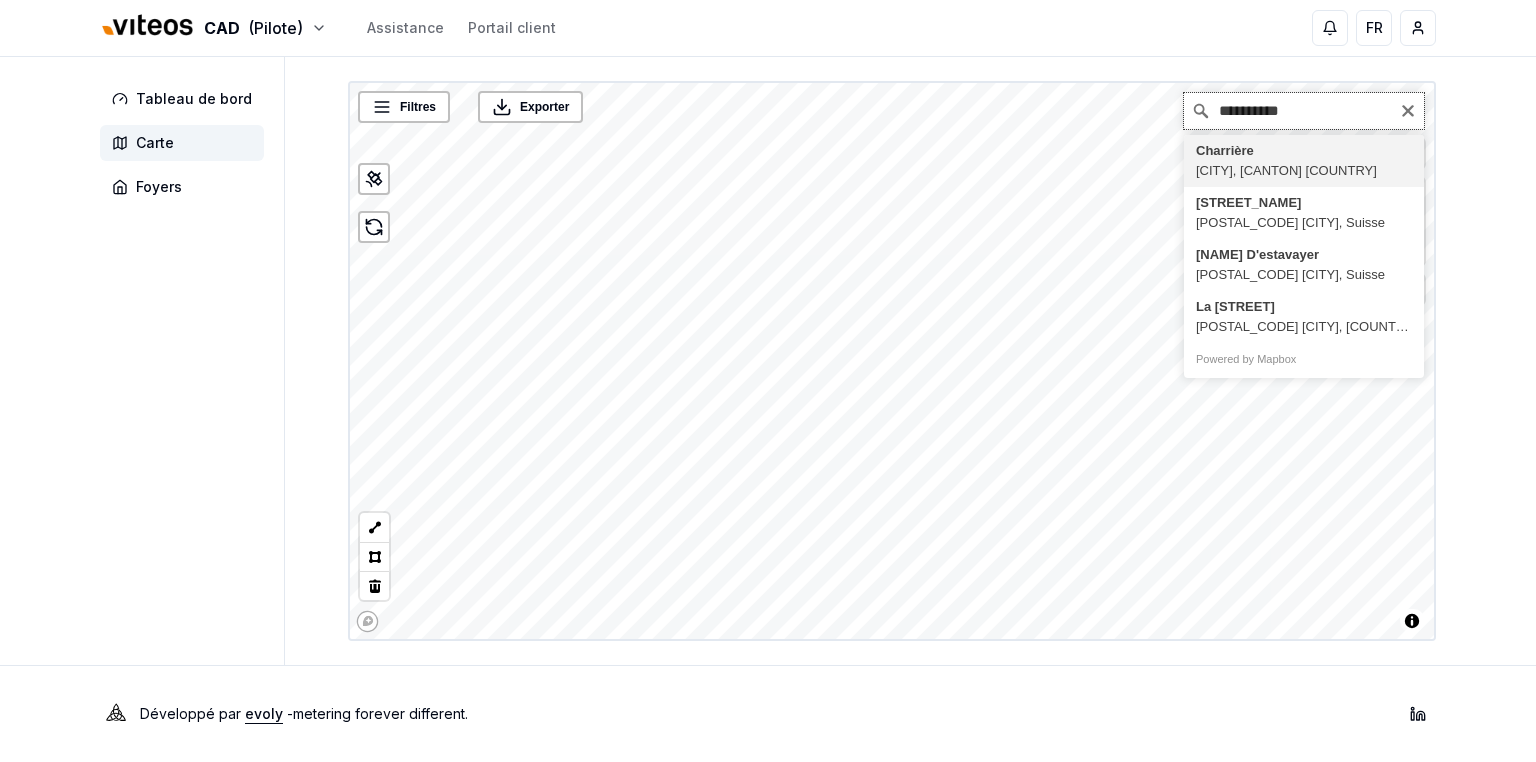 click on "**********" at bounding box center [892, 361] 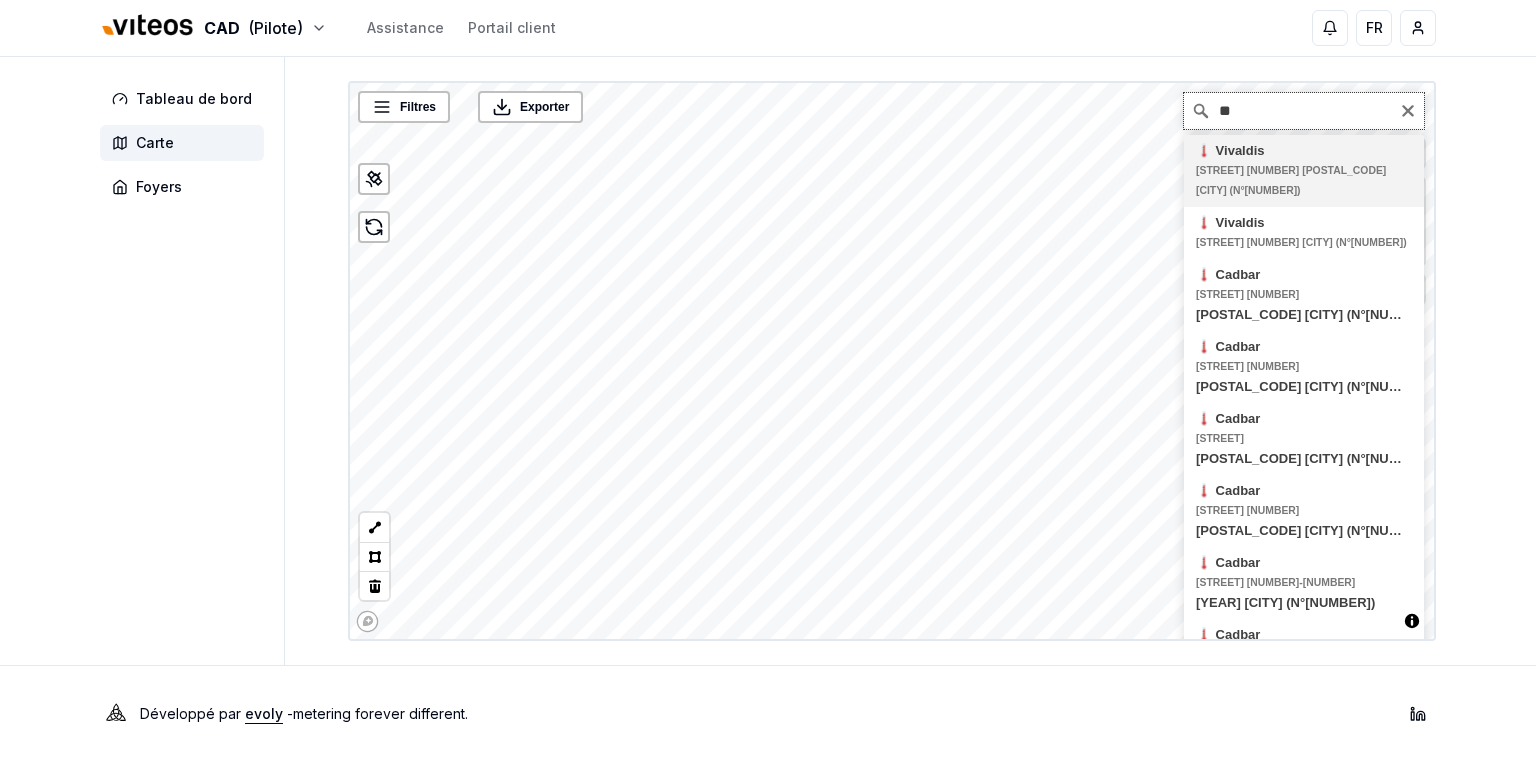 type on "*" 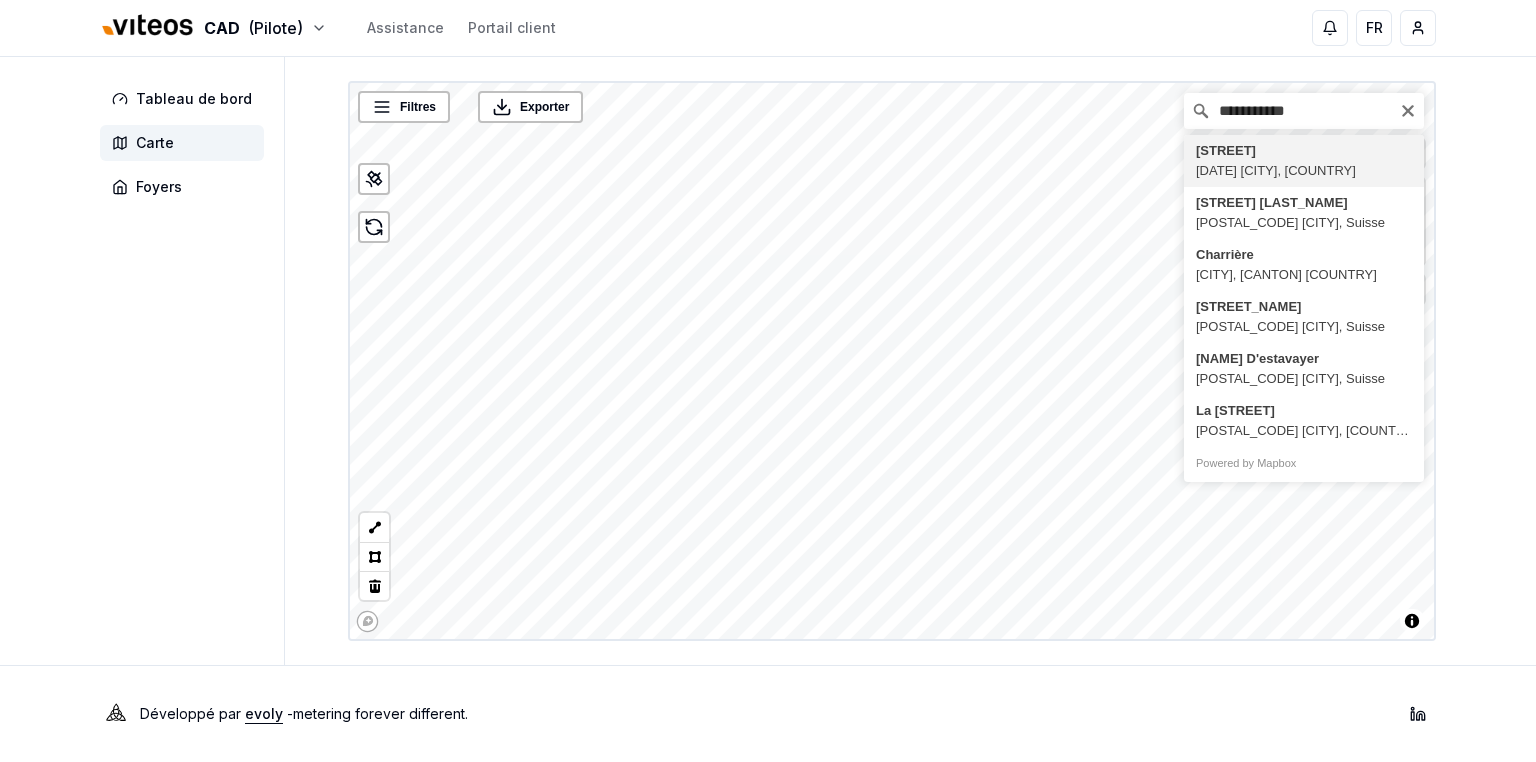 type on "**********" 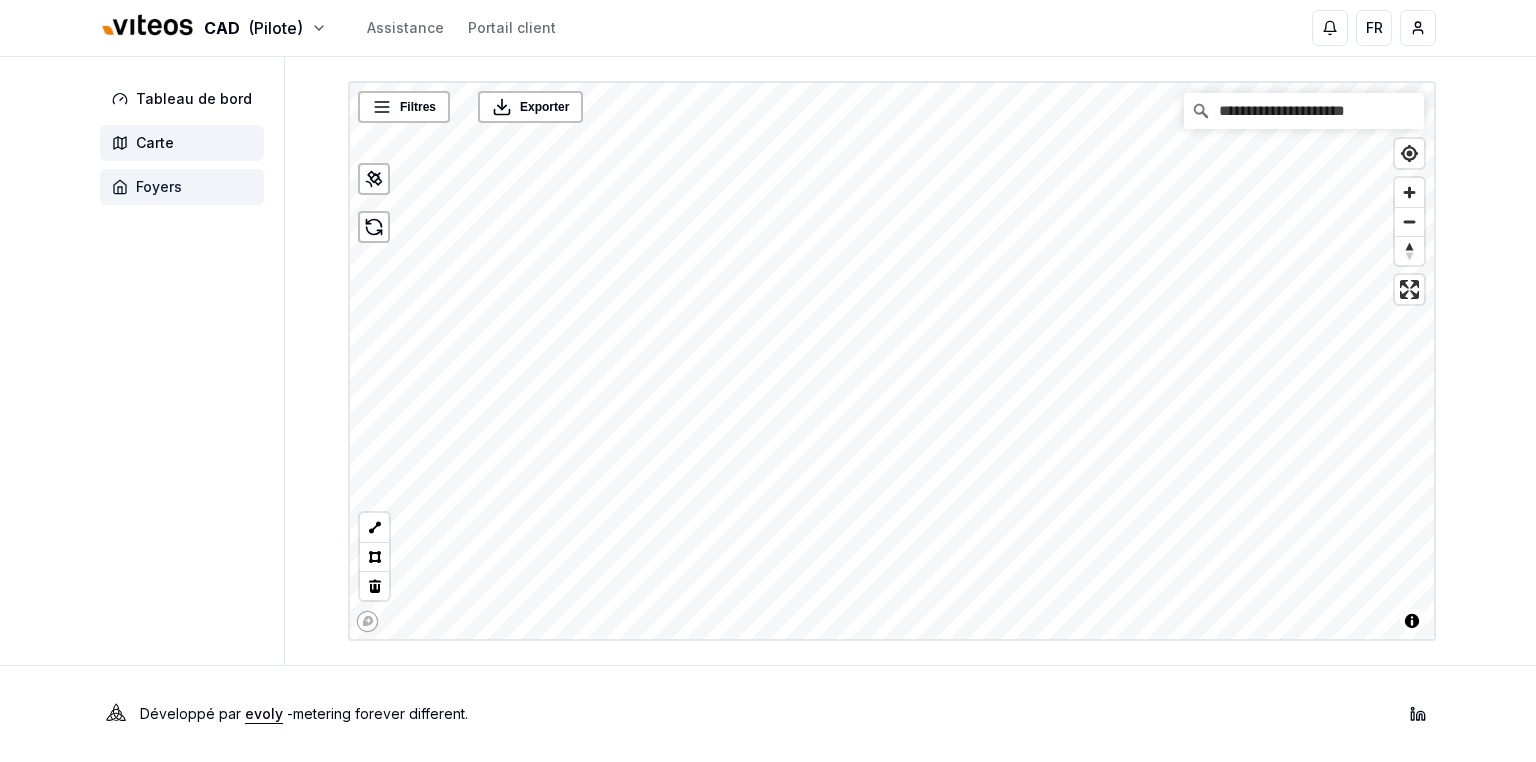 click on "Foyers" at bounding box center (159, 187) 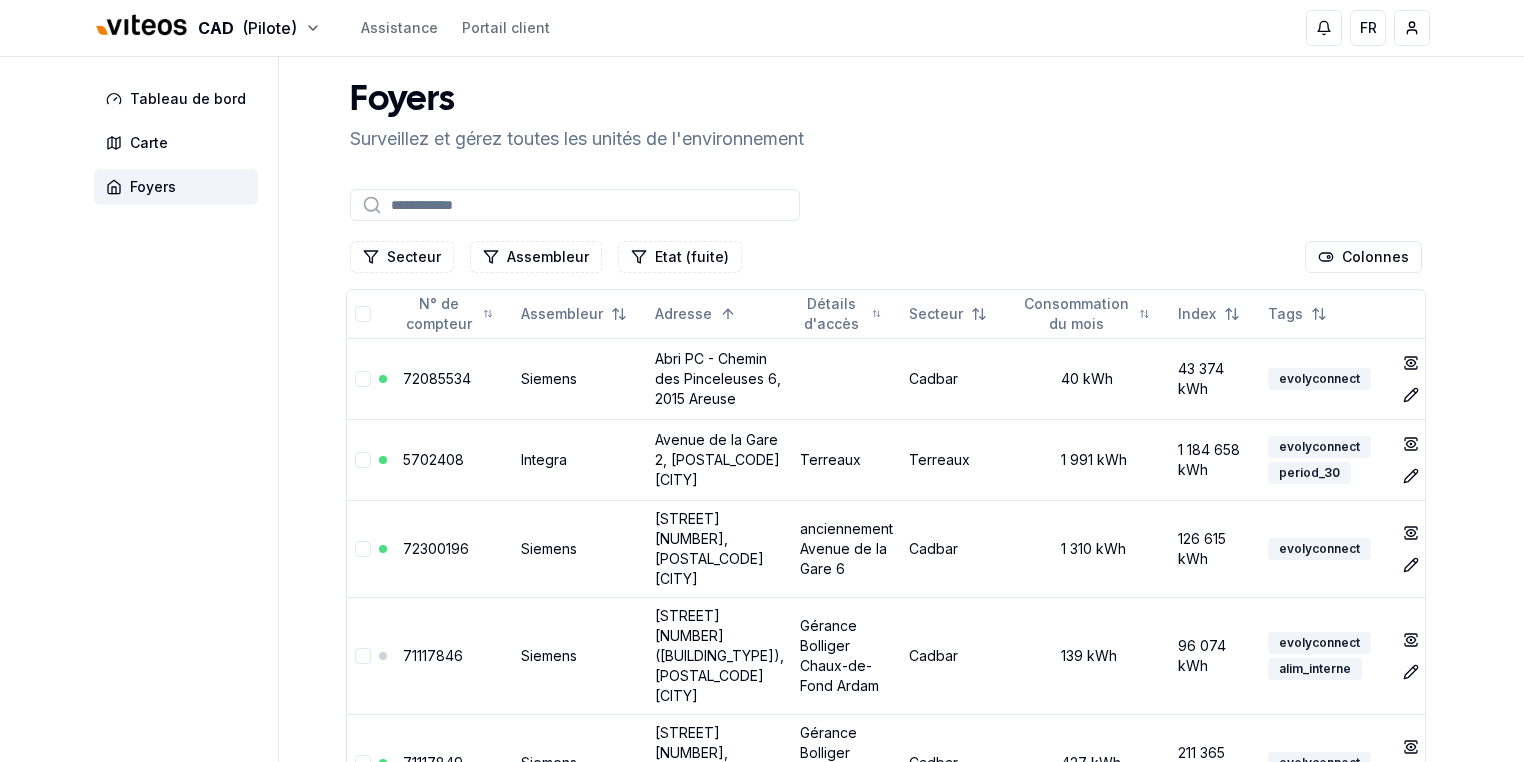 click at bounding box center [575, 205] 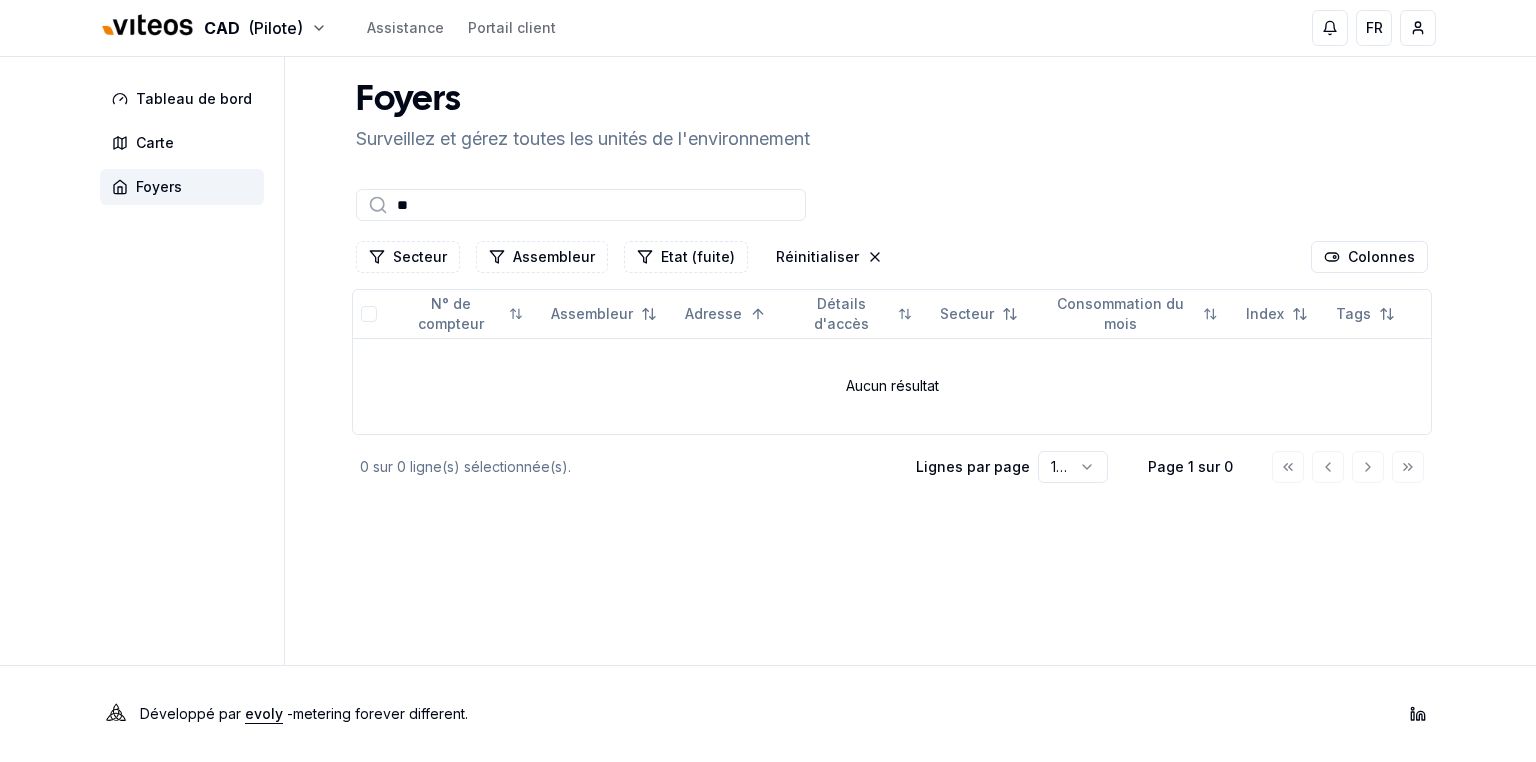 type on "*" 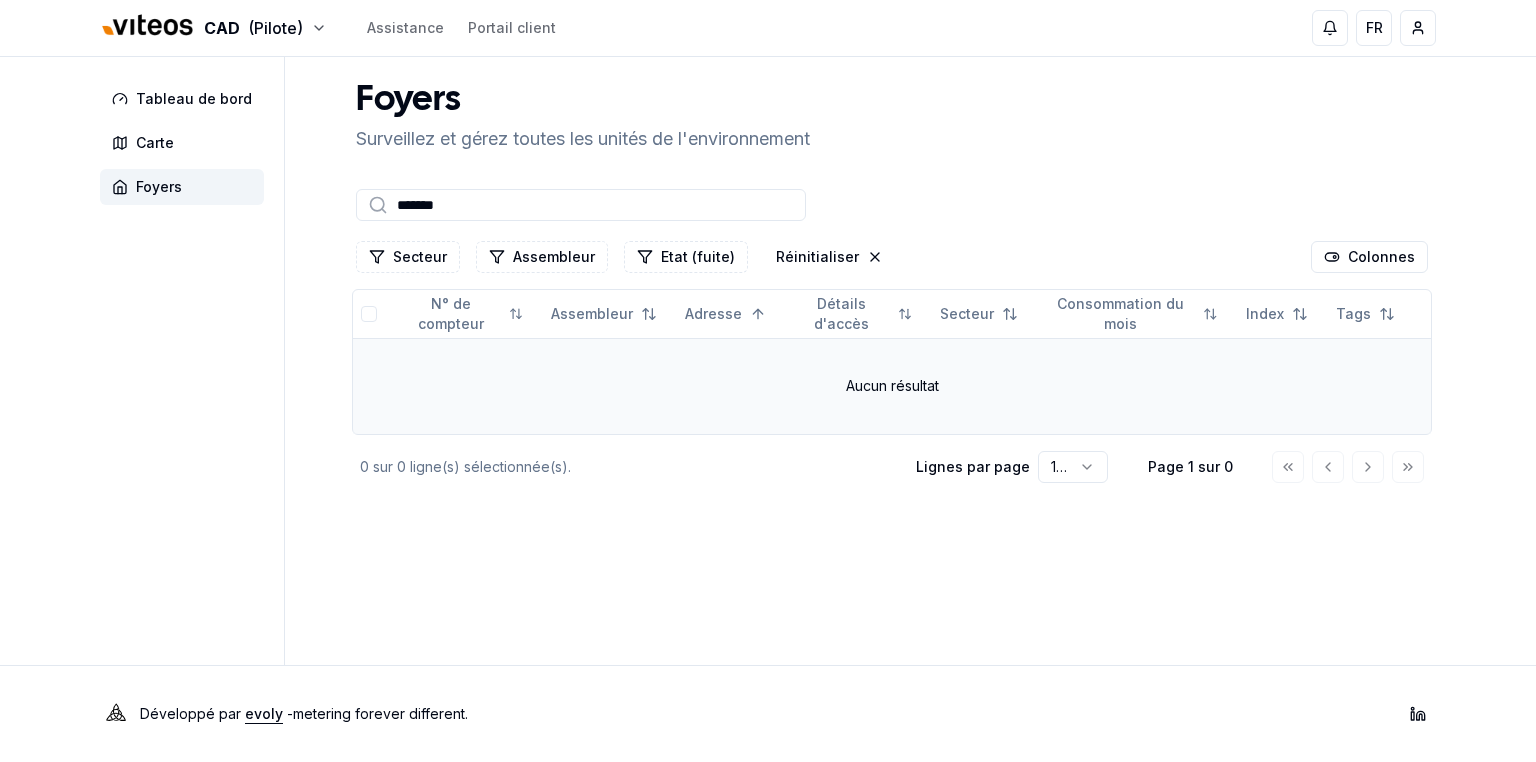 type on "*******" 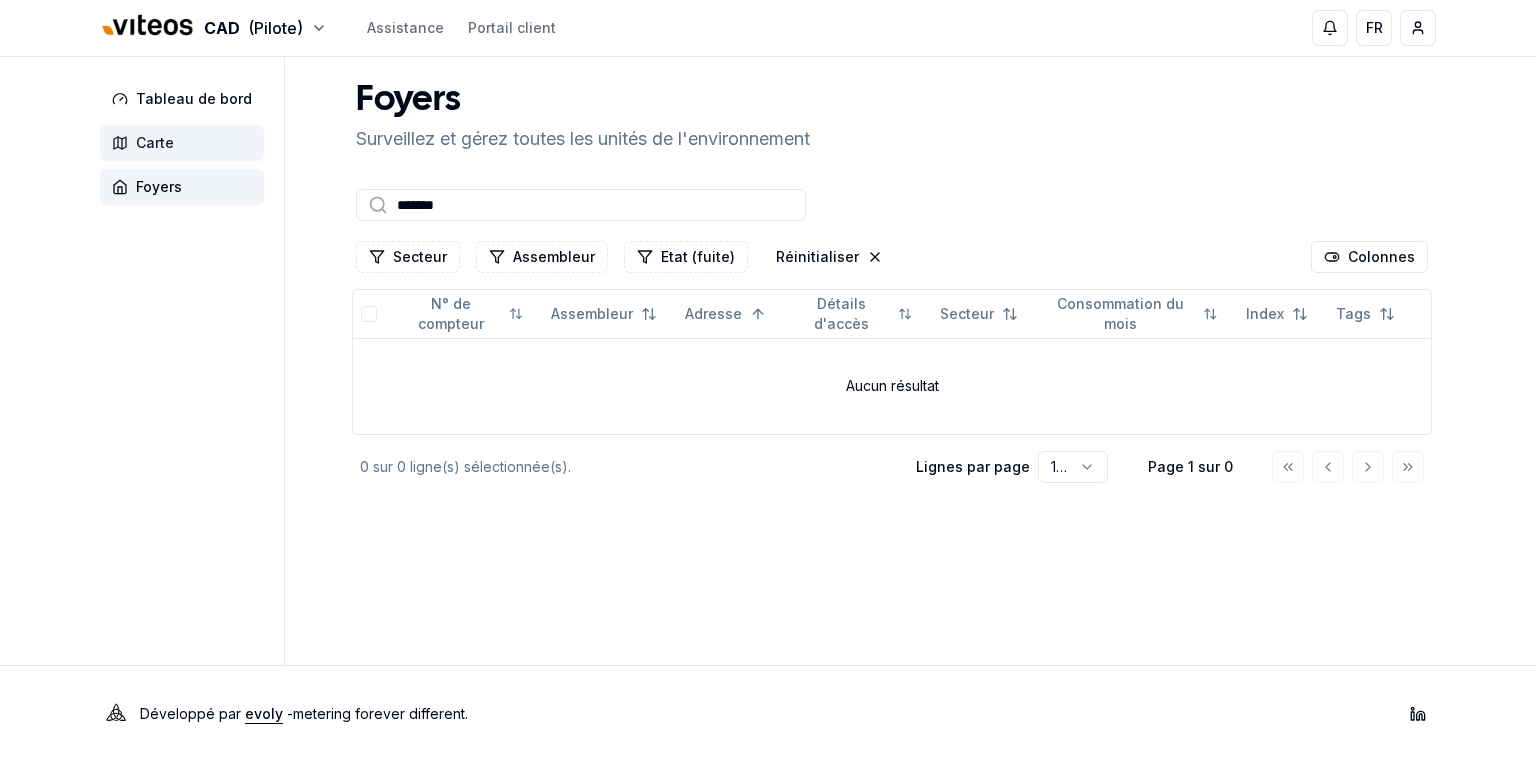 click on "Carte" at bounding box center [155, 143] 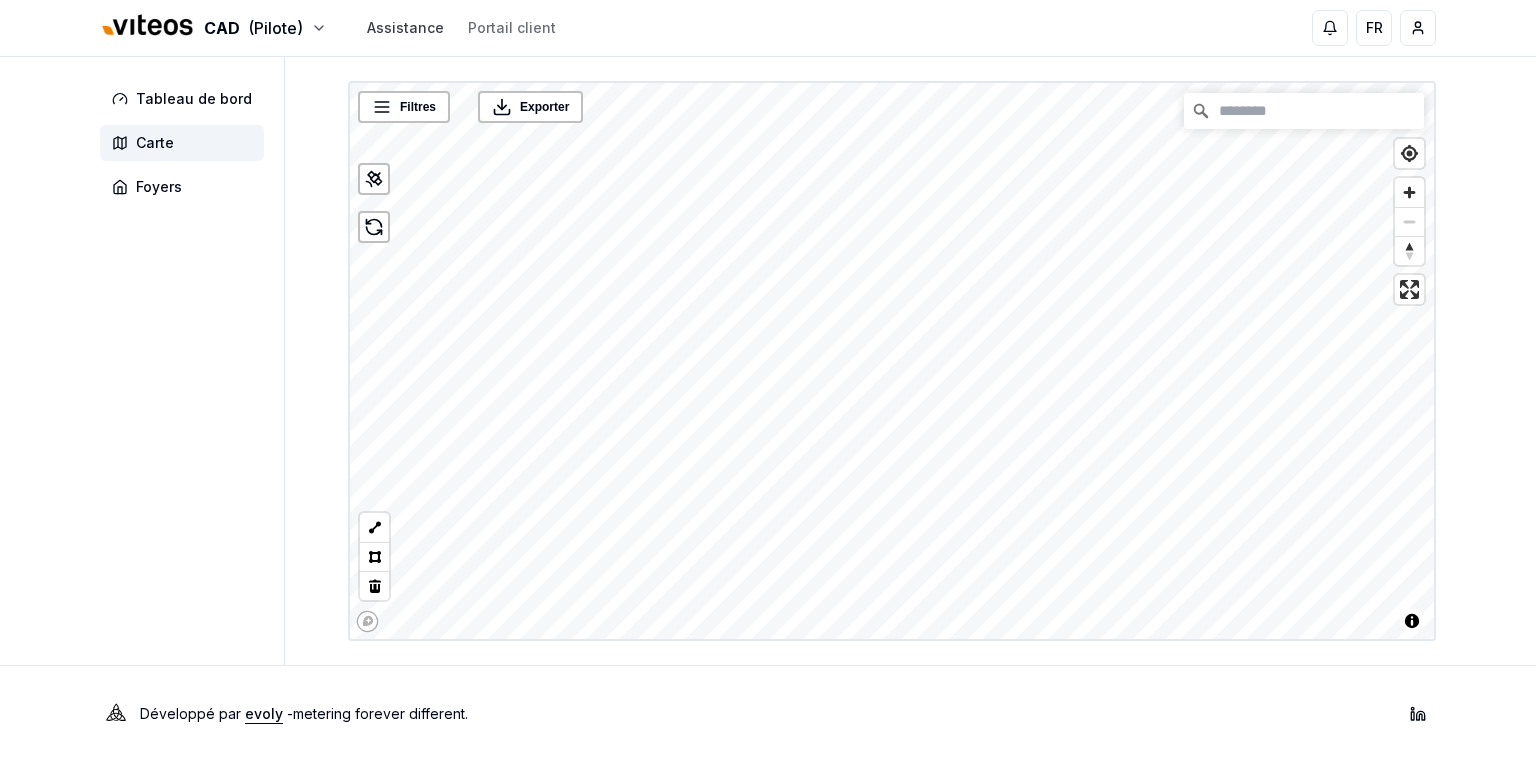 click on "Assistance" at bounding box center [405, 28] 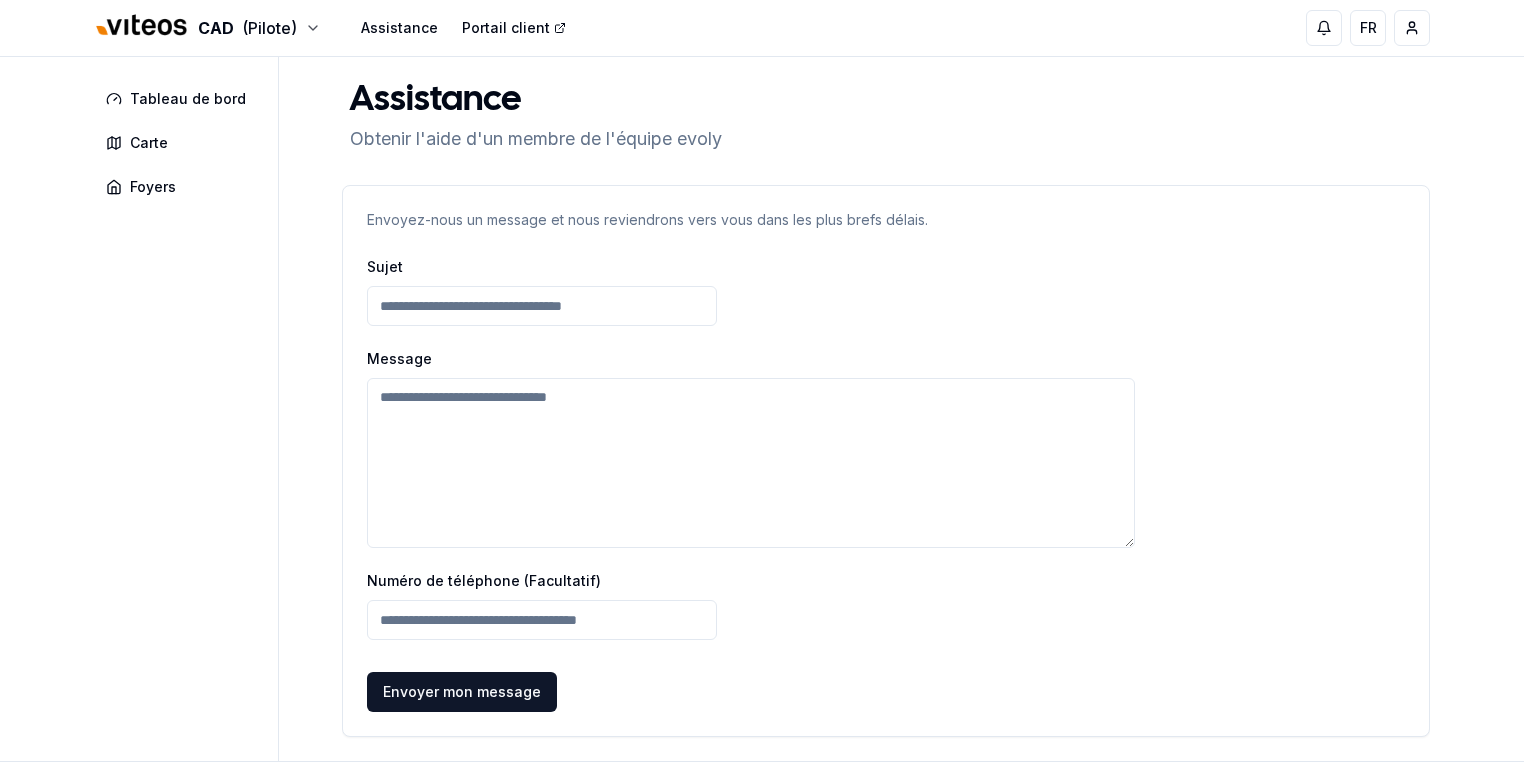 click on "Portail client" at bounding box center [514, 28] 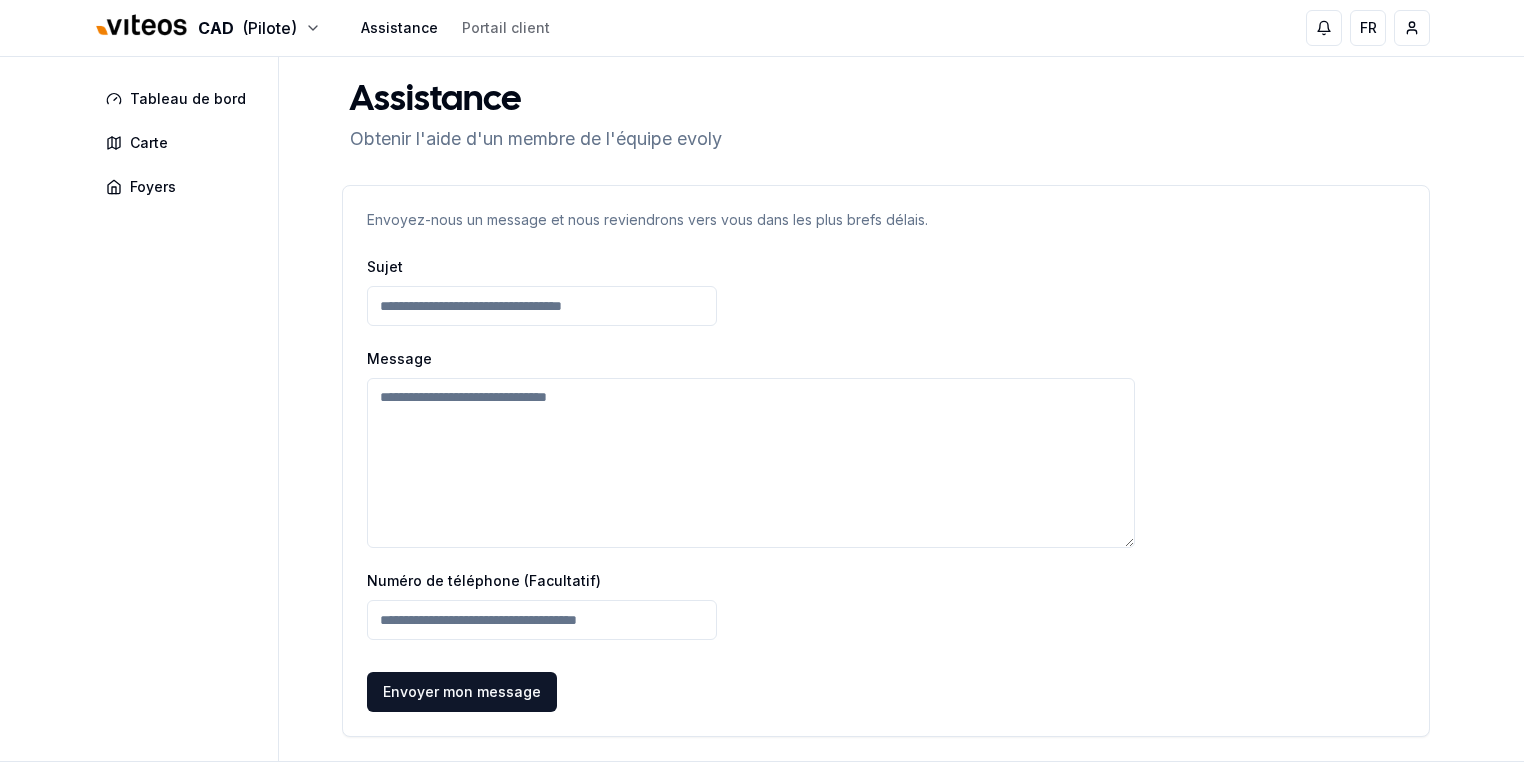 click on "Tableau de bord Carte Foyers" at bounding box center (186, 409) 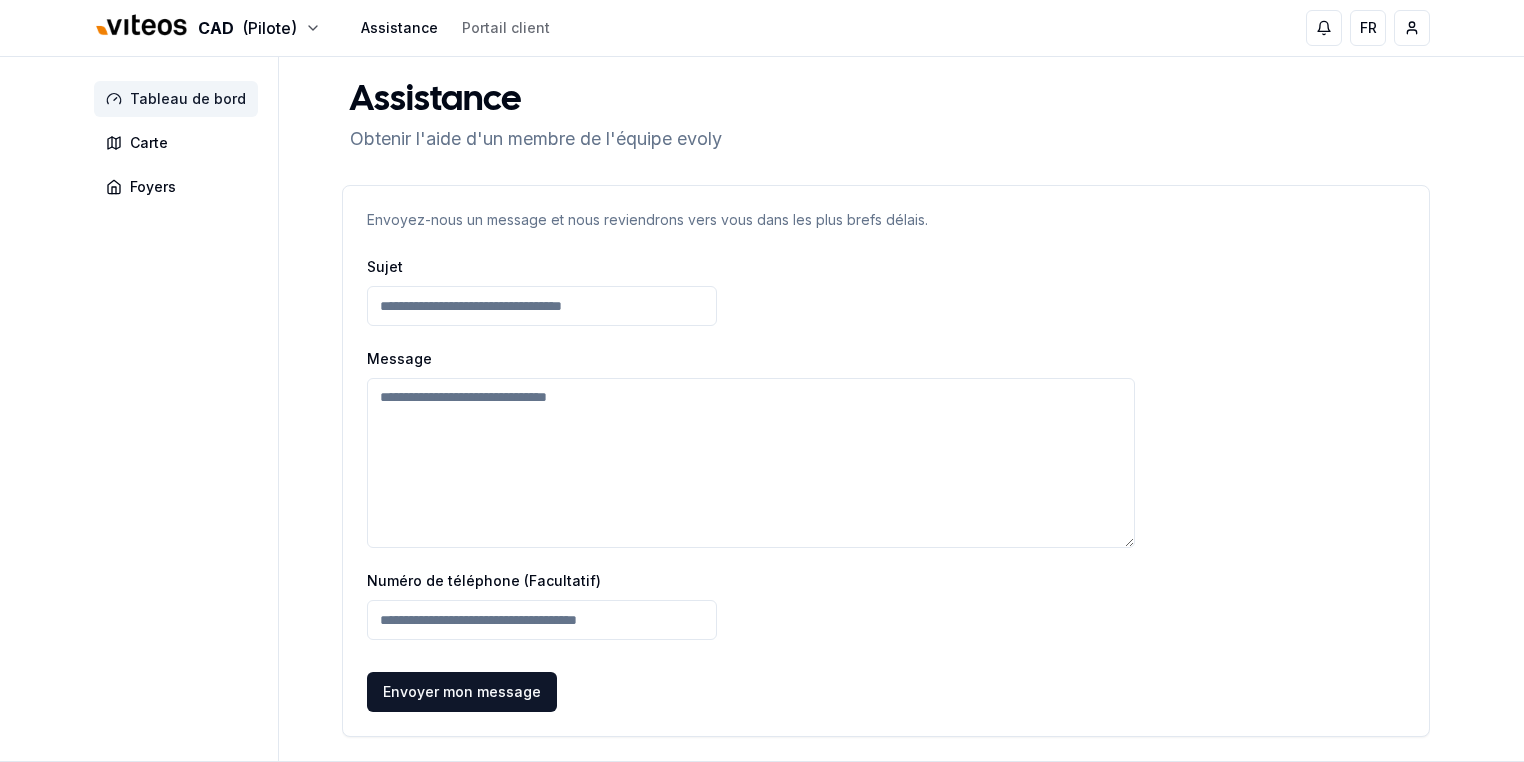 click on "Tableau de bord" at bounding box center (188, 99) 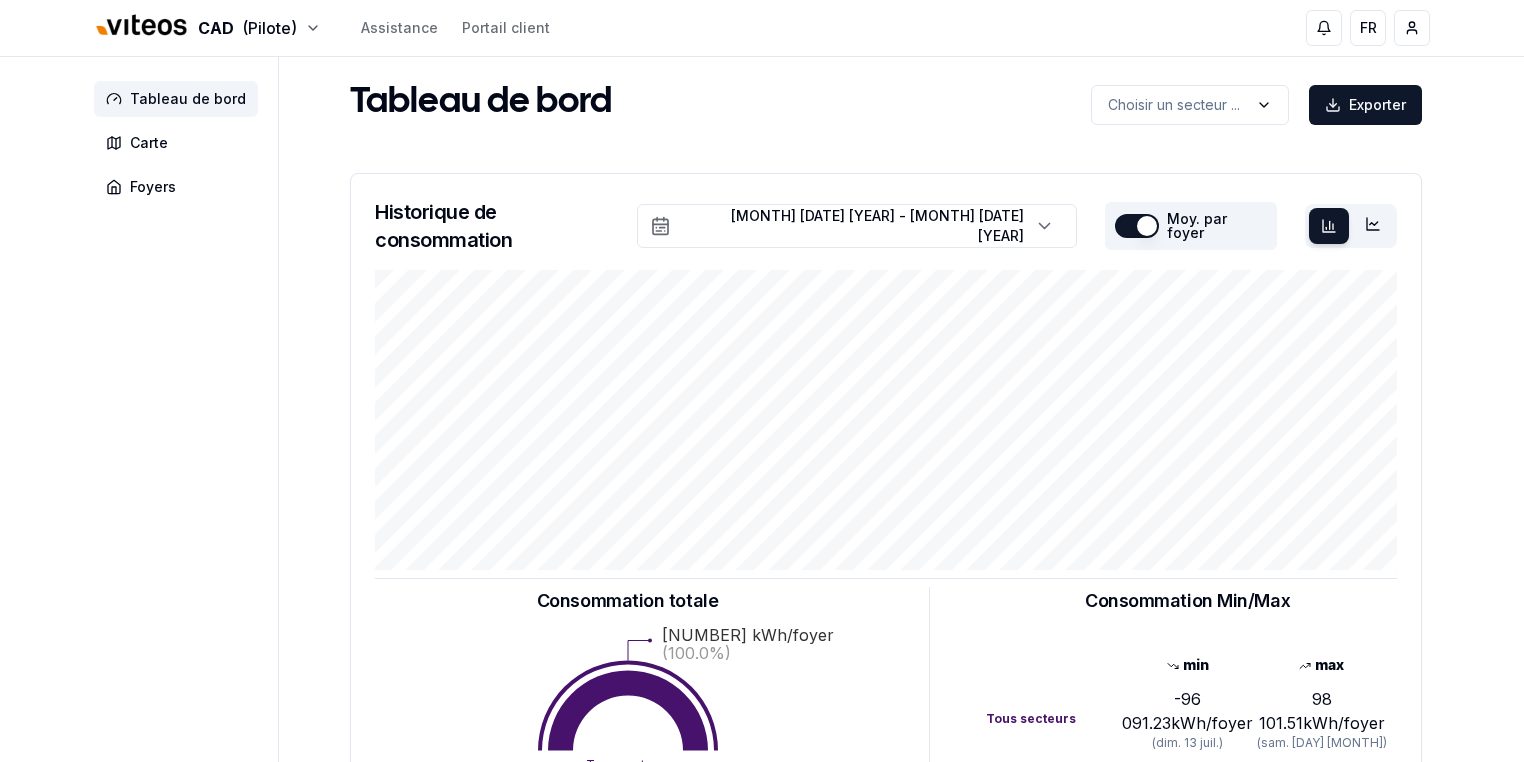 click on "Tableau de bord Carte Foyers Tableau de bord Choisir un secteur ... Exporter Choisir un secteur ... Historique de consommation [MONTH] [DATE] [YEAR] - [MONTH] [DATE] [YEAR] Moy. par foyer Consommation totale Tous secteurs kWh/foyer (100.0%) Consommation Min/Max min max Tous secteurs - [NUMBER] kWh/foyer ([MONTH] [DATE] - [TIME]) [NUMBER] kWh/foyer ([MONTH] [DATE] - [TIME]) Consommation totale Tous secteurs [NUMBER] kWh/foyer (100.0%) Consommation Min/Max min max Tous secteurs -[NUMBER] kWh/foyer ([DAY] [DATE] [MONTH]) [NUMBER] kWh/foyer ([DAY] [DATE] [MONTH]) Nombre de compteurs installés : 258 GWF Integra Itron Siemens 0 153 0 105 Tous secteurs Anomalies (demo) Fuites Fraudes Réclamations 10 Fuites détectées [NUMBER] m³ Volume total des fuites" at bounding box center [762, 605] 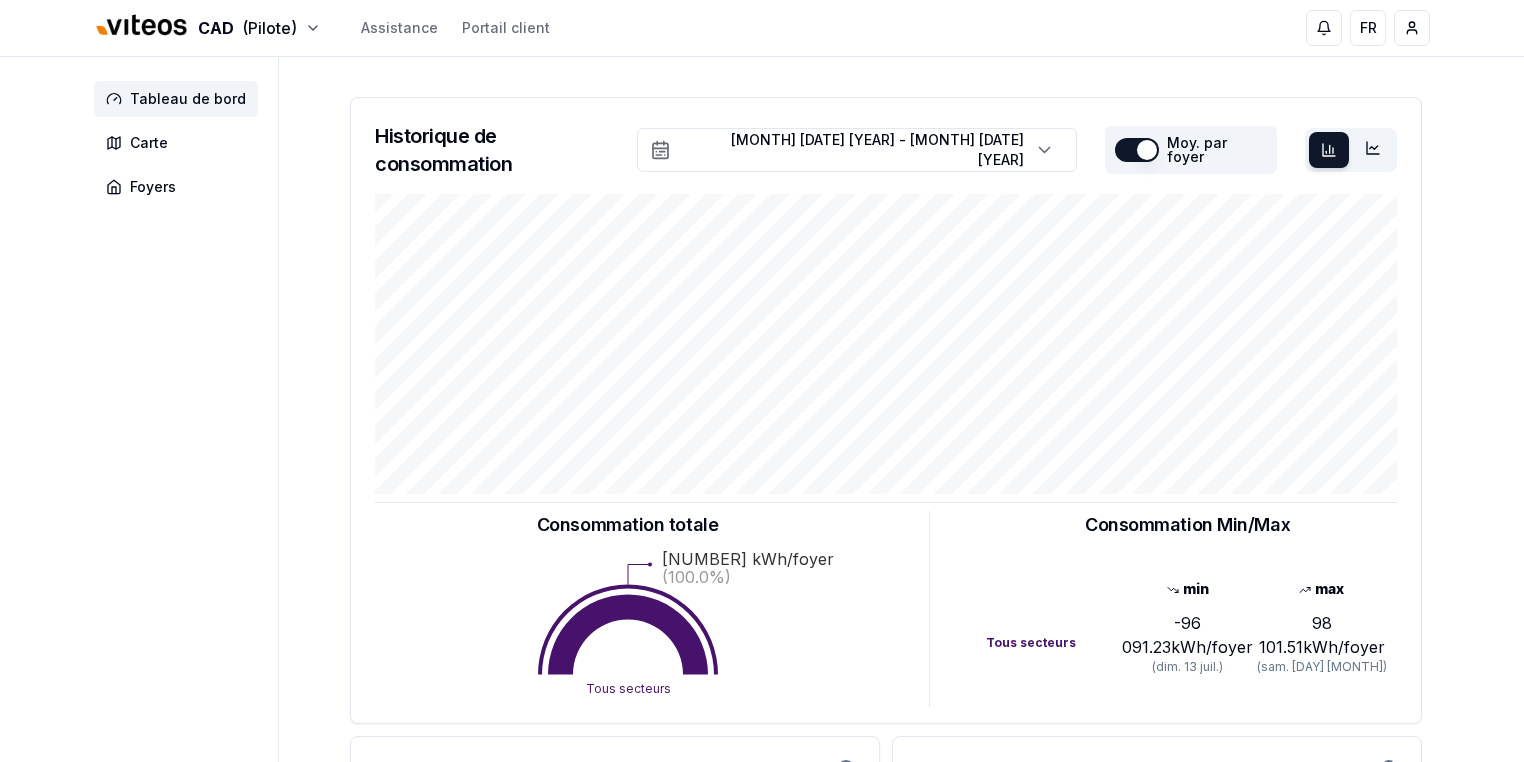 scroll, scrollTop: 475, scrollLeft: 0, axis: vertical 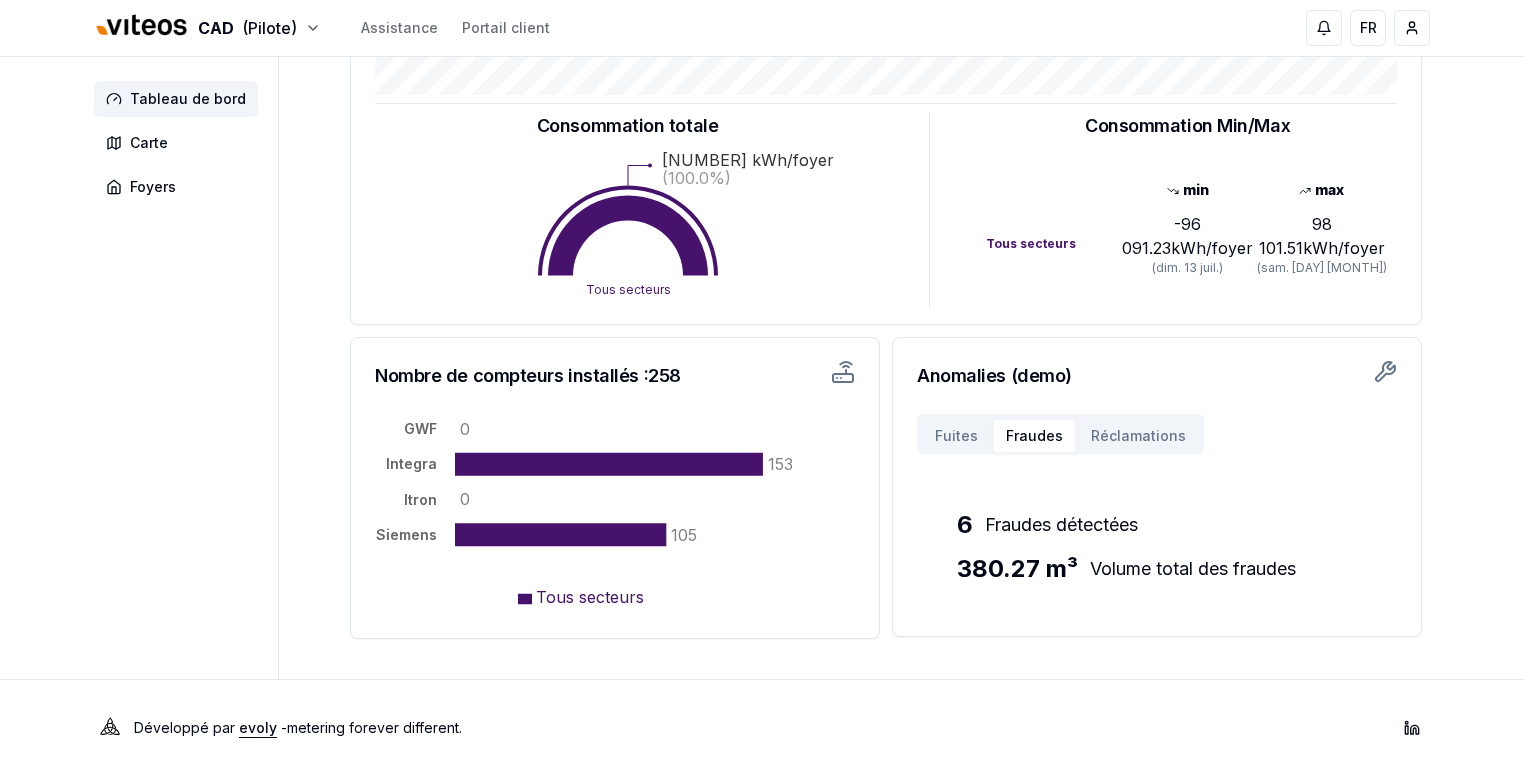 click on "Fraudes" at bounding box center (1034, 436) 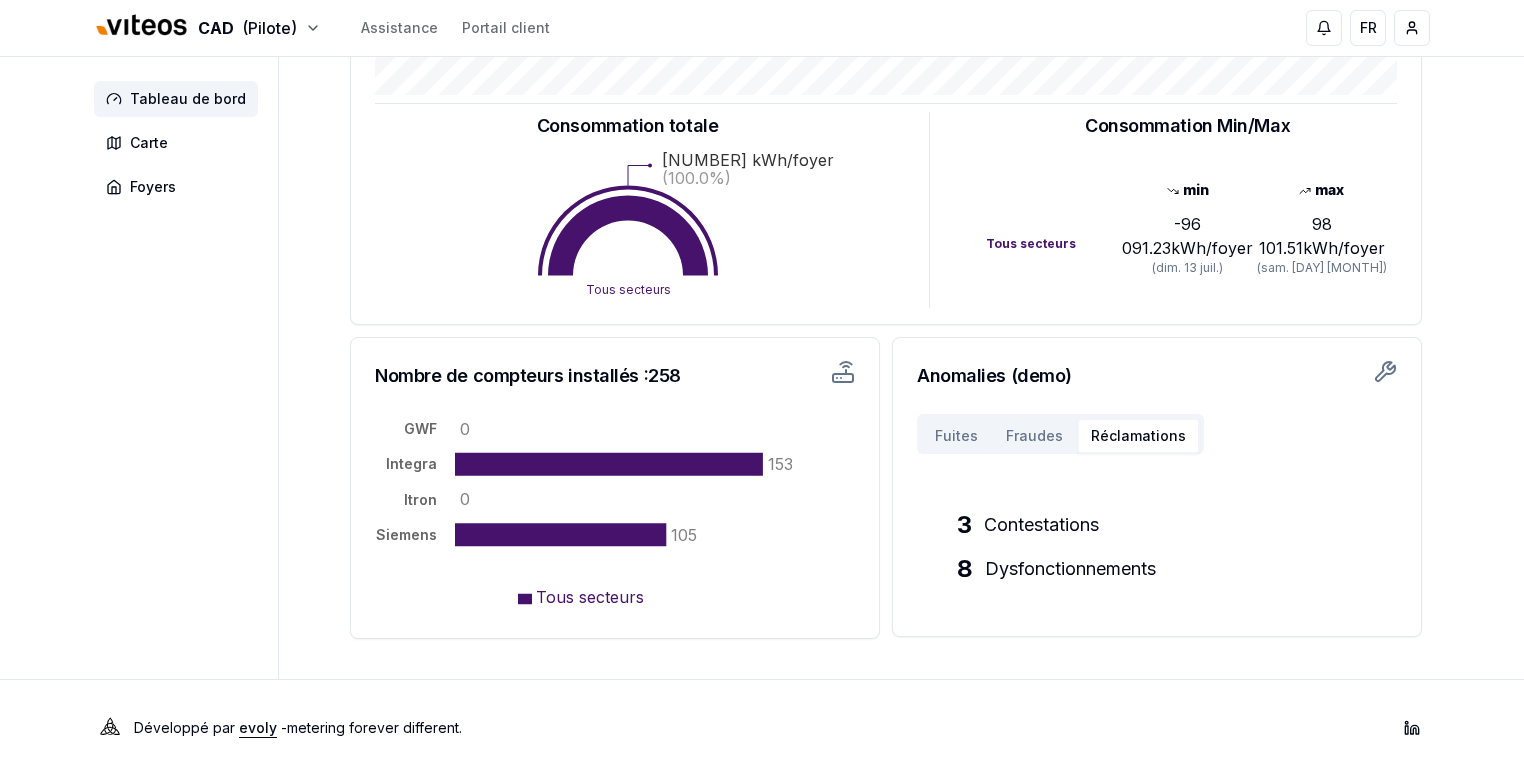click on "Réclamations" at bounding box center [1138, 436] 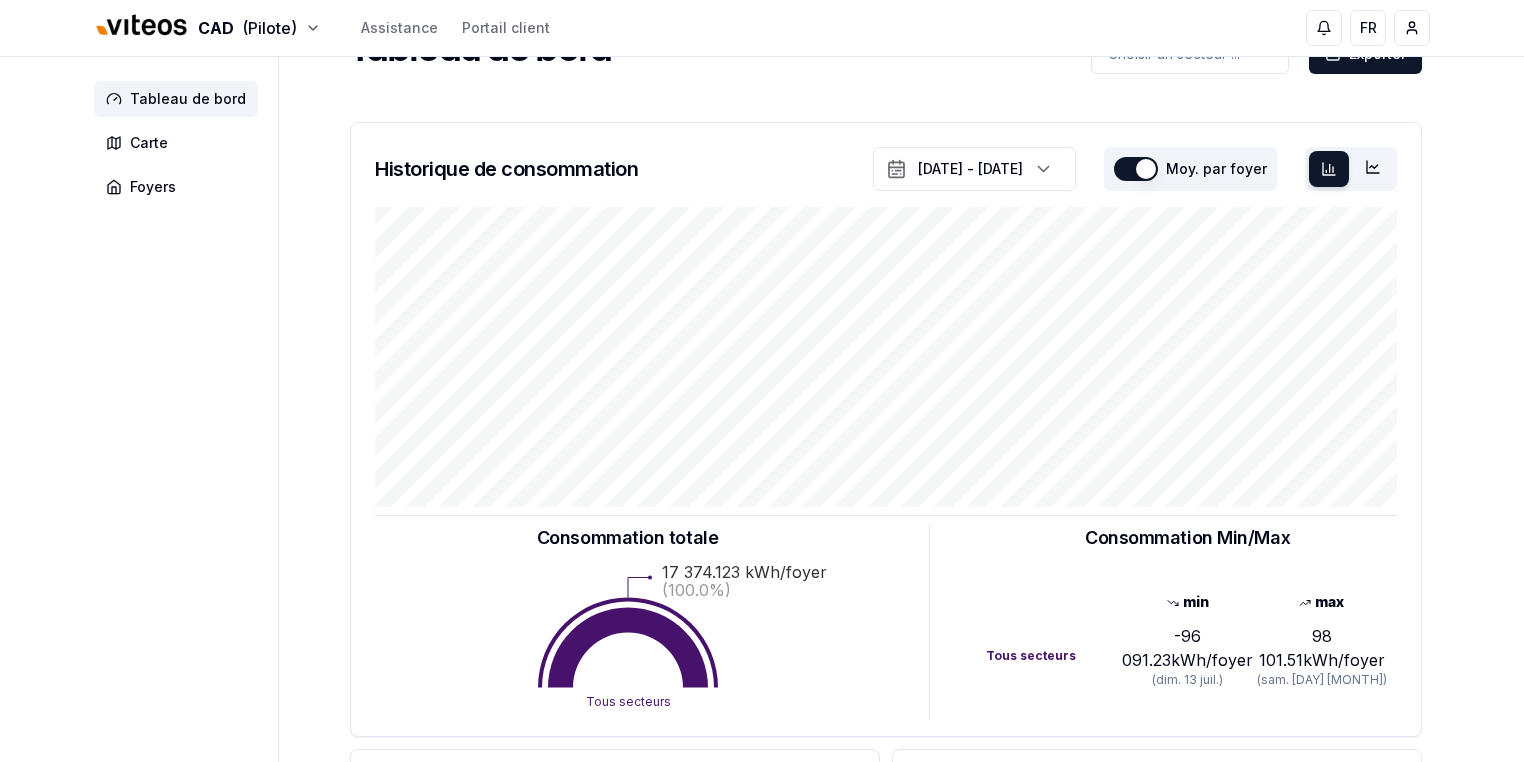 scroll, scrollTop: 0, scrollLeft: 0, axis: both 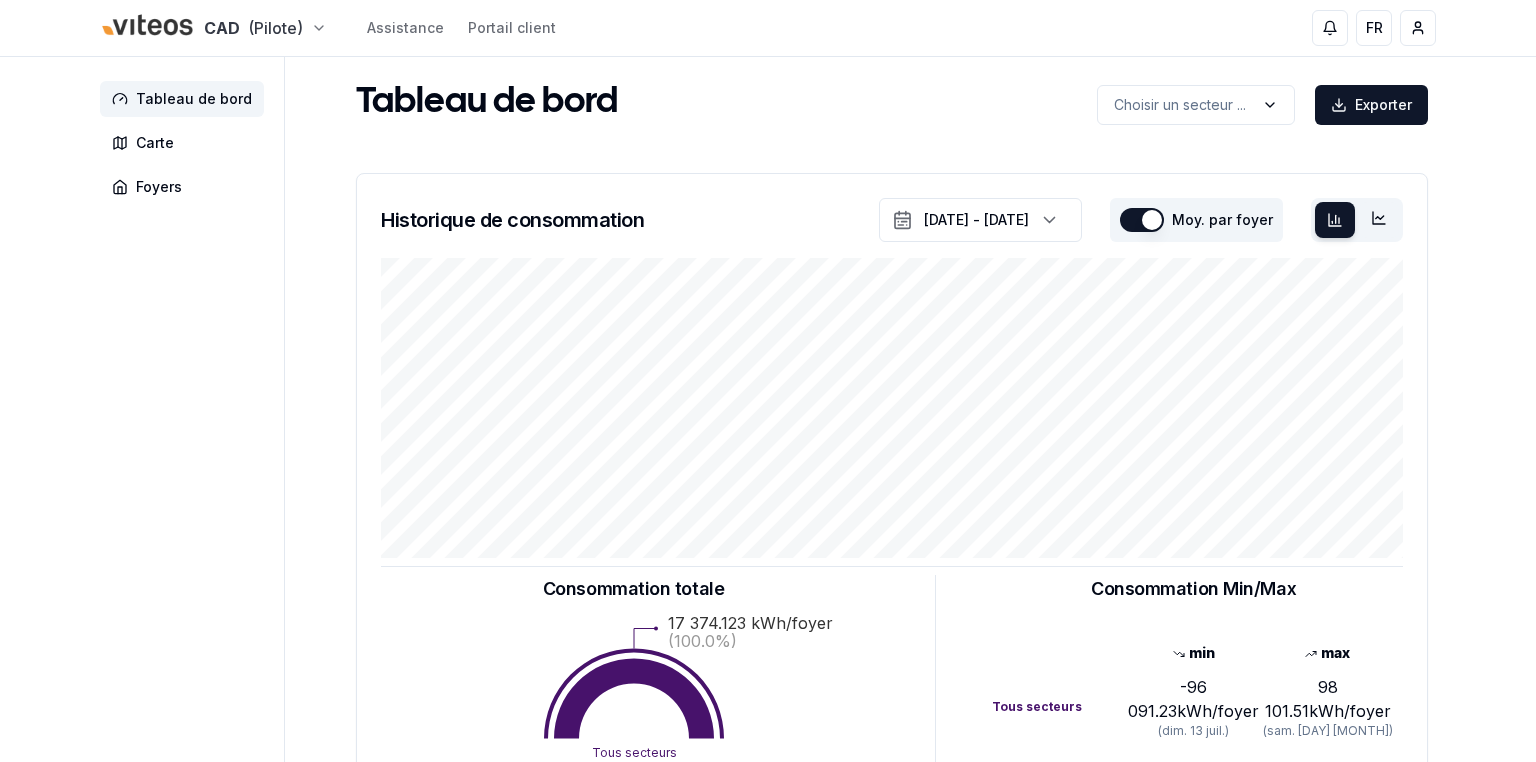 click on "CAD (Pilote) Assistance Portail client FR [FIRST] [LAST] Tableau de bord Carte Foyers Tableau de bord Choisir un secteur ... Exporter Choisir un secteur ... Historique de consommation 3 juil. 2025 - 17 juil. 2025 Moy. par foyer Consommation totale Tous secteurs 6 067.144 kWh/foyer (100.0%) Consommation Min/Max min max Tous secteurs - 384 604.93  kWh/foyer (14 juil. - 16h) 384 624.7  kWh/foyer (14 juil. - 12h) Consommation totale Tous secteurs 17 374.123 kWh/foyer (100.0%) Consommation Min/Max min max Tous secteurs -96 091.23  kWh/foyer (dim. 13 juil.) 98 101.51  kWh/foyer (sam. 12 juil.) Nombre de compteurs installés :  258 GWF Integra Itron Siemens 0 153 0 105 Tous secteurs Siemens Anomalies    (demo) Fuites Fraudes Réclamations 3 Contestations 8 Dysfonctionnements Développé par   evoly   -  metering forever different . Linkedin 105" at bounding box center [768, 619] 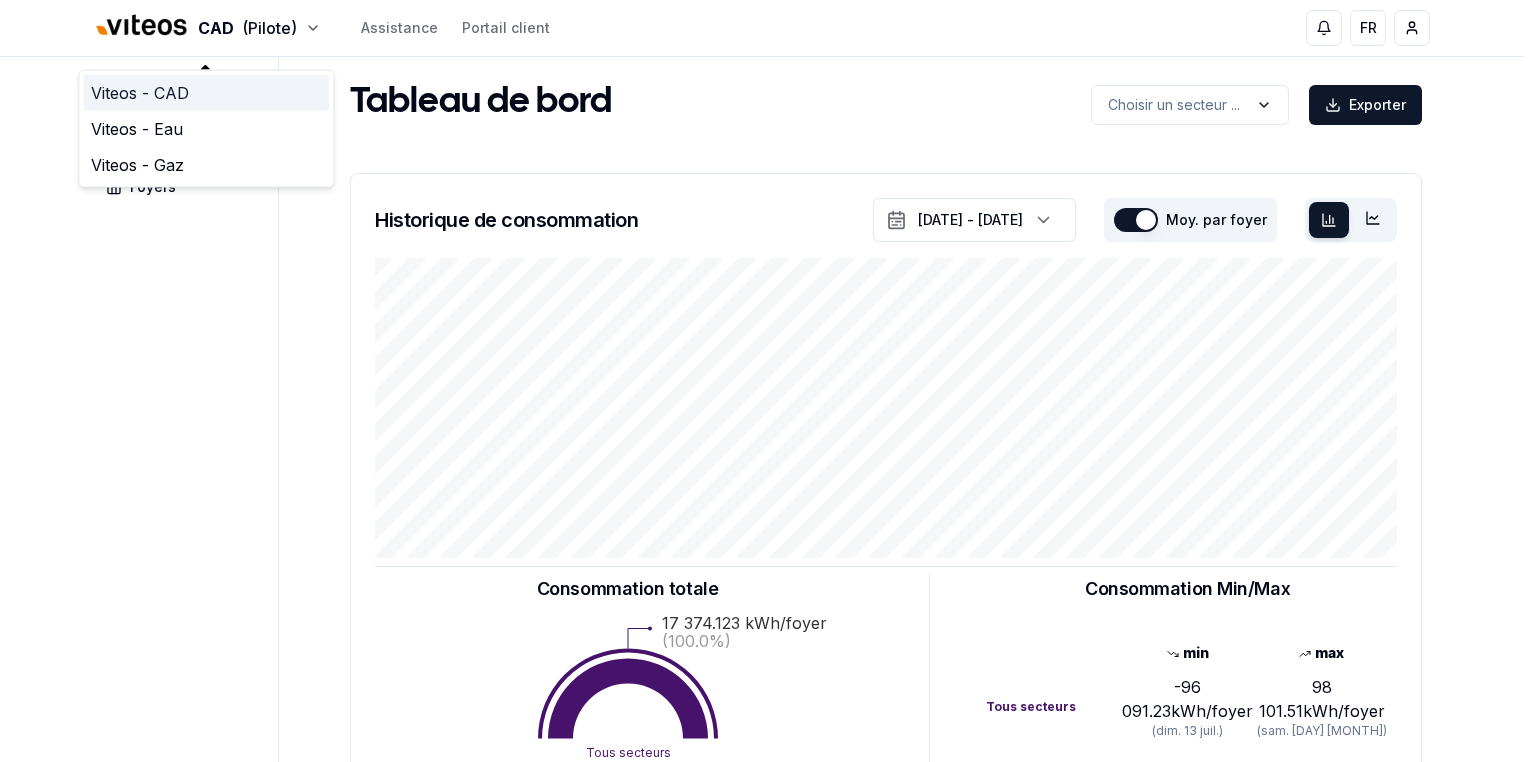 click on "Viteos - CAD" at bounding box center (206, 93) 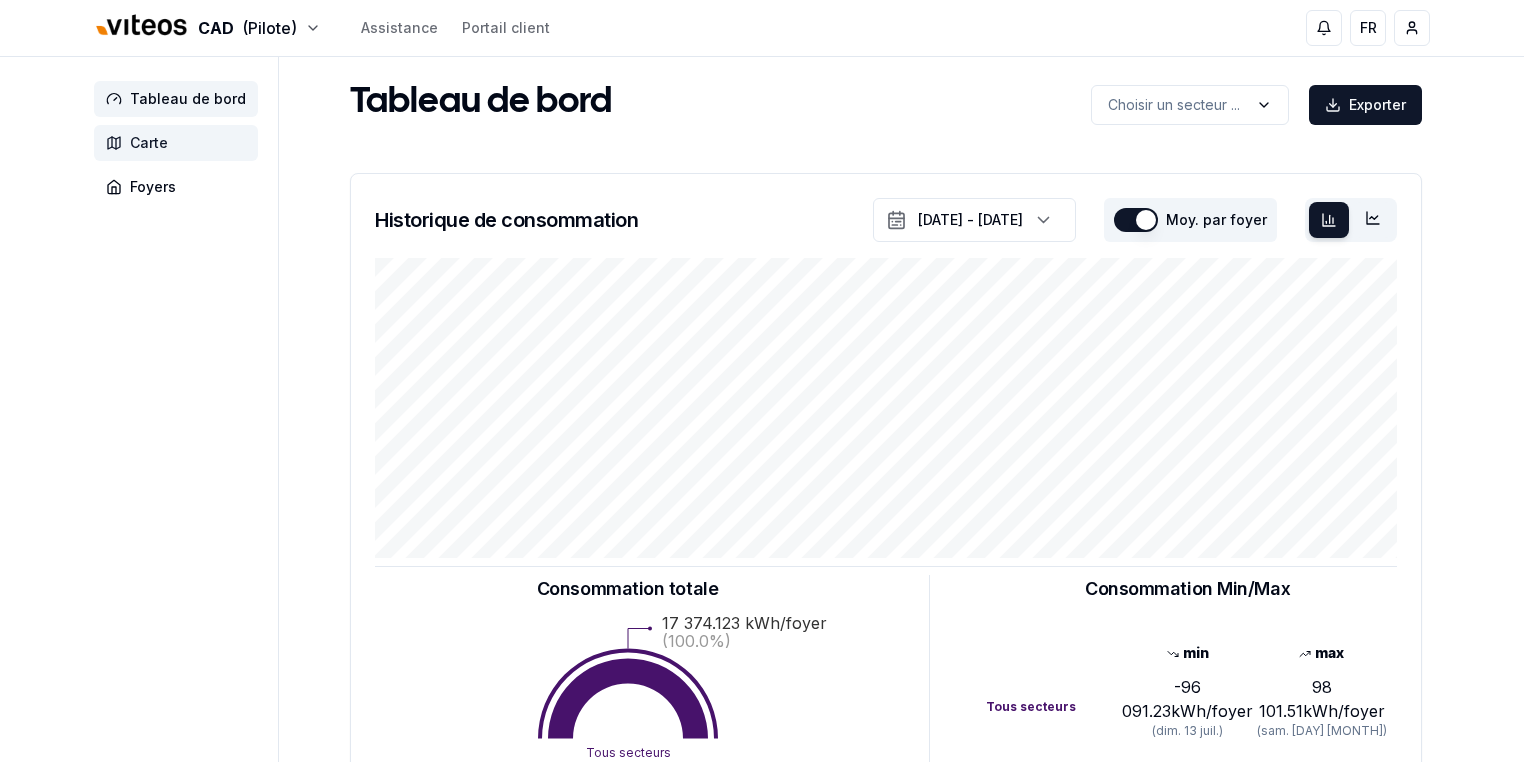 click on "Carte" at bounding box center (149, 143) 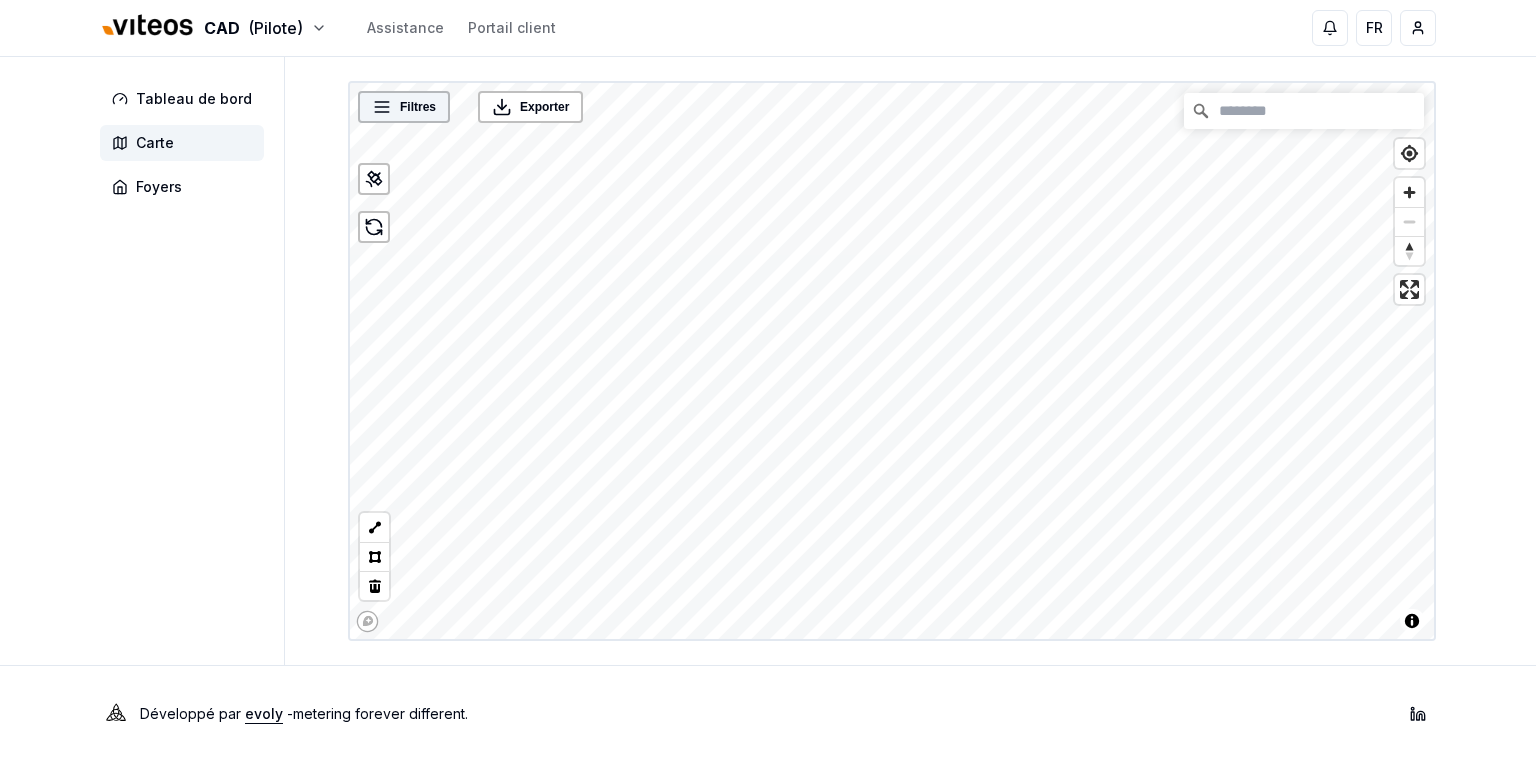 click on "Filtres" at bounding box center (418, 107) 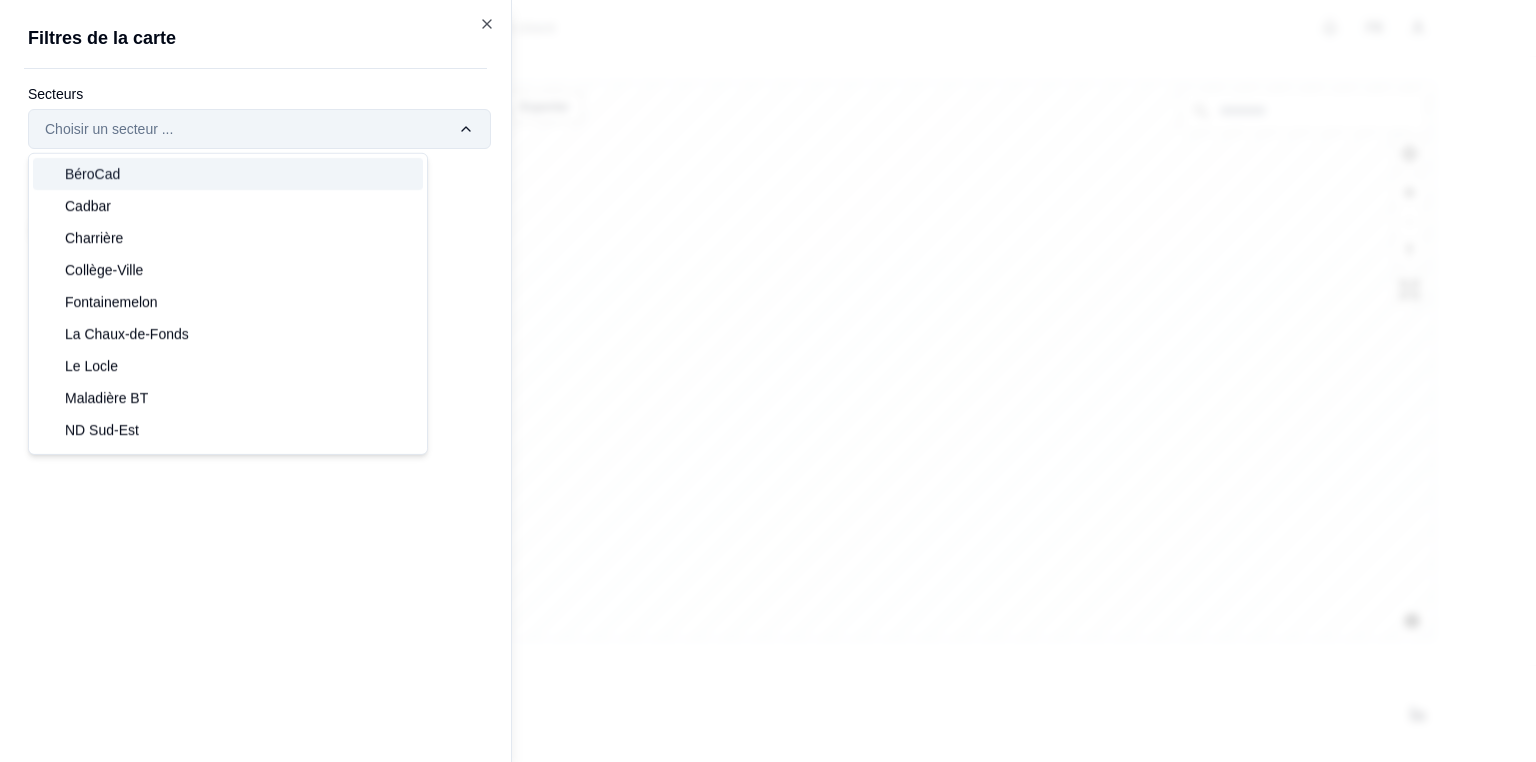 click on "Filtres © Mapbox   © OpenStreetMap   Improve this map Exporter Filtres de la carte Secteurs Choisir un secteur ... Regrouper les points par proximité save-options reset-options Close BéroCad Cadbar Charrière Collège-Ville Fontainemelon La Chaux-de-Fonds Le Locle Maladière BT ND Sud-Est ND Sud-Ouest Neuchâtel Paddock/Batignolles Peseux St-Aubin-Sauges Terreaux Vadec Vivaldis" at bounding box center (892, 361) 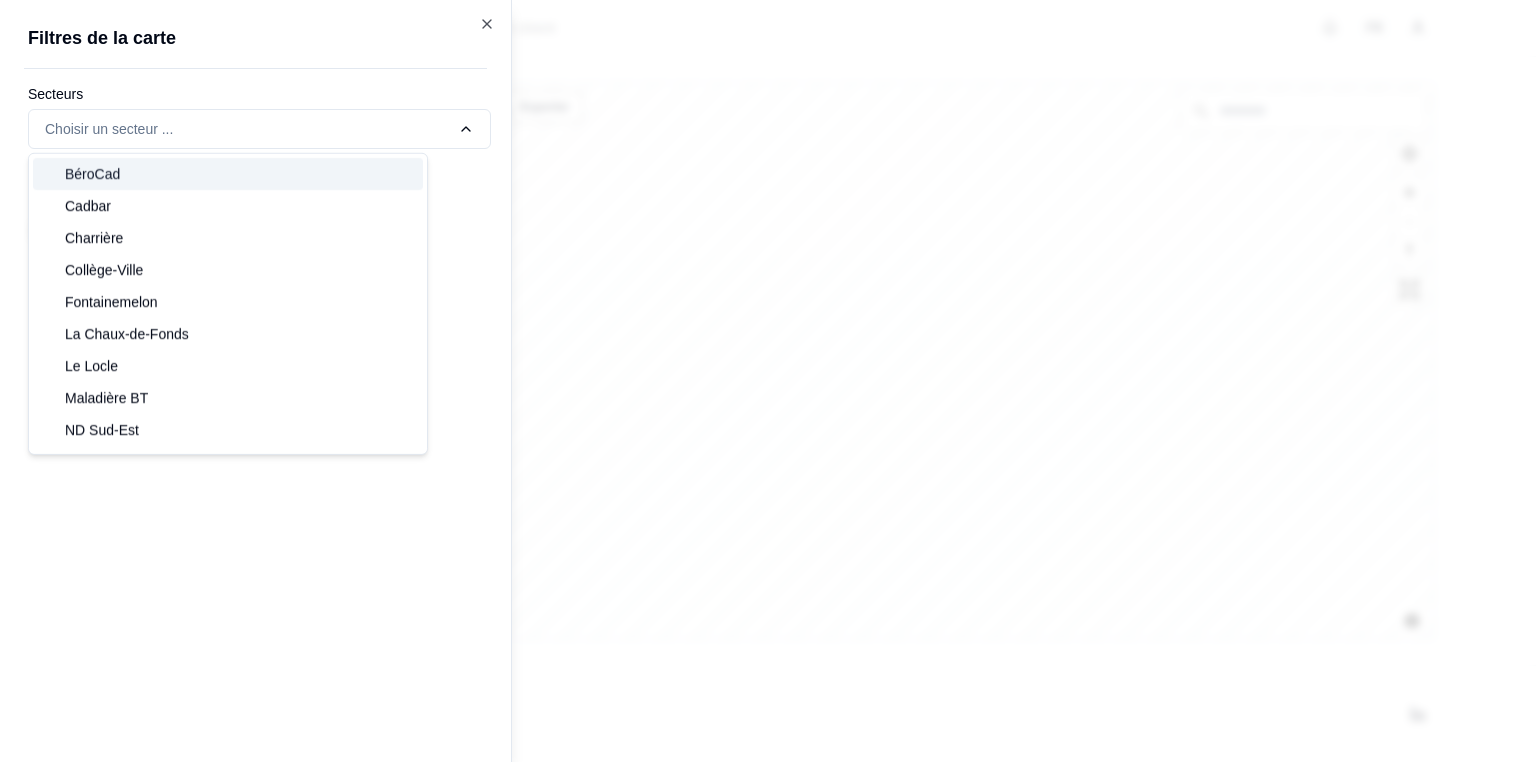 click on "BéroCad" at bounding box center (92, 174) 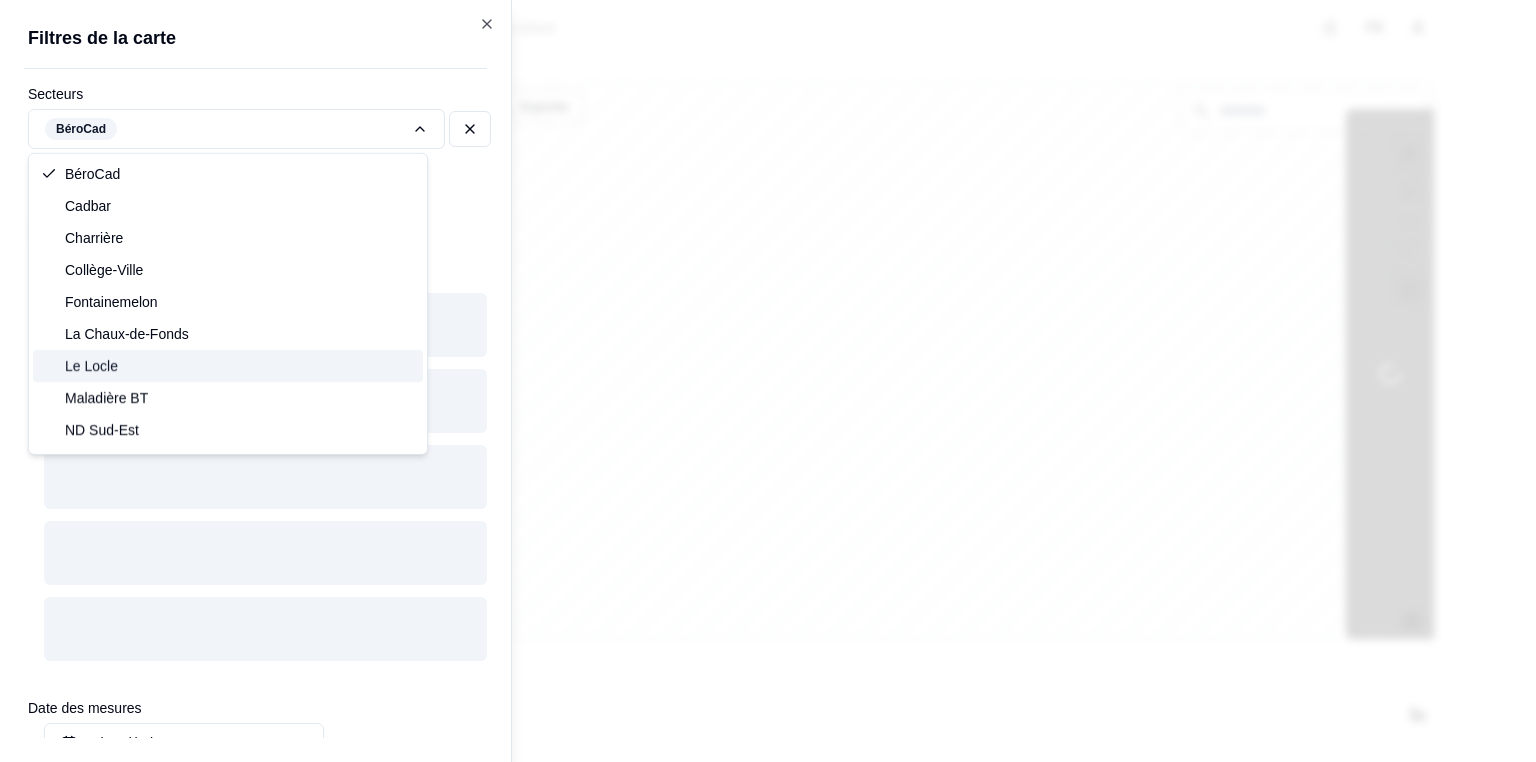 click at bounding box center (768, 381) 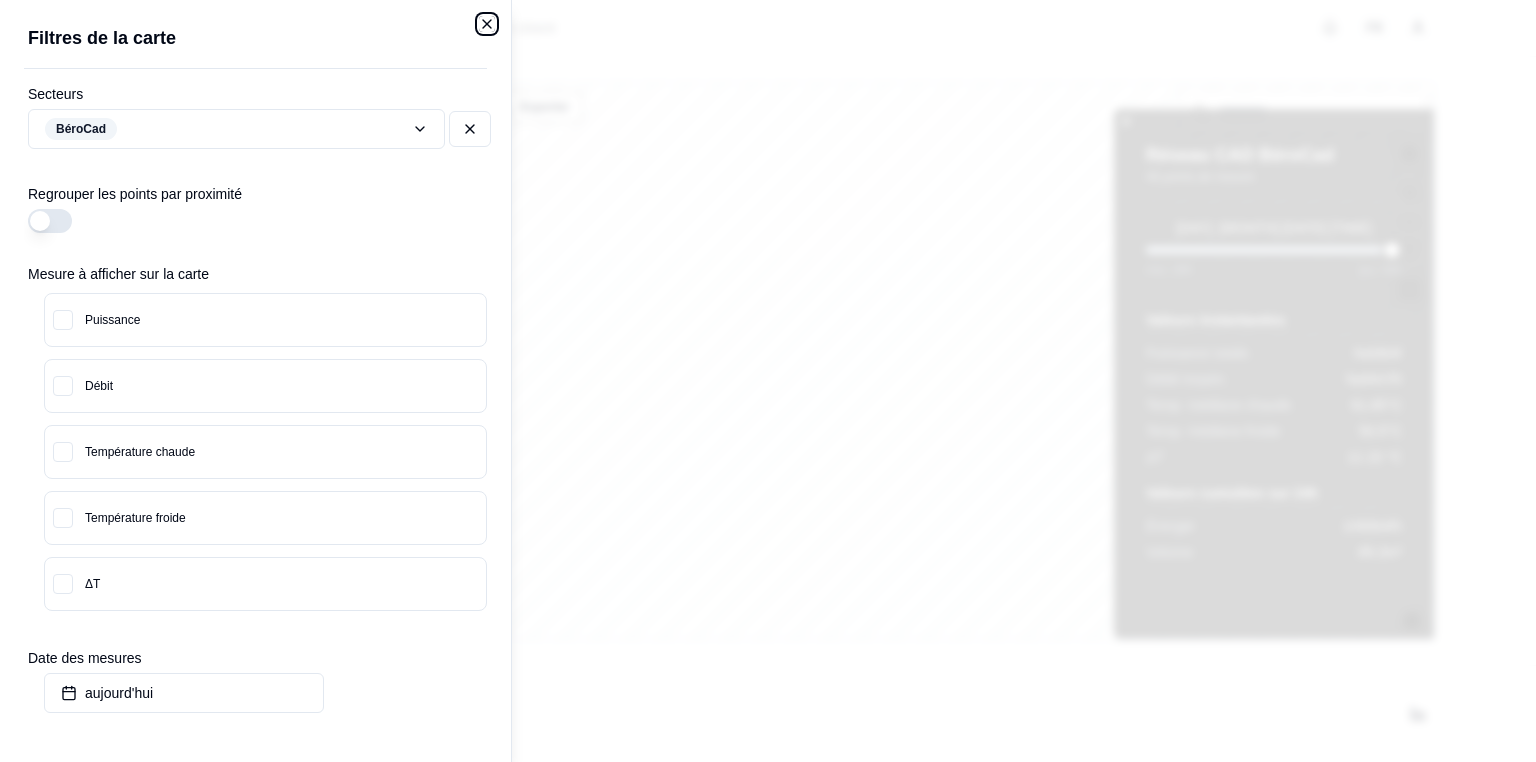 click 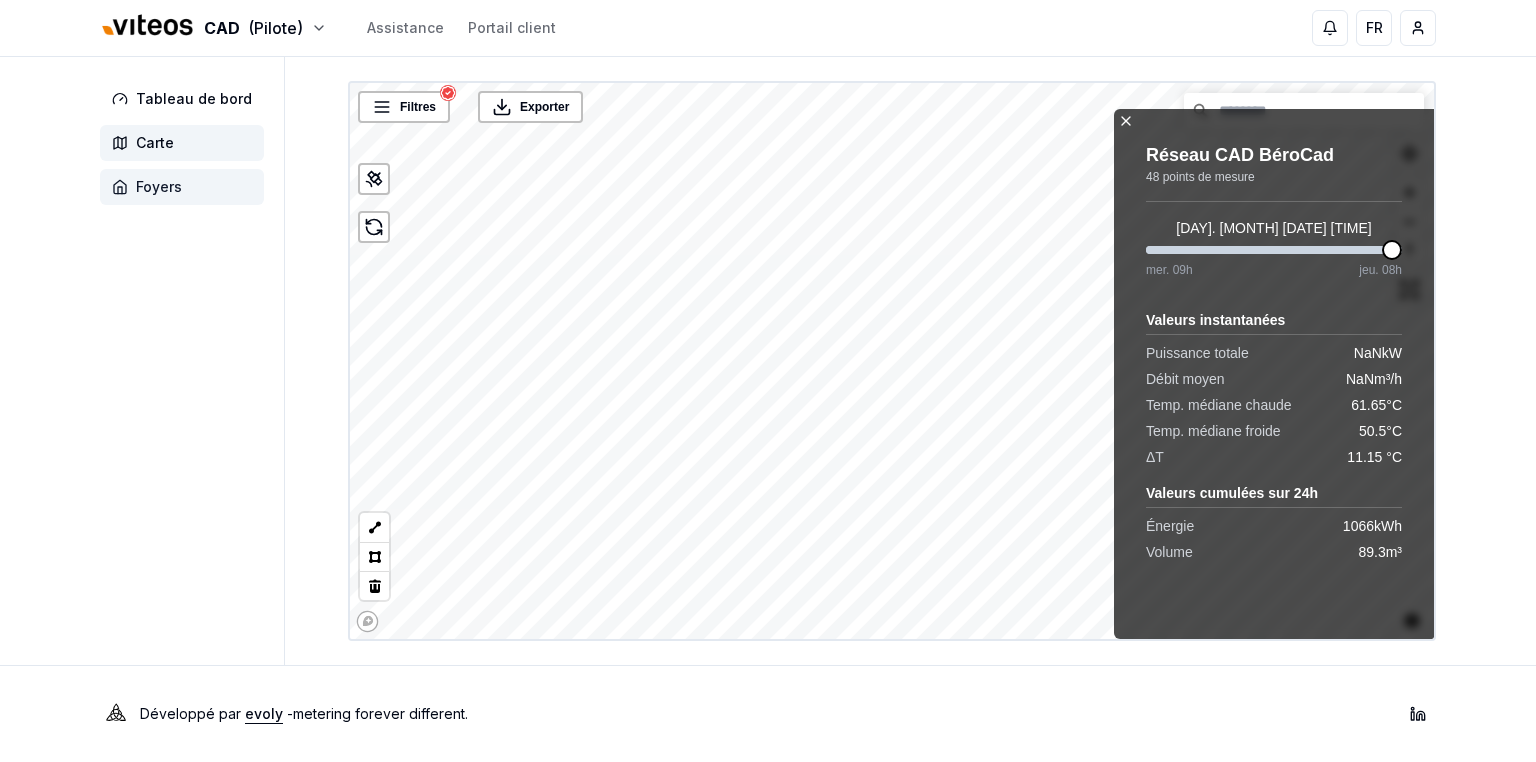 click on "Foyers" at bounding box center [182, 187] 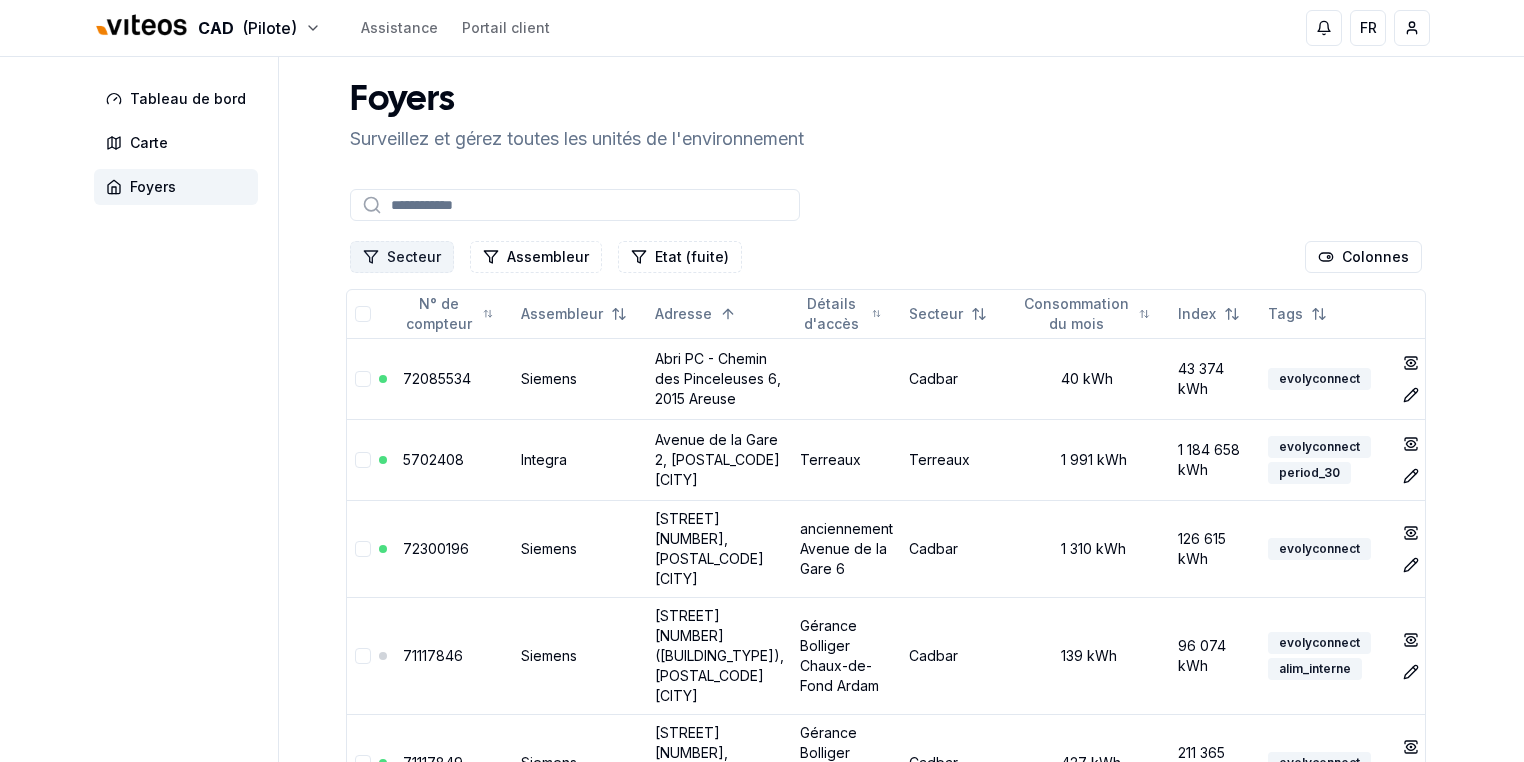 click on "Secteur" at bounding box center (402, 257) 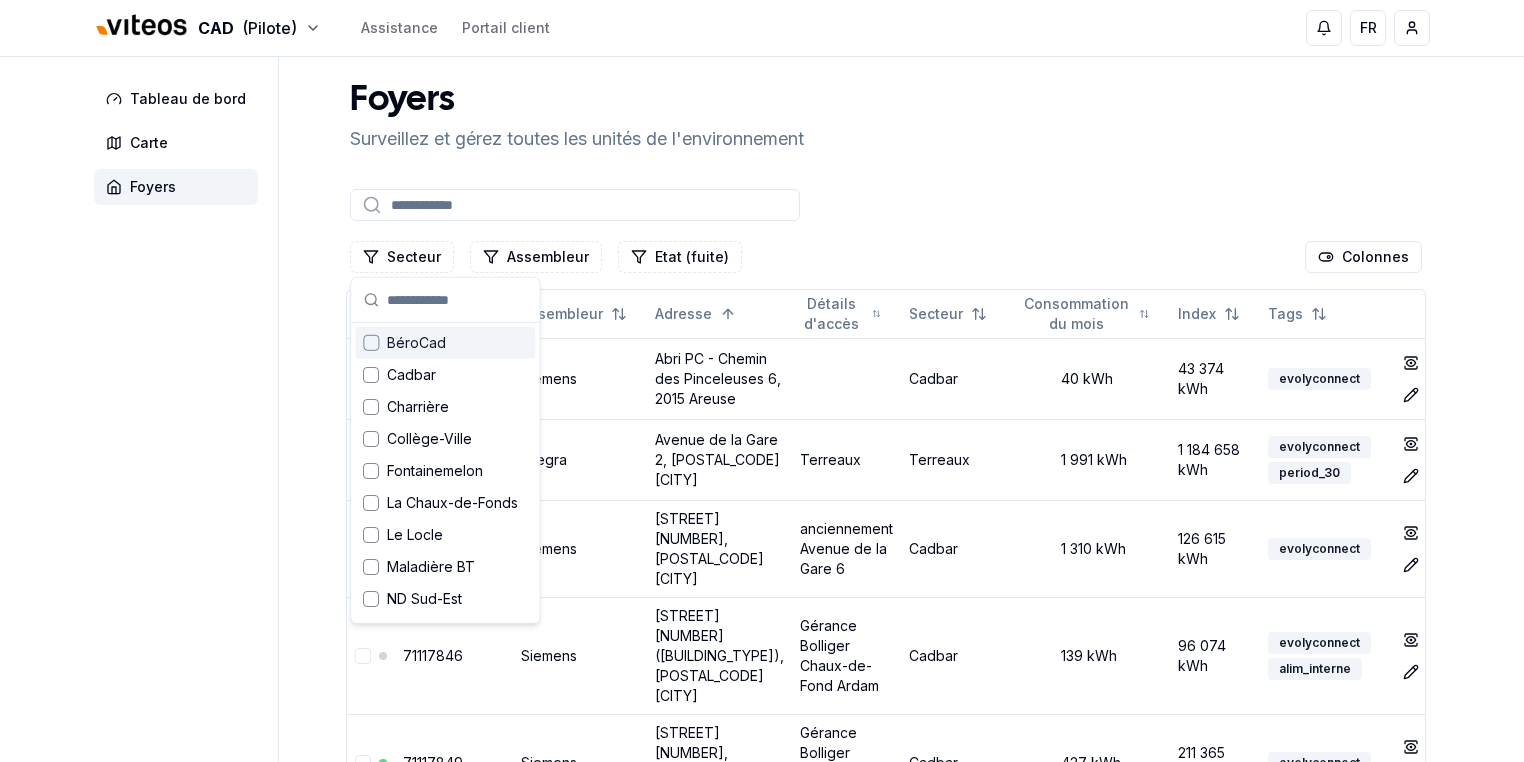 click at bounding box center [371, 343] 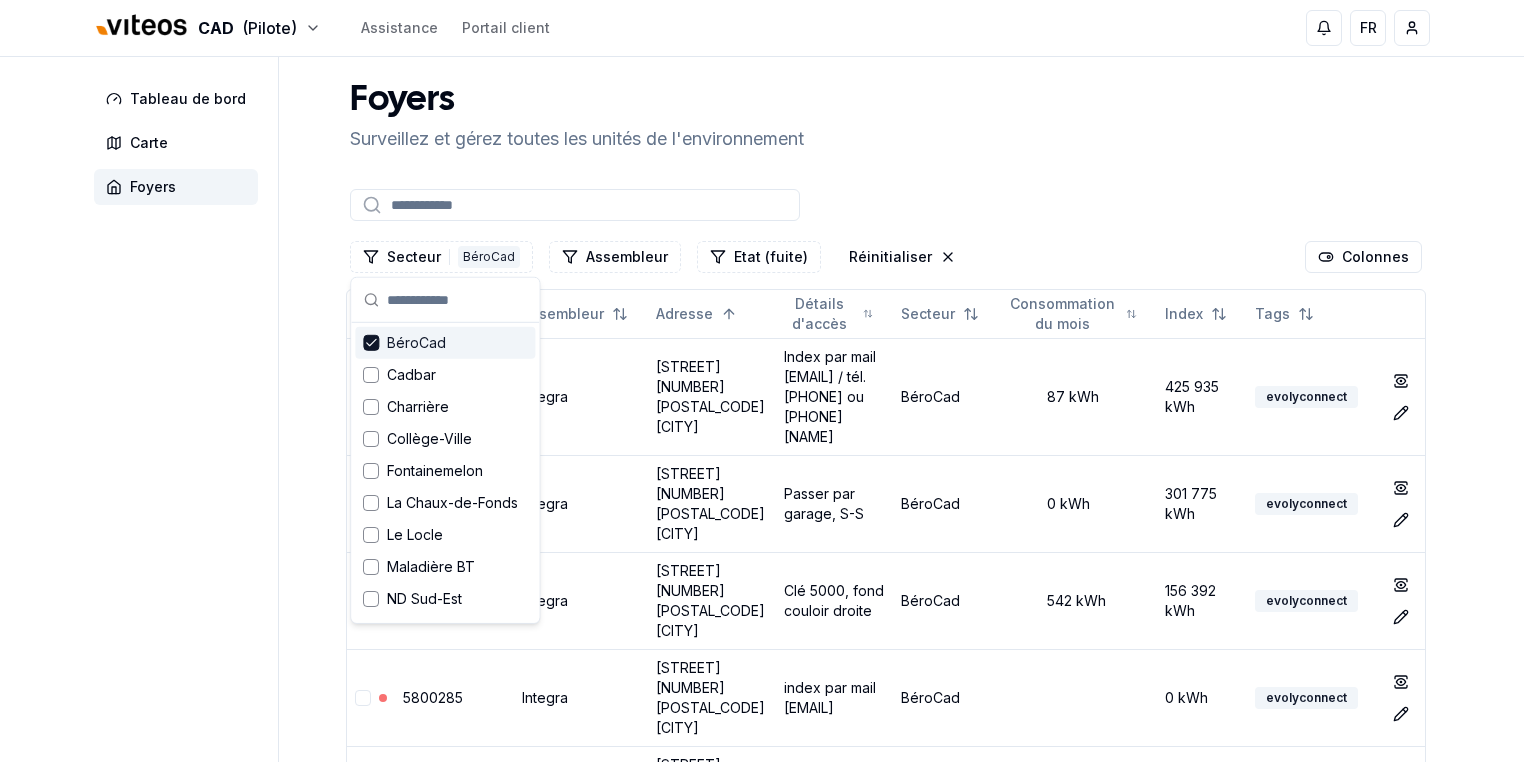 click at bounding box center (886, 205) 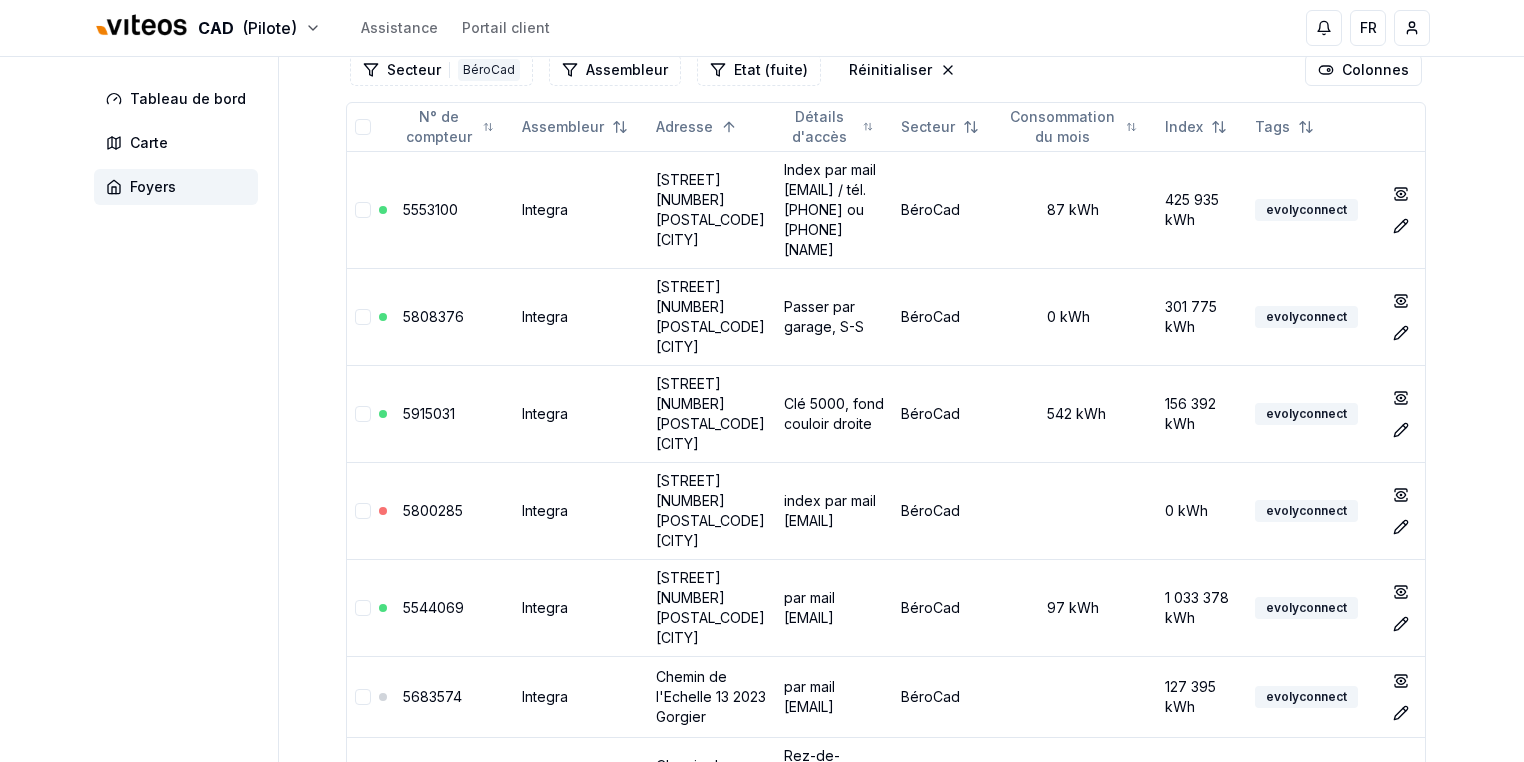 scroll, scrollTop: 0, scrollLeft: 0, axis: both 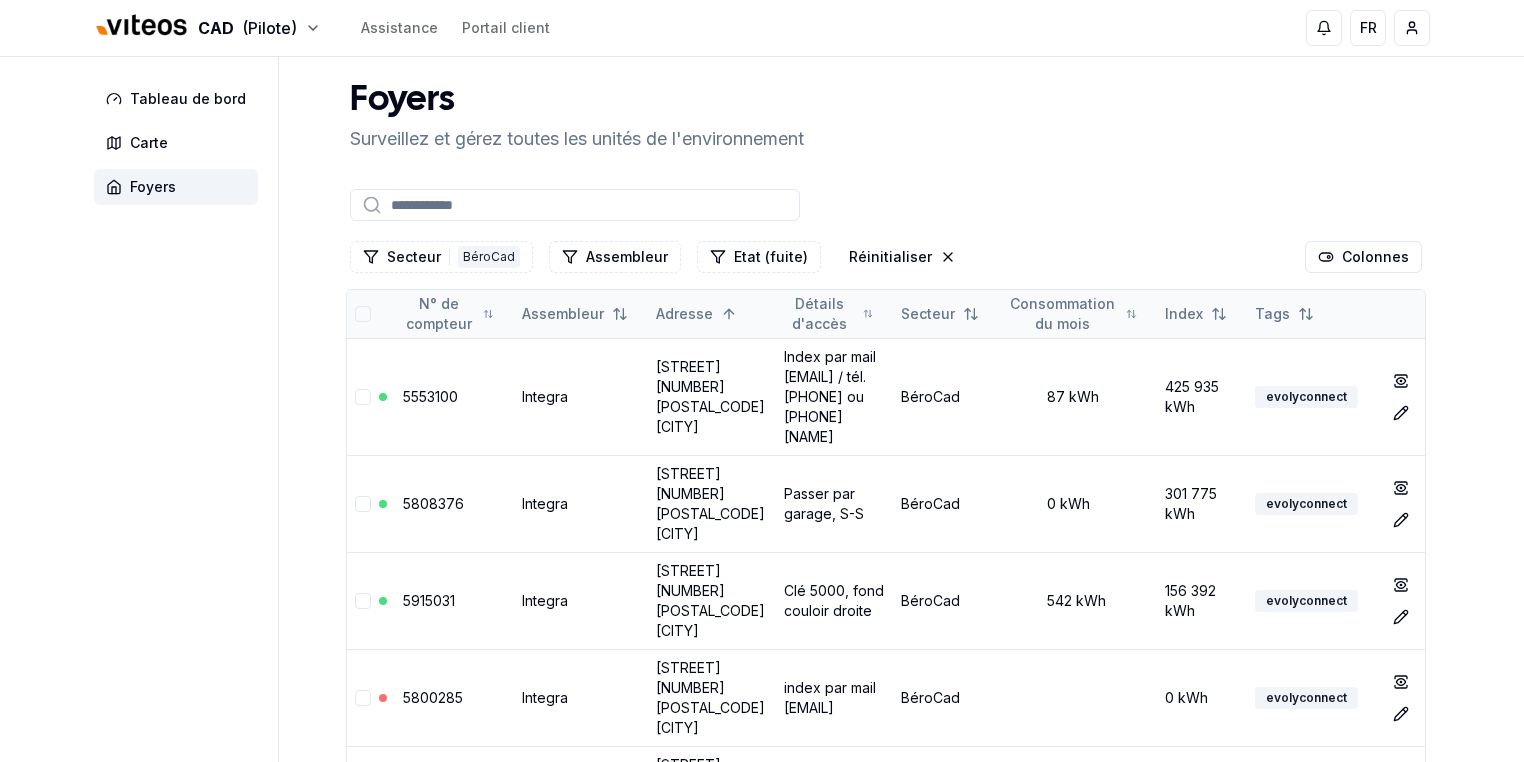 click at bounding box center (363, 314) 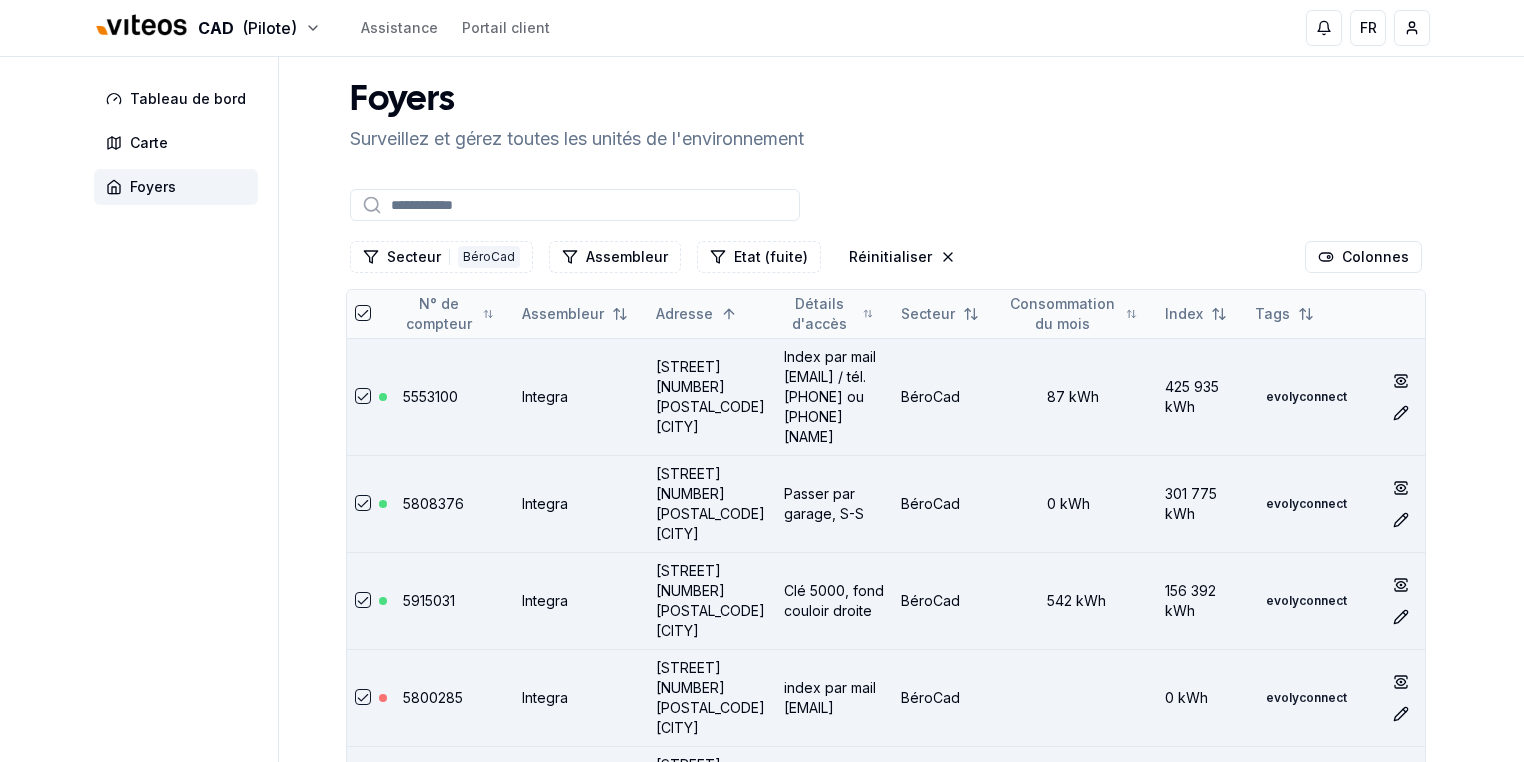 click at bounding box center [363, 313] 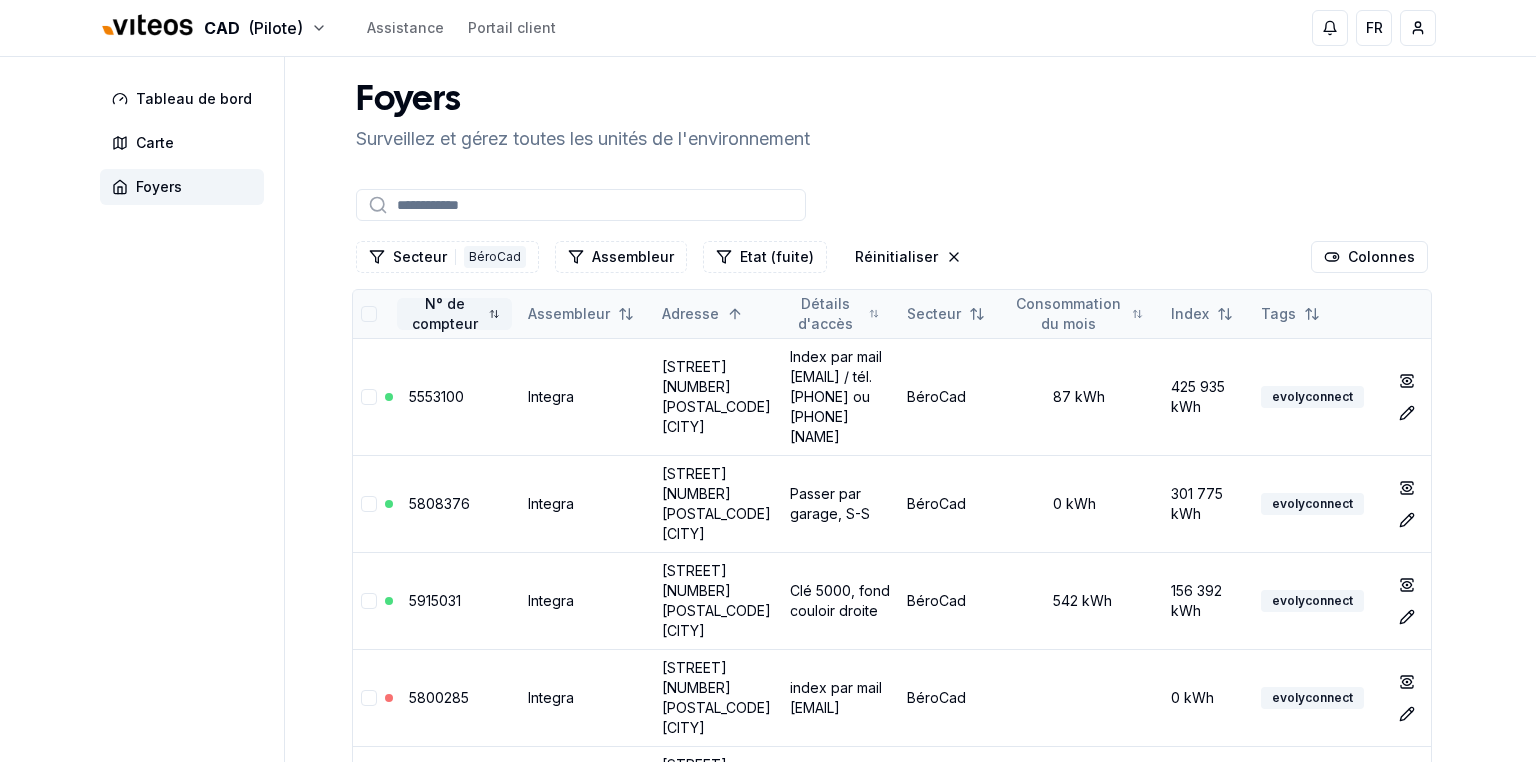 click on "CAD (Pilote) Assistance Portail client FR [FIRST] [LAST] Tableau de bord Carte Foyers Foyers Surveillez et gérez toutes les unités de l'environnement Secteur 1 BéroCad Assembleur Etat (fuite) Réinitialiser Colonnes N° de compteur Assembleur Adresse Détails d'accès Secteur Consommation du mois Index Tags 5553100 Integra Avenue de Neuchâtel 3 [YEAR] [CITY] Index par mail [EMAIL] / tél. [PHONE] ou [PHONE] [LAST] [FIRST] BéroCad 87 kWh 425 935 kWh evolyconnect show Éditer 5808376 Integra Avenue de Neuchâtel 38 [YEAR] [CITY] Passer par garage, S-S BéroCad 0 kWh 301 775 kWh evolyconnect show Éditer 5915031 Integra Avenue de Neuchâtel 40 [YEAR] [CITY] Clé 5000, fond couloir droite BéroCad 542 kWh 156 392 kWh evolyconnect show Éditer 5800285 Integra Avenue de Neuchâtel 42 [YEAR] [CITY] index par mail [EMAIL] BéroCad 0 kWh evolyconnect show Éditer 5544069 Integra Avenue de Neuchâtel 48 [YEAR] [CITY] + 1" at bounding box center [768, 2744] 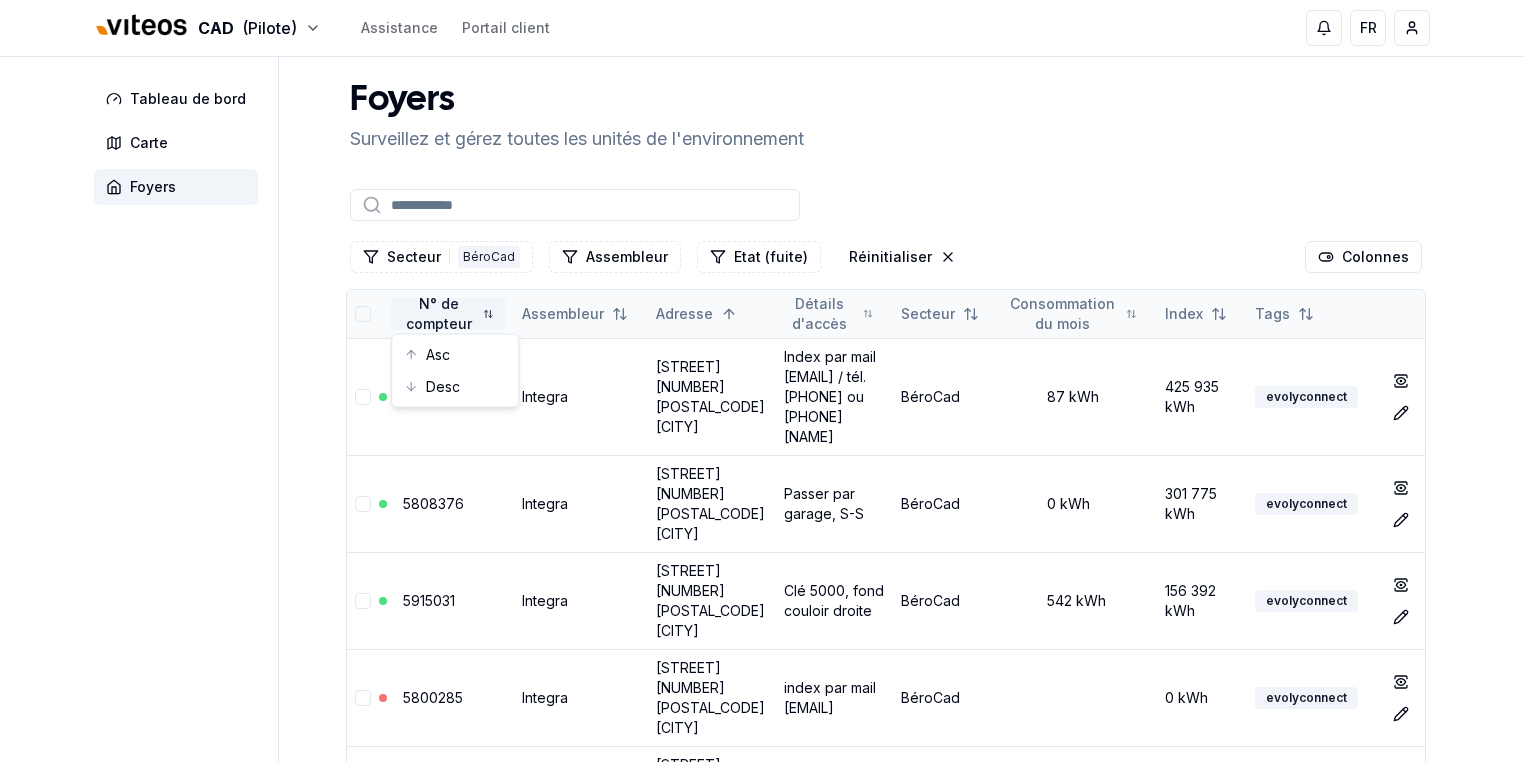 click on "CAD (Pilote) Assistance Portail client FR [FIRST] [LAST] Tableau de bord Carte Foyers Foyers Surveillez et gérez toutes les unités de l'environnement Secteur 1 BéroCad Assembleur Etat (fuite) Réinitialiser Colonnes N° de compteur Assembleur Adresse Détails d'accès Secteur Consommation du mois Index Tags 5553100 Integra Avenue de Neuchâtel 3 [YEAR] [CITY] Index par mail [EMAIL] / tél. [PHONE] ou [PHONE] [LAST] [FIRST] BéroCad 87 kWh 425 935 kWh evolyconnect show Éditer 5808376 Integra Avenue de Neuchâtel 38 [YEAR] [CITY] Passer par garage, S-S BéroCad 0 kWh 301 775 kWh evolyconnect show Éditer 5915031 Integra Avenue de Neuchâtel 40 [YEAR] [CITY] Clé 5000, fond couloir droite BéroCad 542 kWh 156 392 kWh evolyconnect show Éditer 5800285 Integra Avenue de Neuchâtel 42 [YEAR] [CITY] index par mail [EMAIL] BéroCad 0 kWh evolyconnect show Éditer 5544069 Integra Avenue de Neuchâtel 48 [YEAR] [CITY] + 1" at bounding box center [768, 2744] 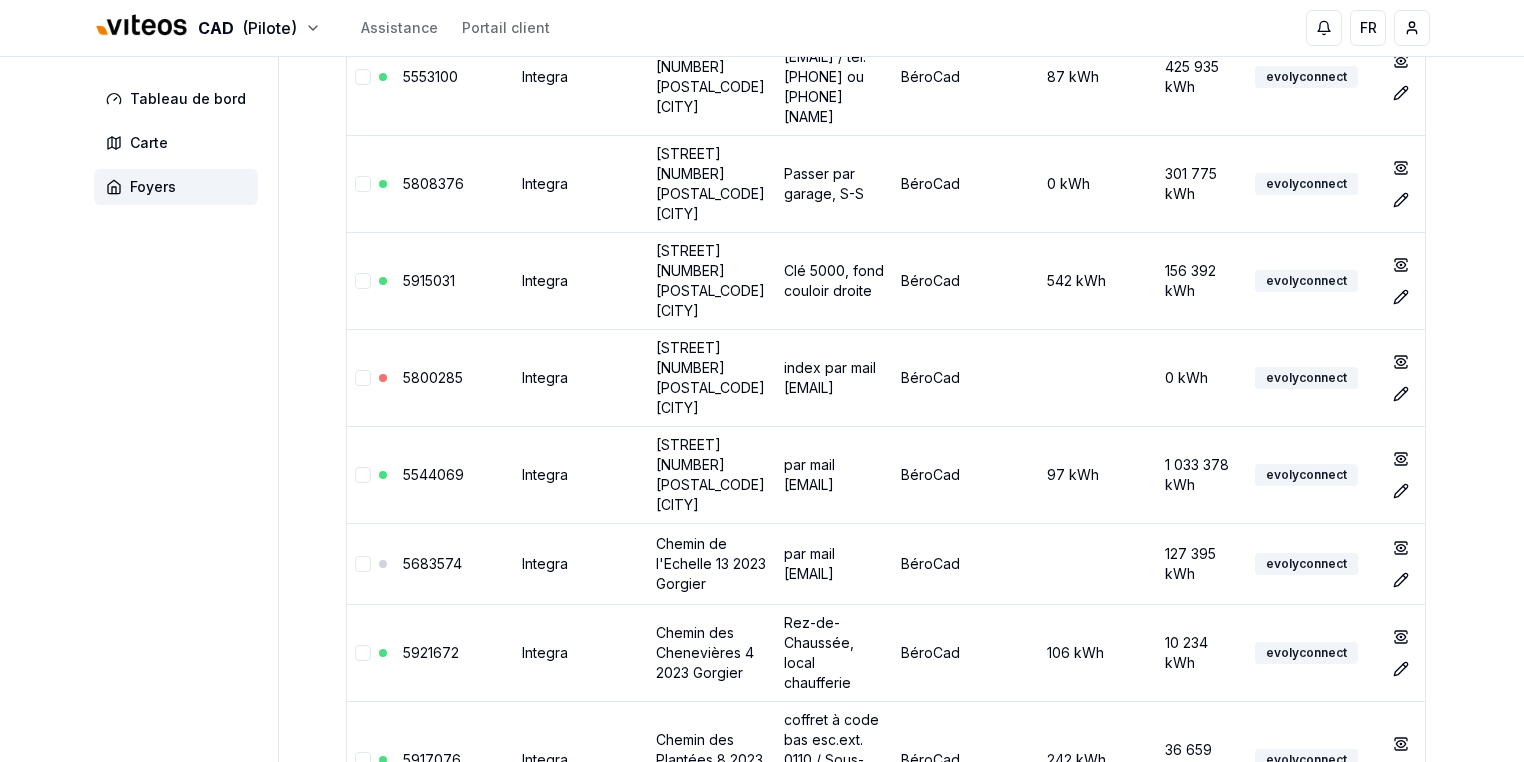 scroll, scrollTop: 0, scrollLeft: 0, axis: both 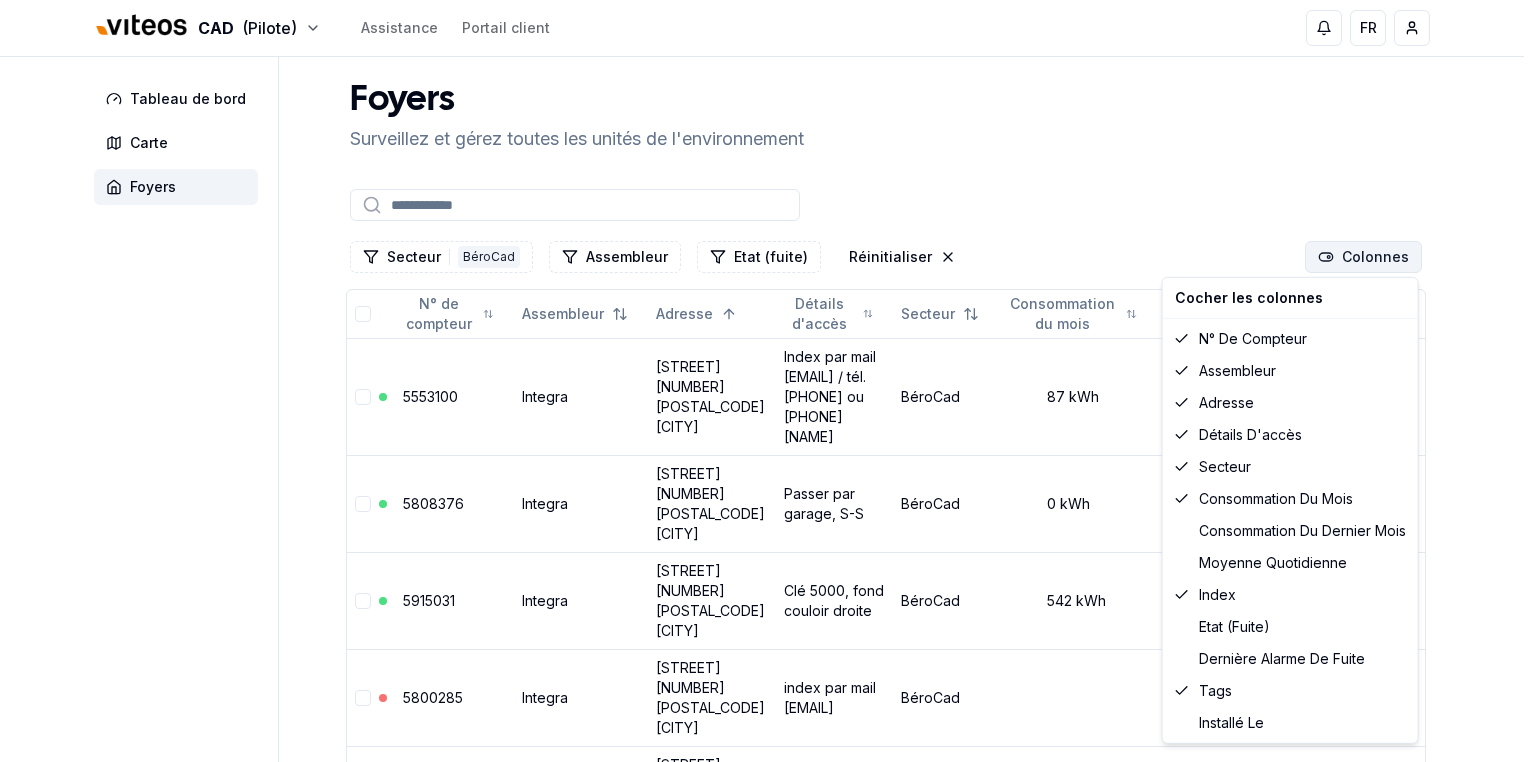 click on "CAD (Pilote) Assistance Portail client FR [FIRST] [LAST] Tableau de bord Carte Foyers Foyers Surveillez et gérez toutes les unités de l'environnement Secteur 1 BéroCad Assembleur Etat (fuite) Réinitialiser Colonnes N° de compteur Assembleur Adresse Détails d'accès Secteur Consommation du mois Index Tags 5553100 Integra Avenue de Neuchâtel 3 [YEAR] [CITY] Index par mail [EMAIL] / tél. [PHONE] ou [PHONE] [LAST] [FIRST] BéroCad 87 kWh 425 935 kWh evolyconnect show Éditer 5808376 Integra Avenue de Neuchâtel 38 [YEAR] [CITY] Passer par garage, S-S BéroCad 0 kWh 301 775 kWh evolyconnect show Éditer 5915031 Integra Avenue de Neuchâtel 40 [YEAR] [CITY] Clé 5000, fond couloir droite BéroCad 542 kWh 156 392 kWh evolyconnect show Éditer 5800285 Integra Avenue de Neuchâtel 42 [YEAR] [CITY] index par mail [EMAIL] BéroCad 0 kWh evolyconnect show Éditer 5544069 Integra Avenue de Neuchâtel 48 [YEAR] [CITY] + 1" at bounding box center [768, 2744] 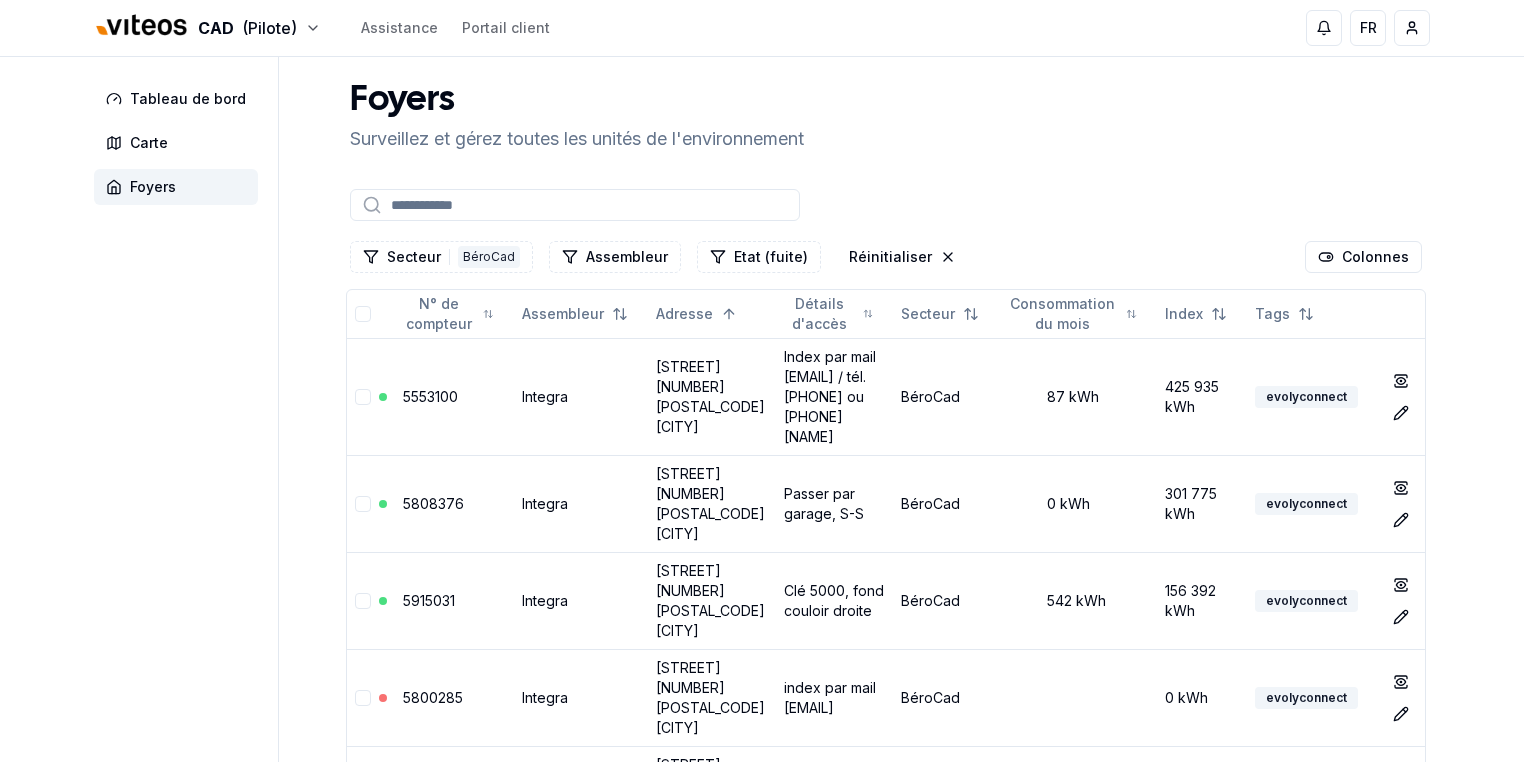 click on "CAD (Pilote) Assistance Portail client FR [FIRST] [LAST] Tableau de bord Carte Foyers Foyers Surveillez et gérez toutes les unités de l'environnement Secteur 1 BéroCad Assembleur Etat (fuite) Réinitialiser Colonnes N° de compteur Assembleur Adresse Détails d'accès Secteur Consommation du mois Index Tags 5553100 Integra Avenue de Neuchâtel 3 [YEAR] [CITY] Index par mail [EMAIL] / tél. [PHONE] ou [PHONE] [LAST] [FIRST] BéroCad 87 kWh 425 935 kWh evolyconnect show Éditer 5808376 Integra Avenue de Neuchâtel 38 [YEAR] [CITY] Passer par garage, S-S BéroCad 0 kWh 301 775 kWh evolyconnect show Éditer 5915031 Integra Avenue de Neuchâtel 40 [YEAR] [CITY] Clé 5000, fond couloir droite BéroCad 542 kWh 156 392 kWh evolyconnect show Éditer 5800285 Integra Avenue de Neuchâtel 42 [YEAR] [CITY] index par mail [EMAIL] BéroCad 0 kWh evolyconnect show Éditer 5544069 Integra Avenue de Neuchâtel 48 [YEAR] [CITY] + 1" at bounding box center (762, 2744) 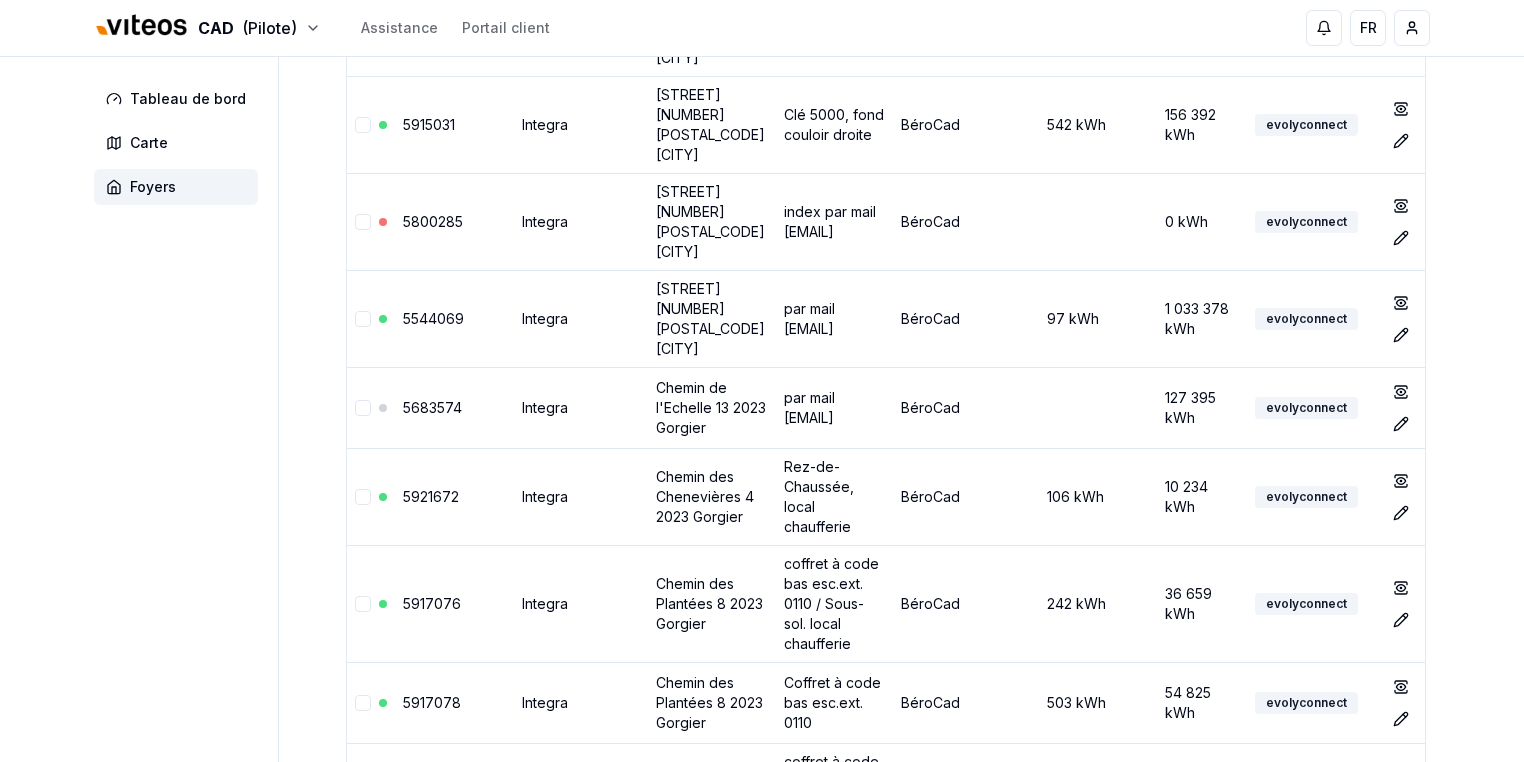 scroll, scrollTop: 480, scrollLeft: 0, axis: vertical 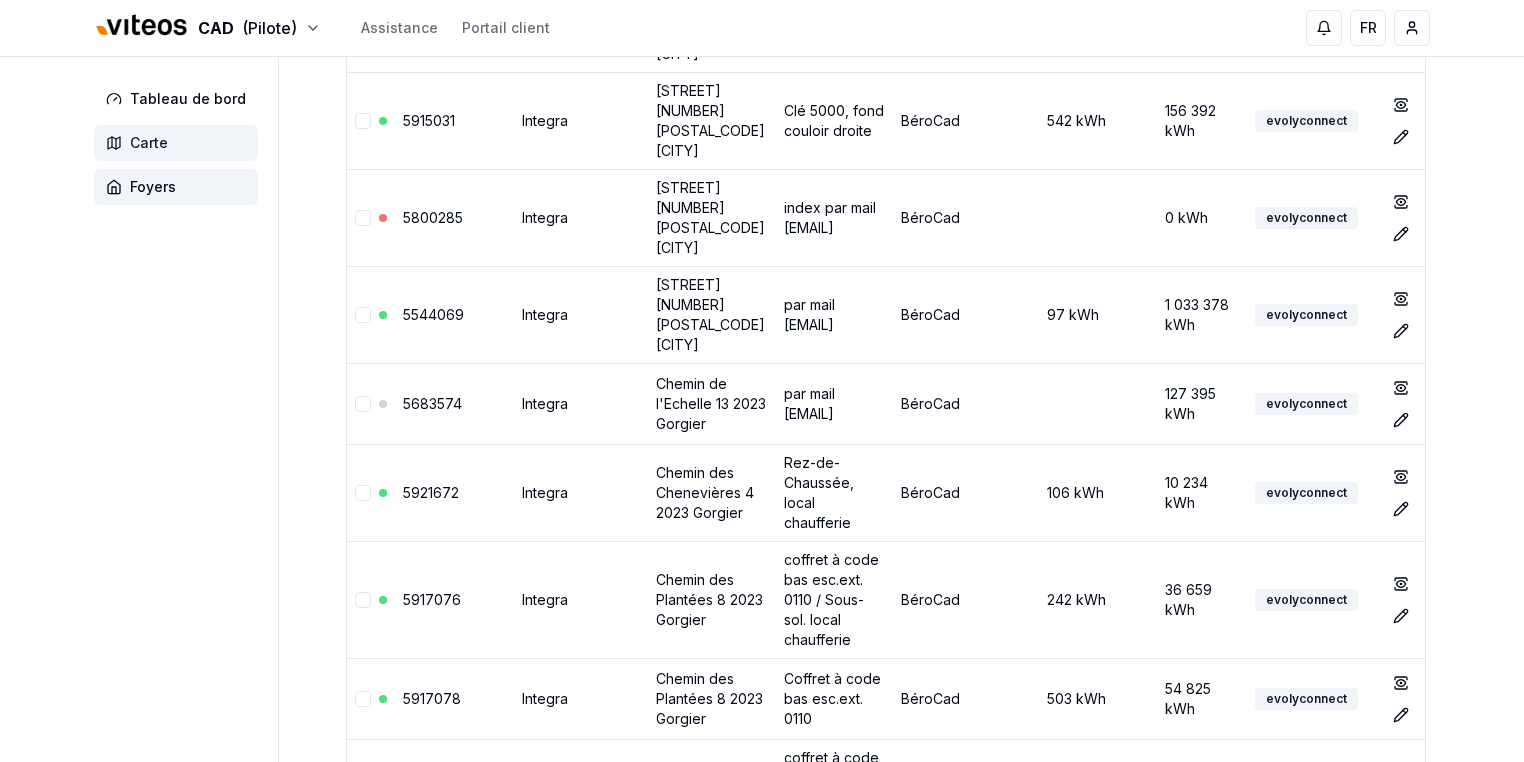 click on "Carte" at bounding box center (176, 143) 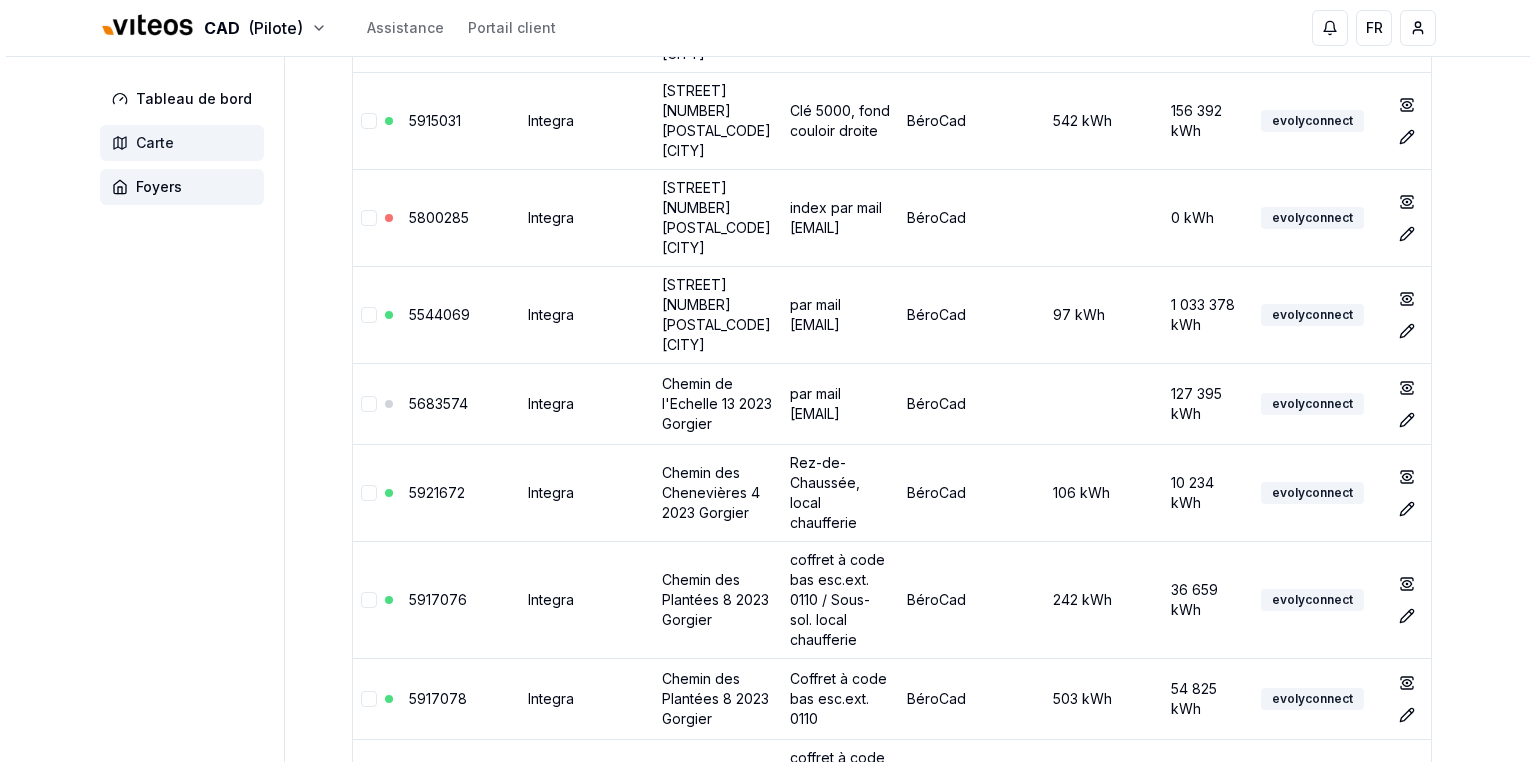 scroll, scrollTop: 0, scrollLeft: 0, axis: both 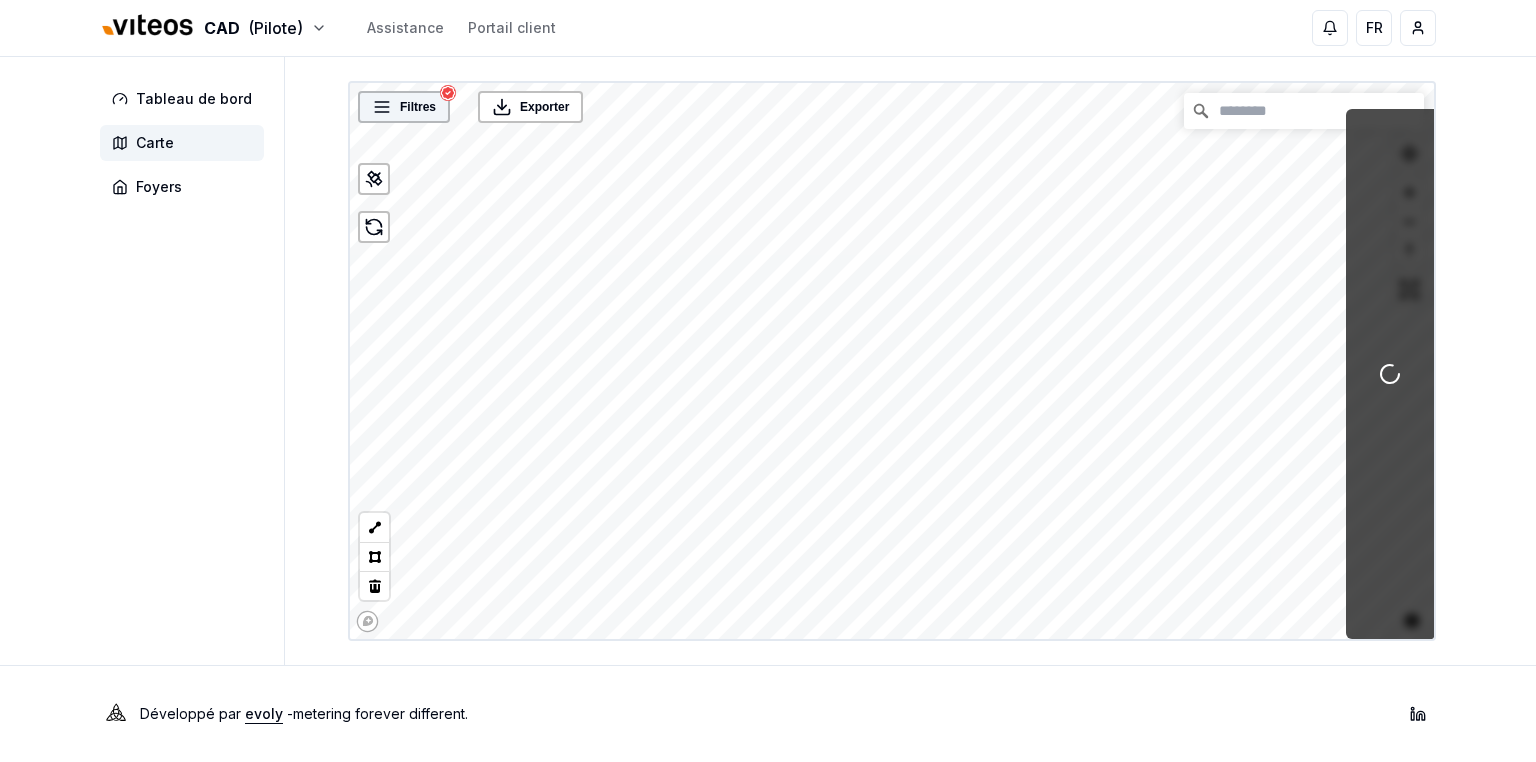 click on "Filtres" at bounding box center [418, 107] 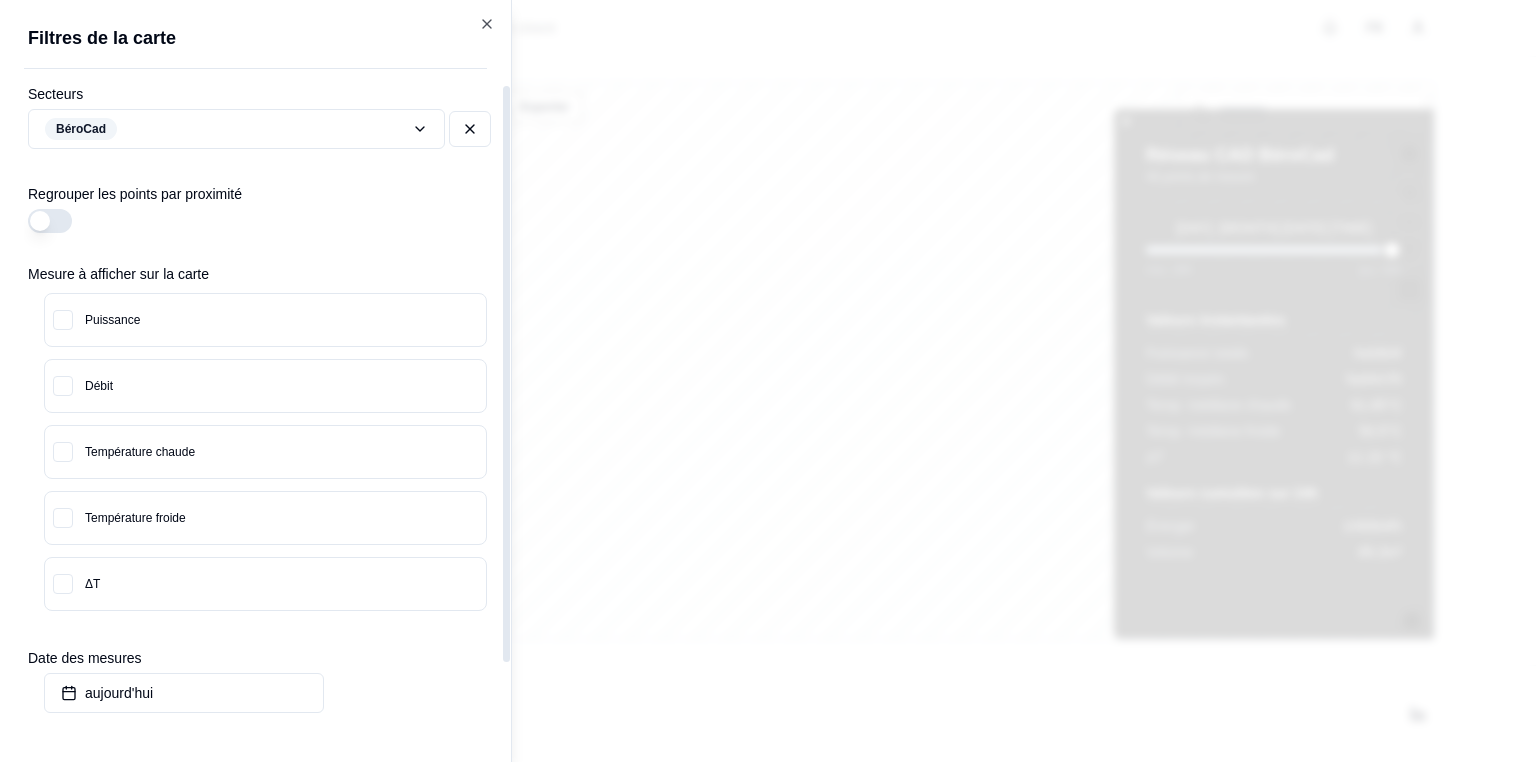 click at bounding box center [50, 221] 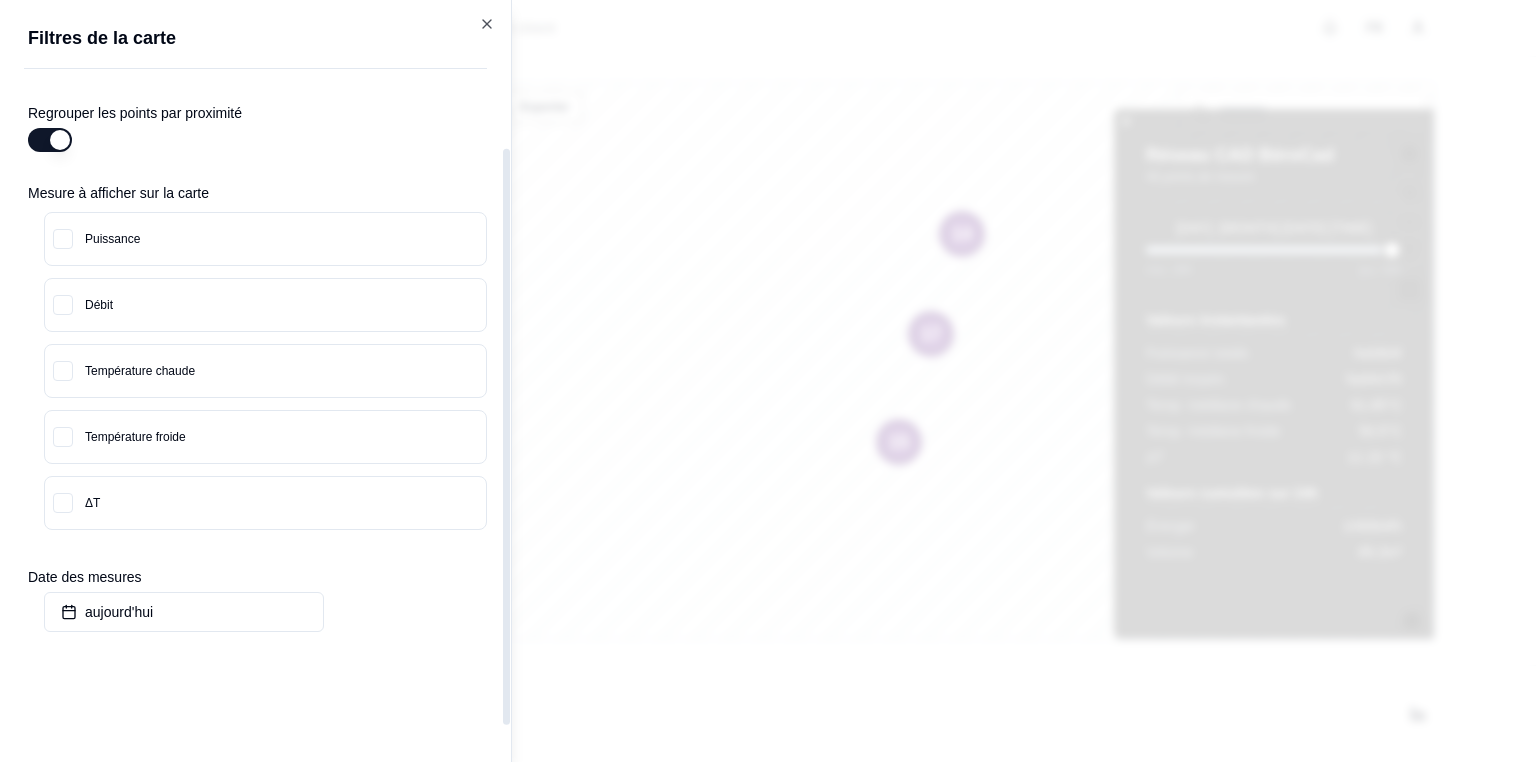 scroll, scrollTop: 84, scrollLeft: 0, axis: vertical 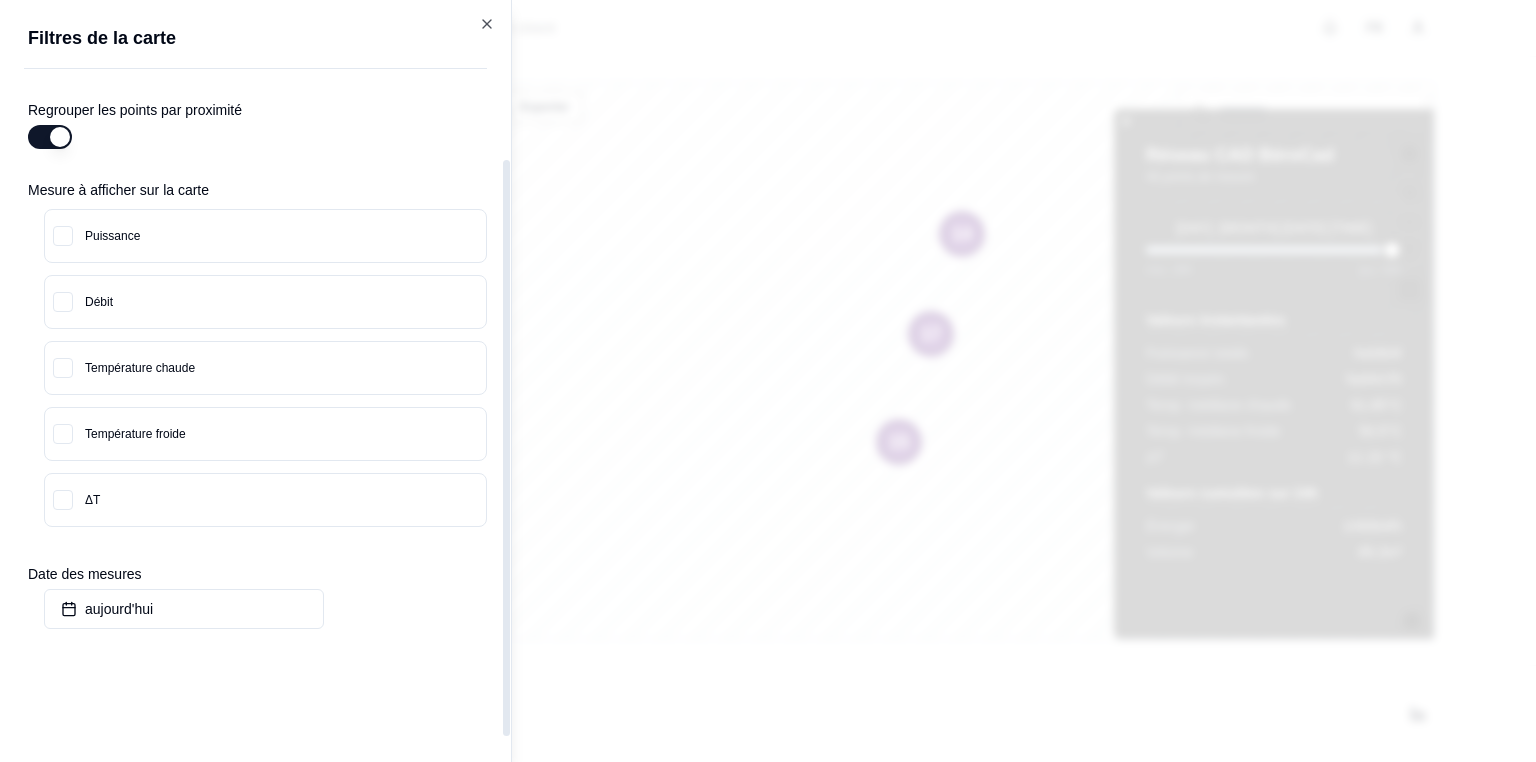 click at bounding box center [768, 381] 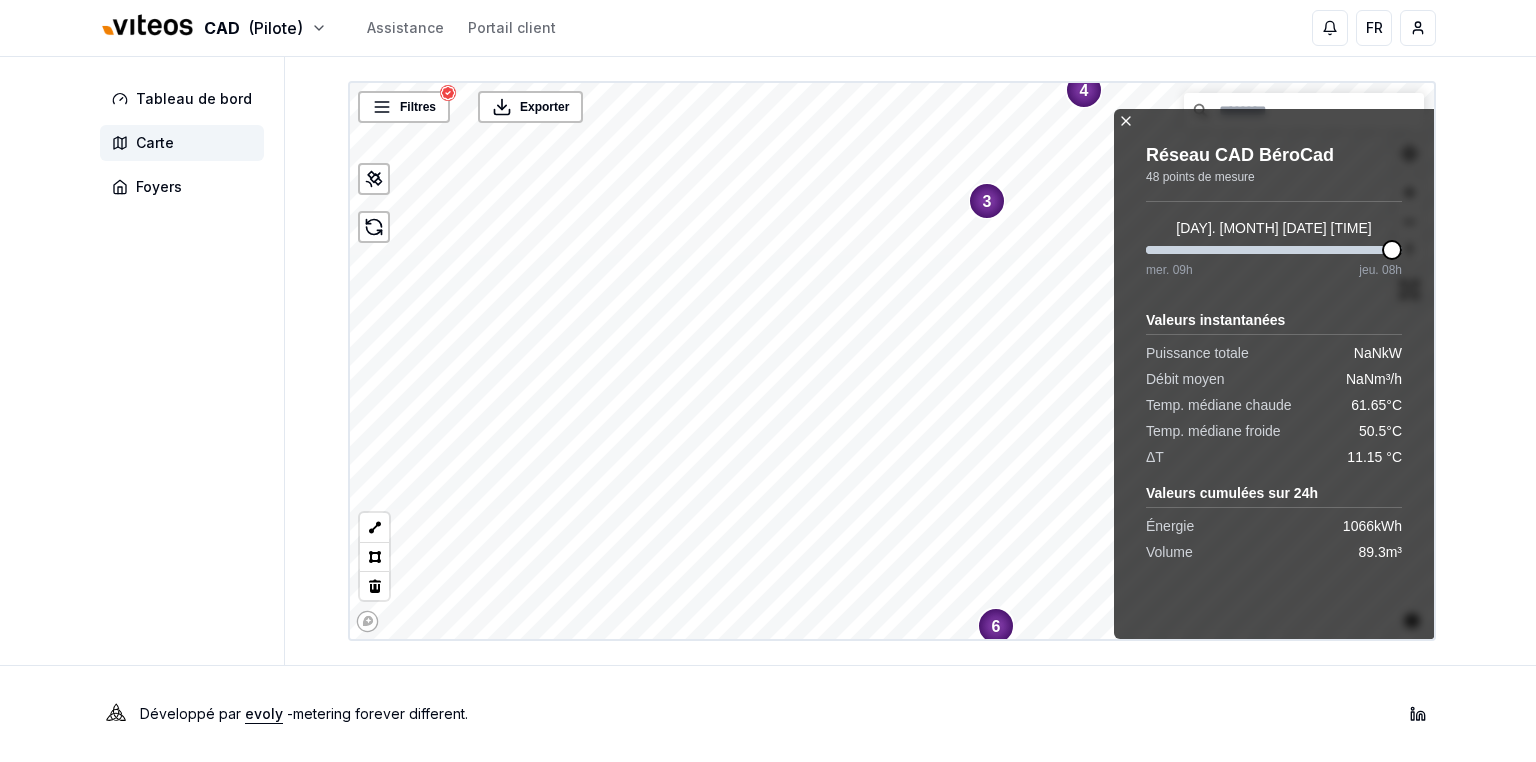 click 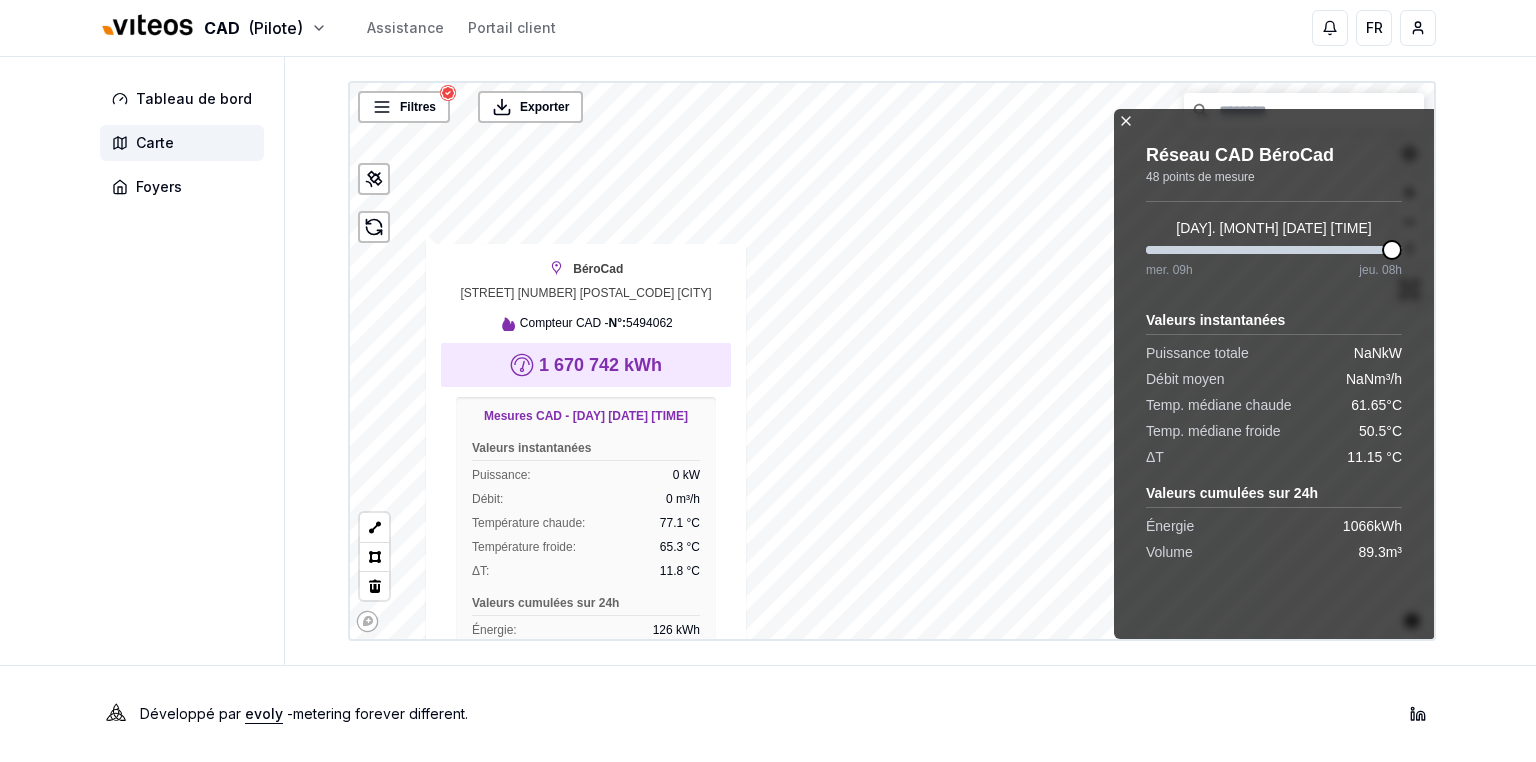 scroll, scrollTop: 0, scrollLeft: 0, axis: both 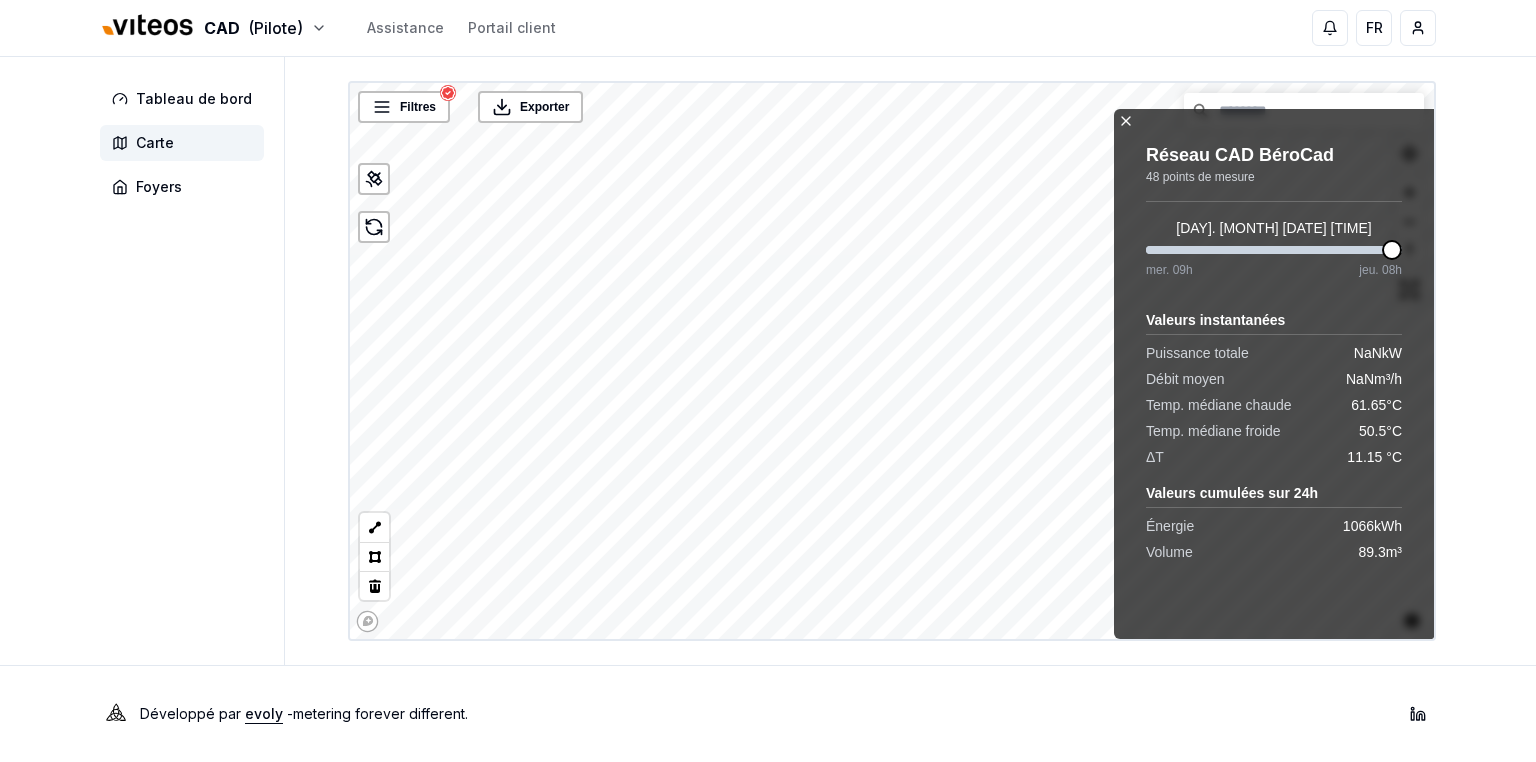 click on "CAD (Pilote) Assistance Portail client FR [FIRST_NAME] [LAST_NAME] Tableau de bord Carte Foyers Filtres © Mapbox   © OpenStreetMap   Improve this map Exporter Réseau CAD BéroCad 48 points de mesure jeu. [DAY] [MONTH] 08h mer. 09h jeu. 08h Valeurs instantanées Puissance totale NaN  kW Débit moyen NaN  m³/h Temp. médiane chaude 61.65  °C Temp. médiane froide 50.5  °C ΔT 11.15 °C Valeurs cumulées sur 24h Énergie 1066  kWh Volume 89.3  m³ Développé par   evoly   -  metering forever different . Linkedin" at bounding box center (768, 381) 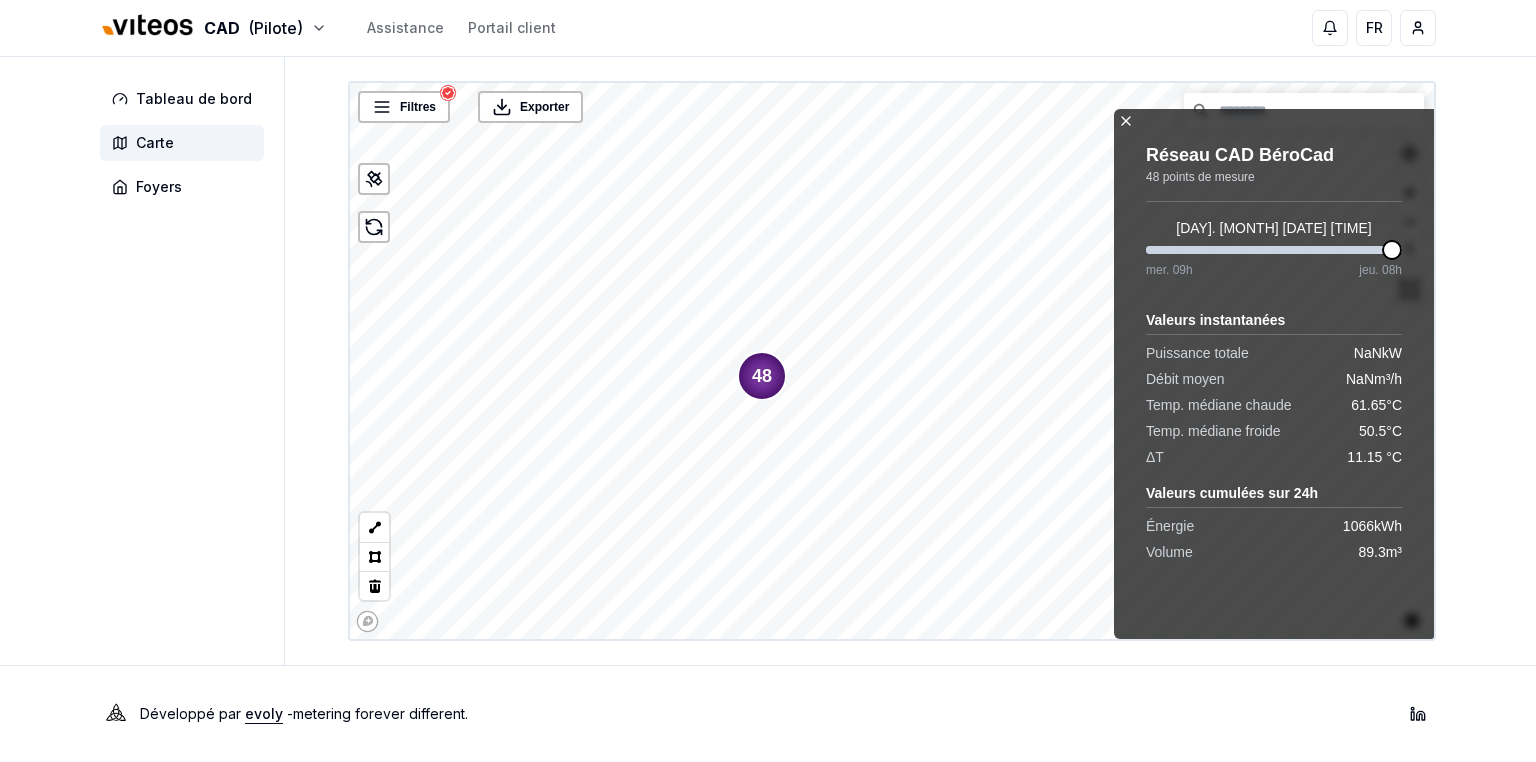 click on "48" 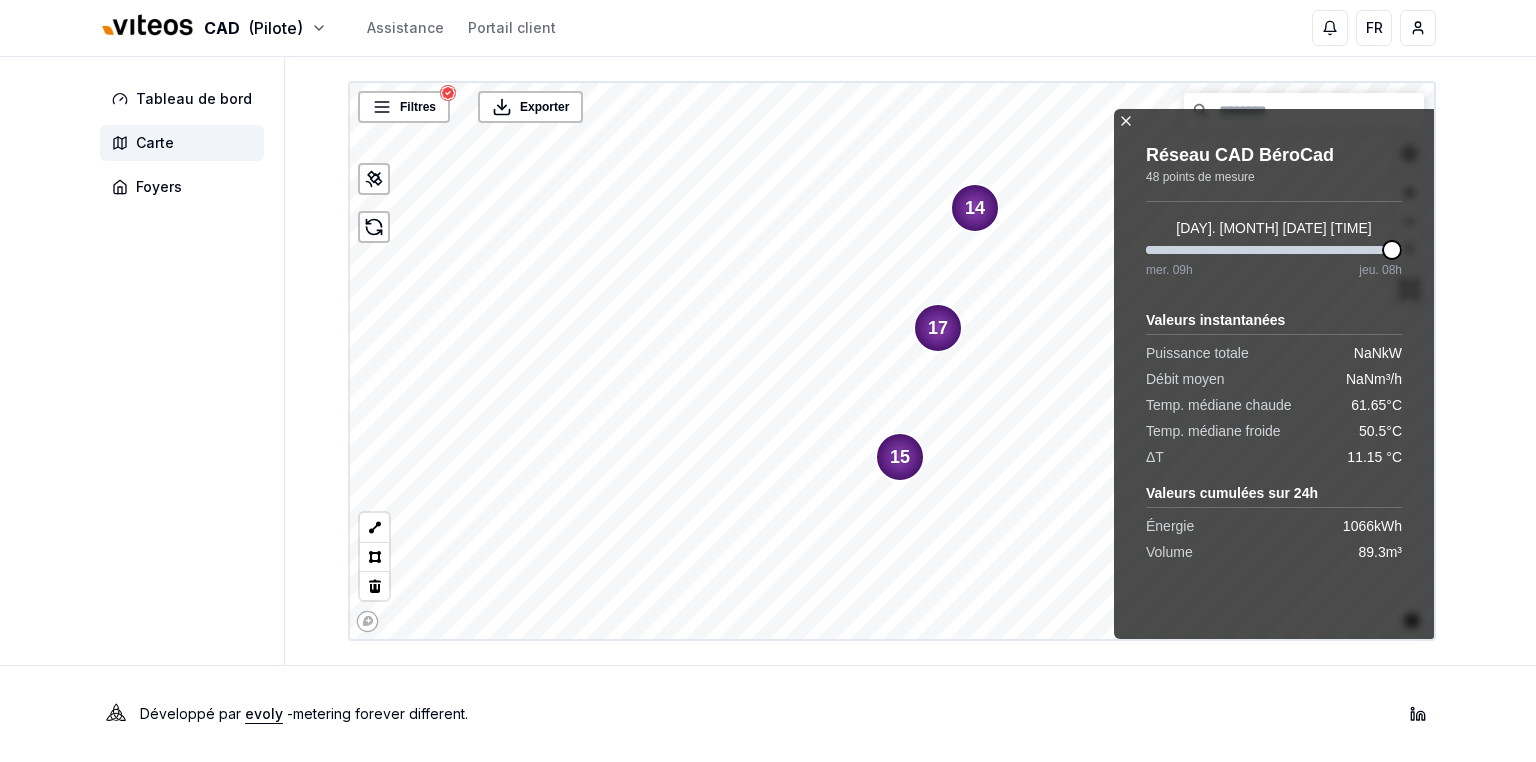 click 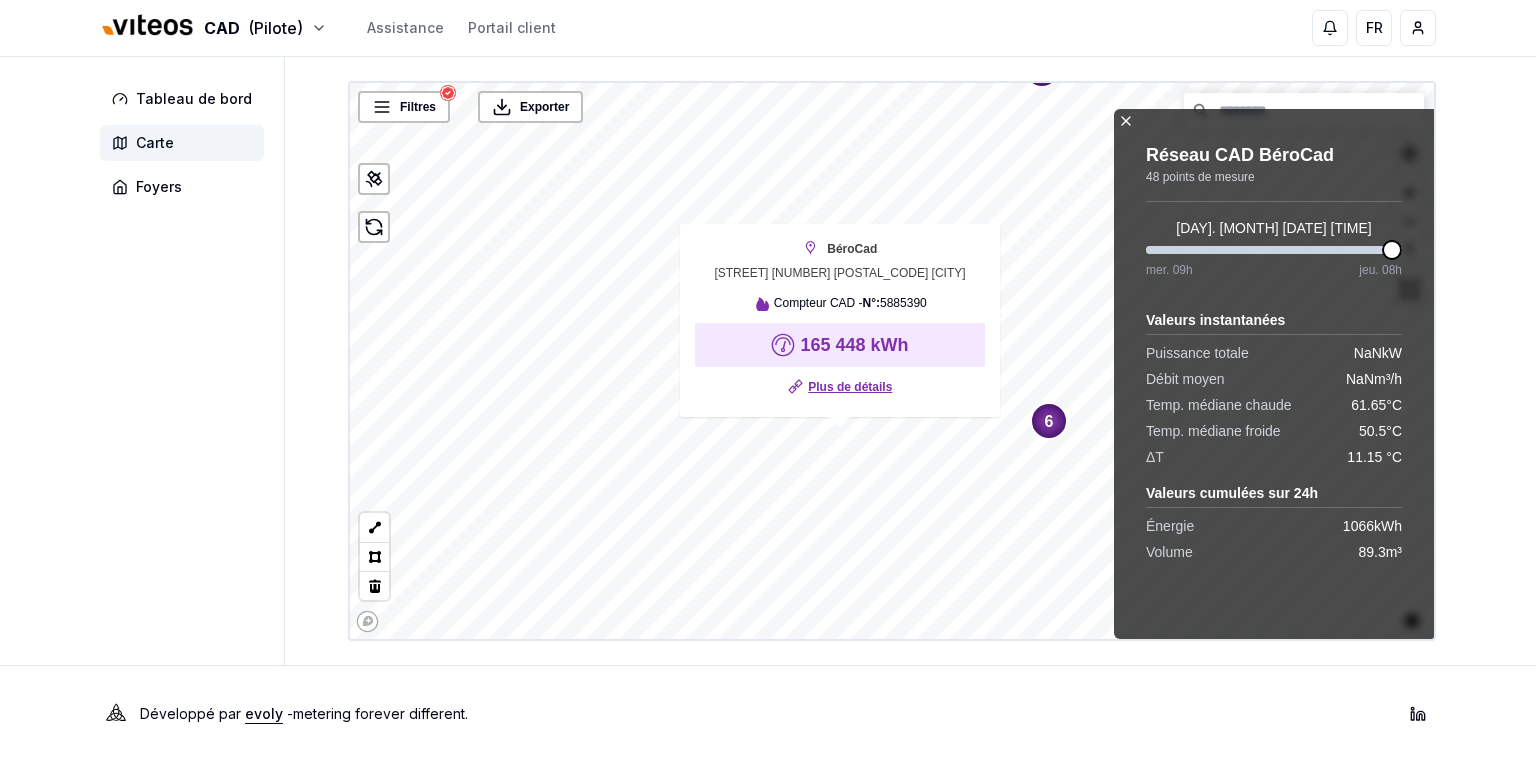 click on "Plus de détails" at bounding box center [850, 387] 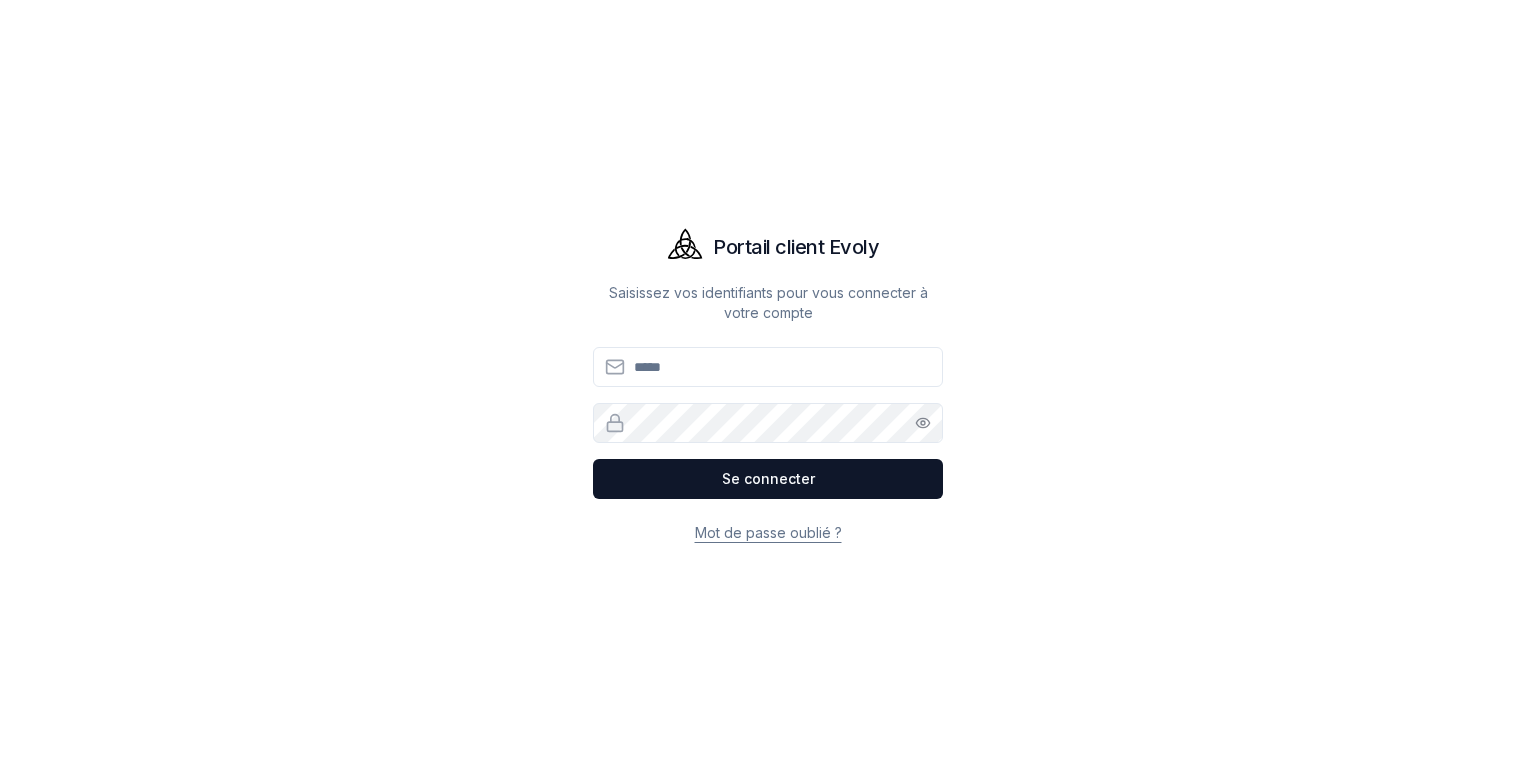 scroll, scrollTop: 0, scrollLeft: 0, axis: both 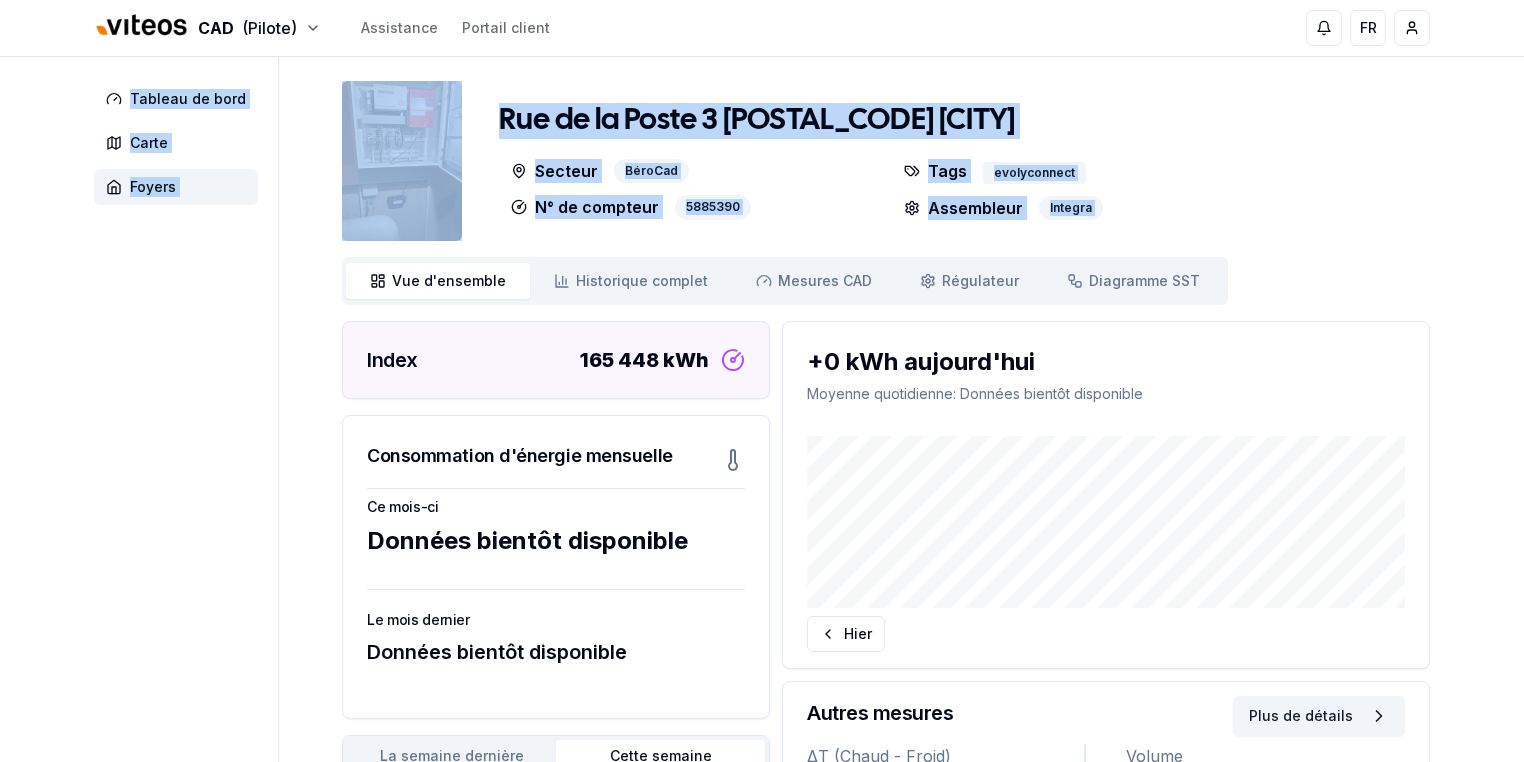 click on "Tableau de bord Carte Foyers Rue de la Poste 3 [POSTAL_CODE] [CITY] Secteur BéroCad N° de compteur 5885390 Tags evolyconnect Assembleur Integra" at bounding box center (762, 597) 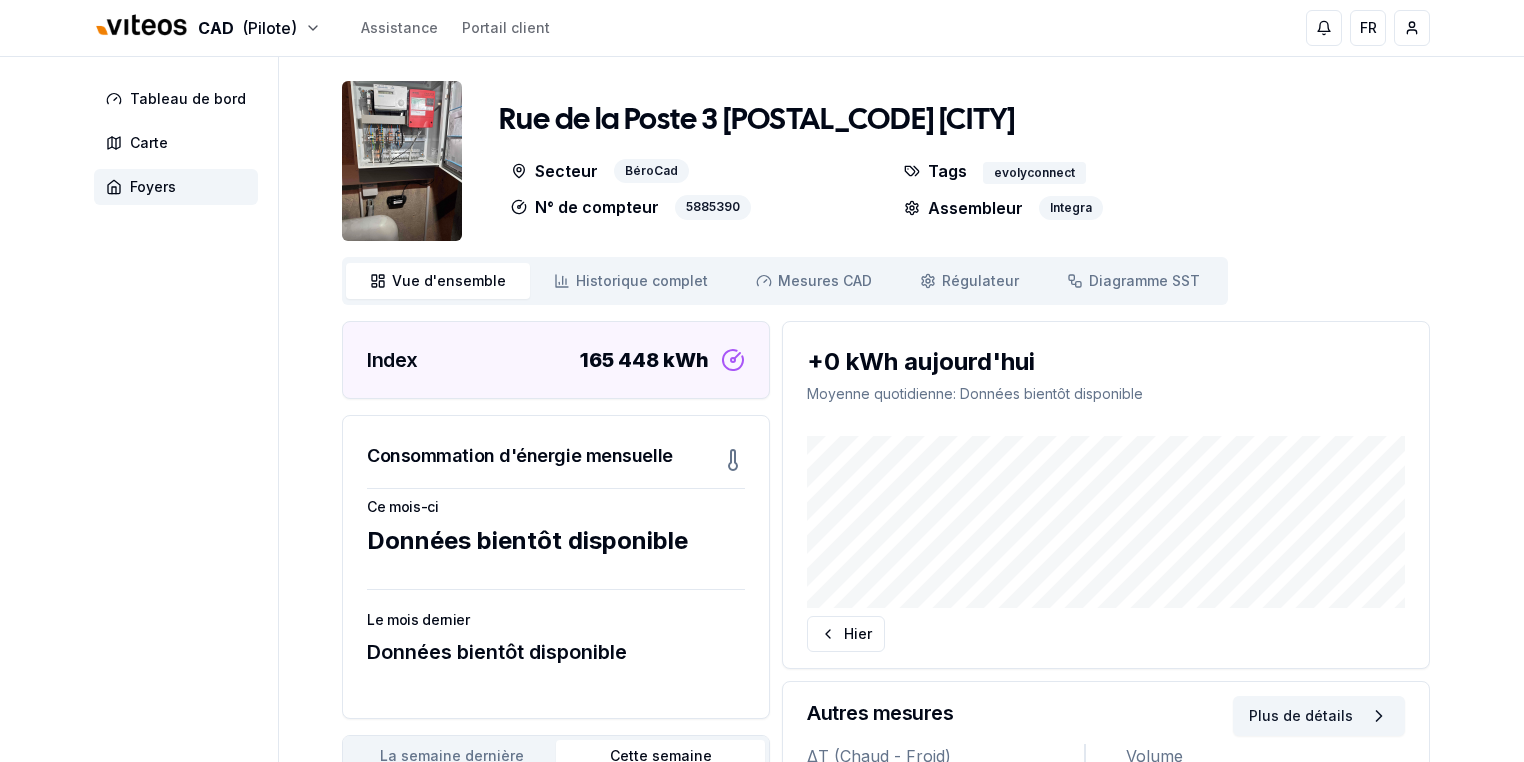 click on "Tableau de bord Carte Foyers Rue de la Poste 3 [POSTAL_CODE] [CITY] Secteur BéroCad N° de compteur 5885390 Tags evolyconnect Assembleur Integra" at bounding box center (762, 597) 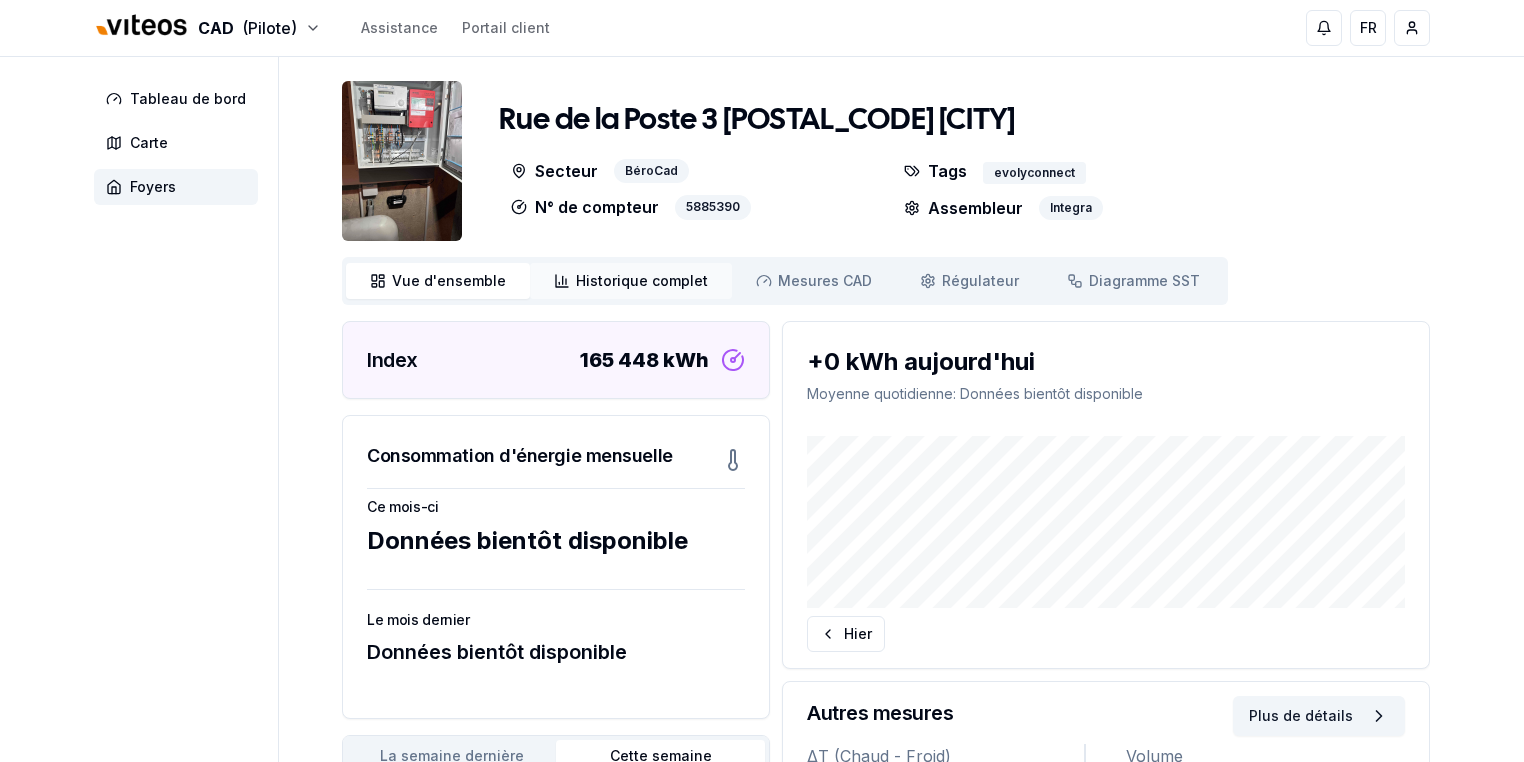 click on "Historique complet" at bounding box center (642, 281) 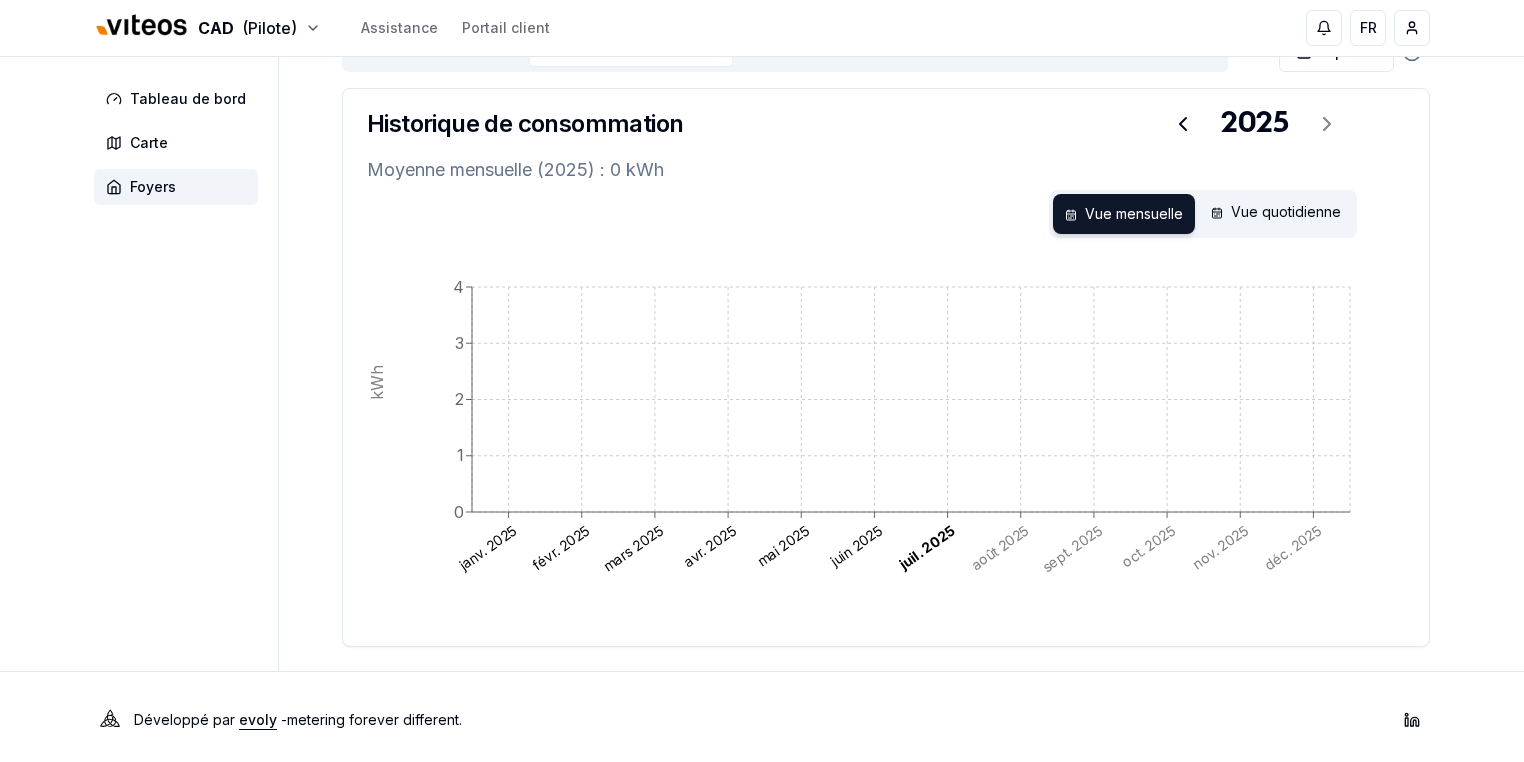 scroll, scrollTop: 237, scrollLeft: 0, axis: vertical 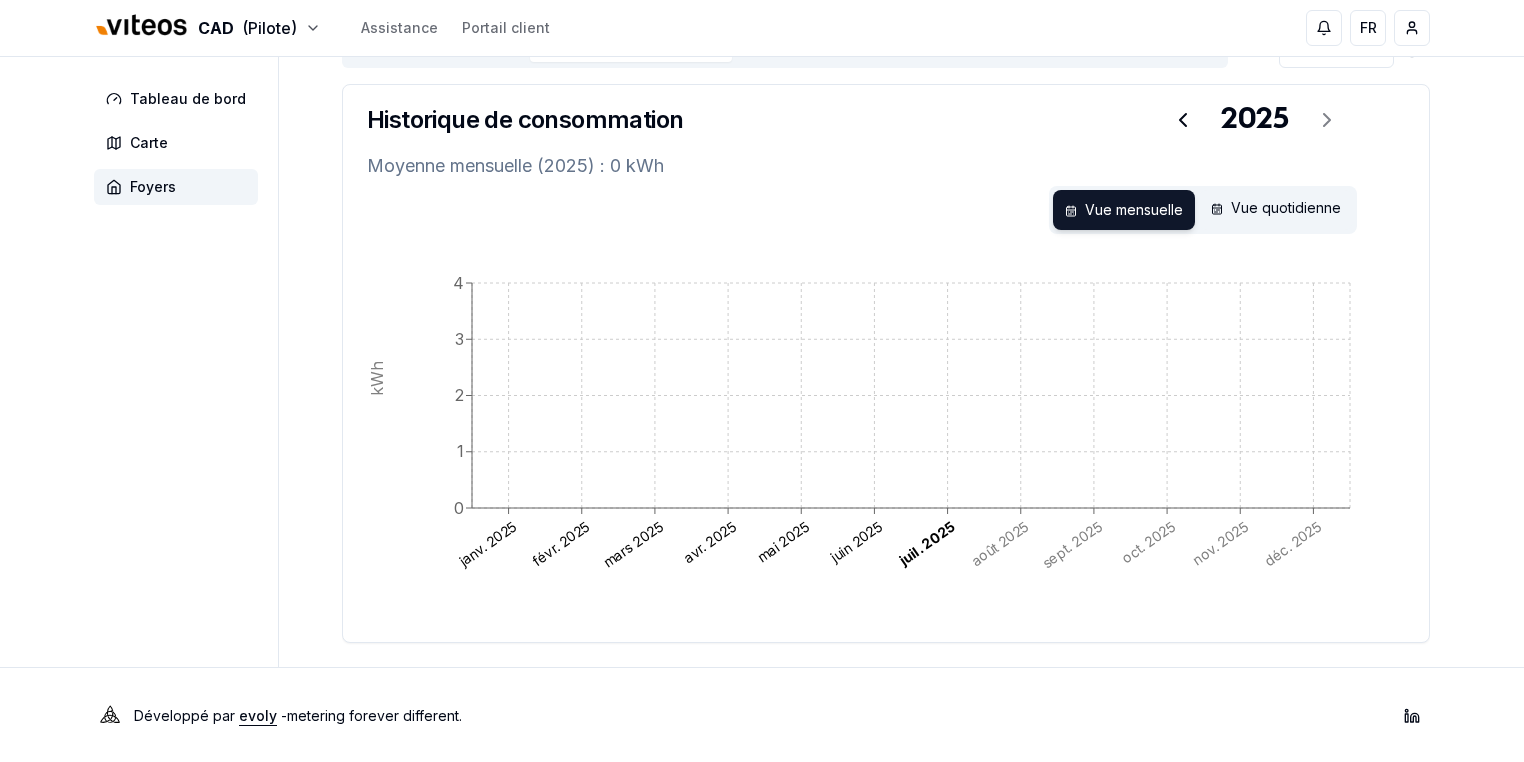 click on "Vue mensuelle" at bounding box center (1124, 210) 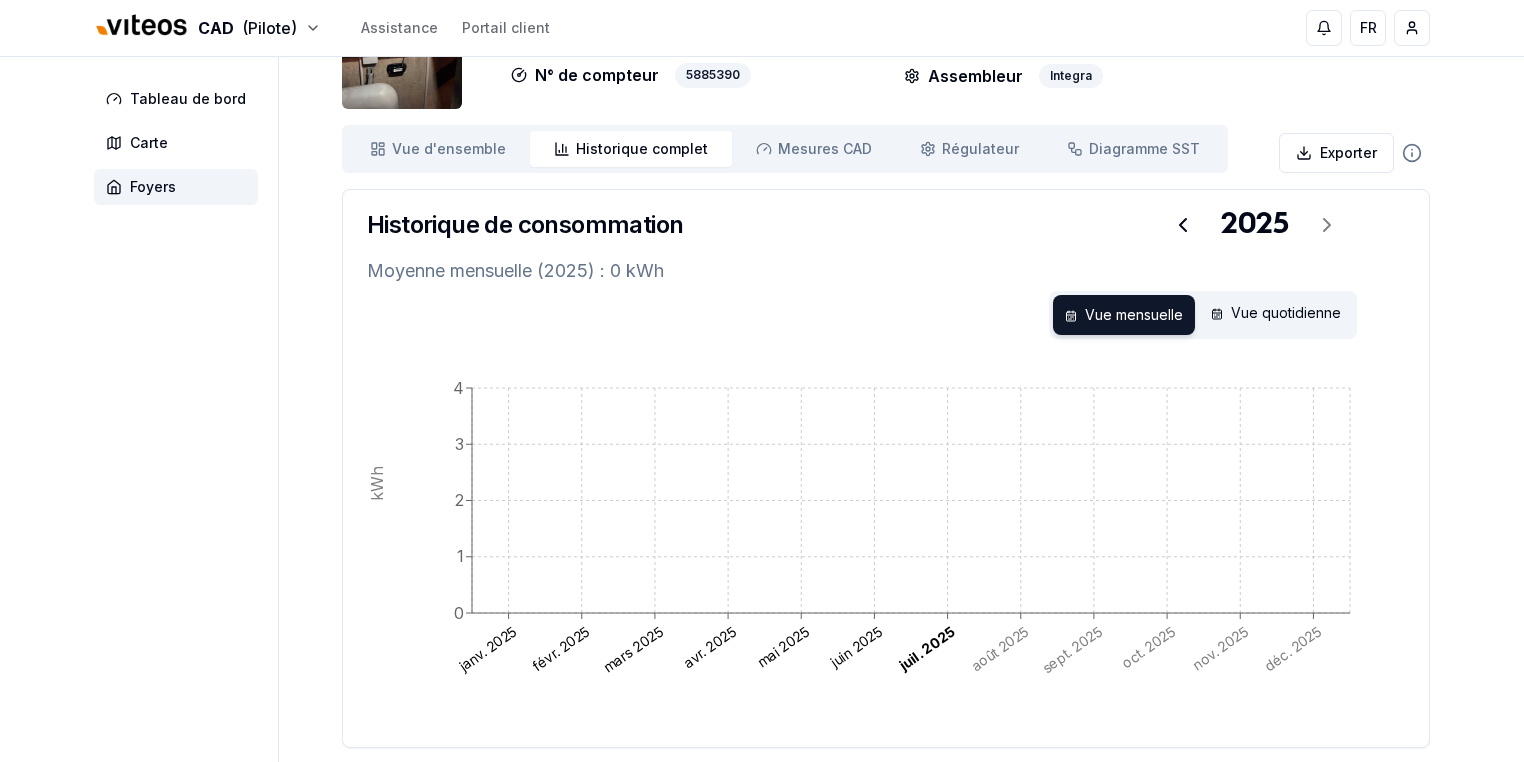 scroll, scrollTop: 0, scrollLeft: 0, axis: both 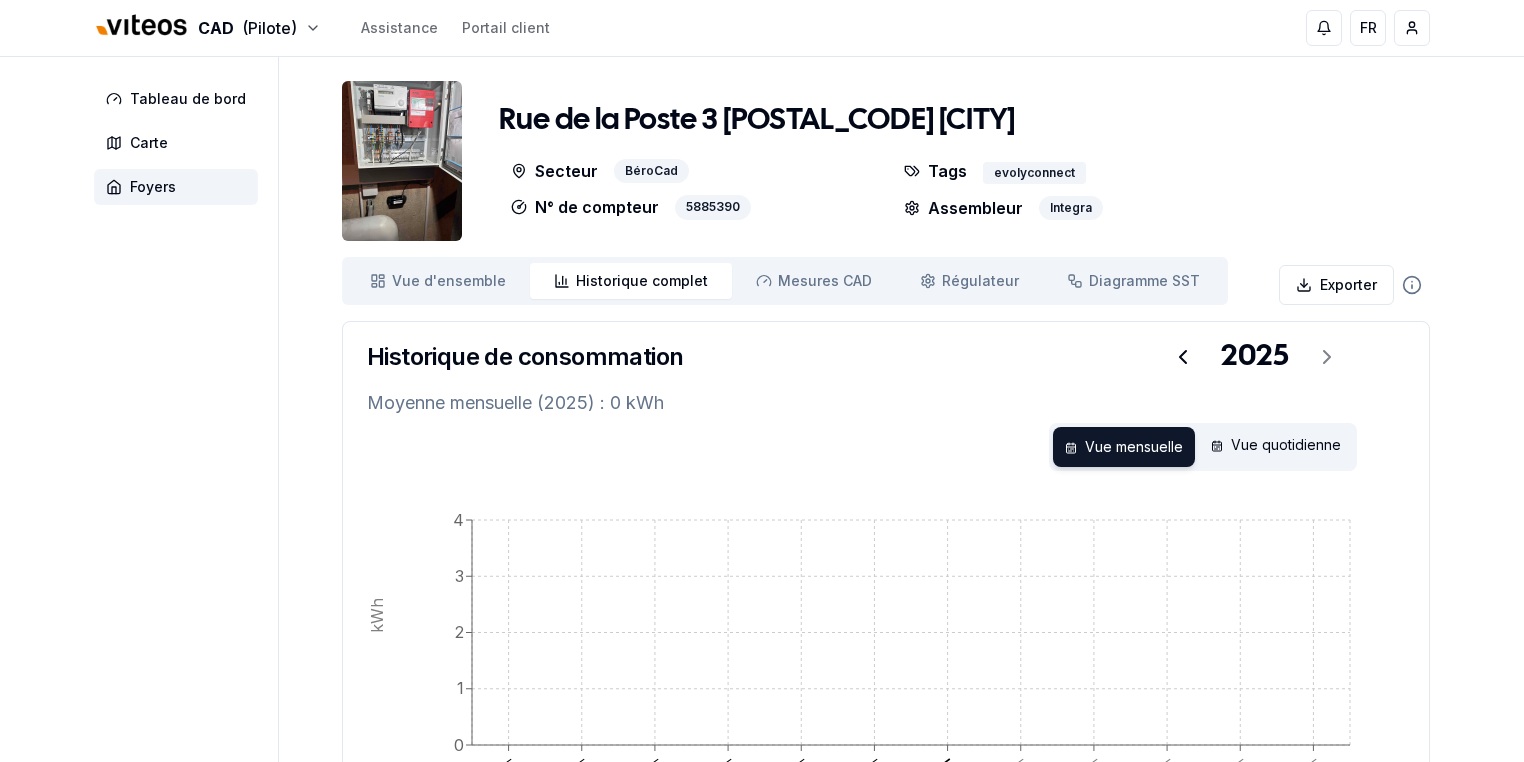 click at bounding box center (402, 161) 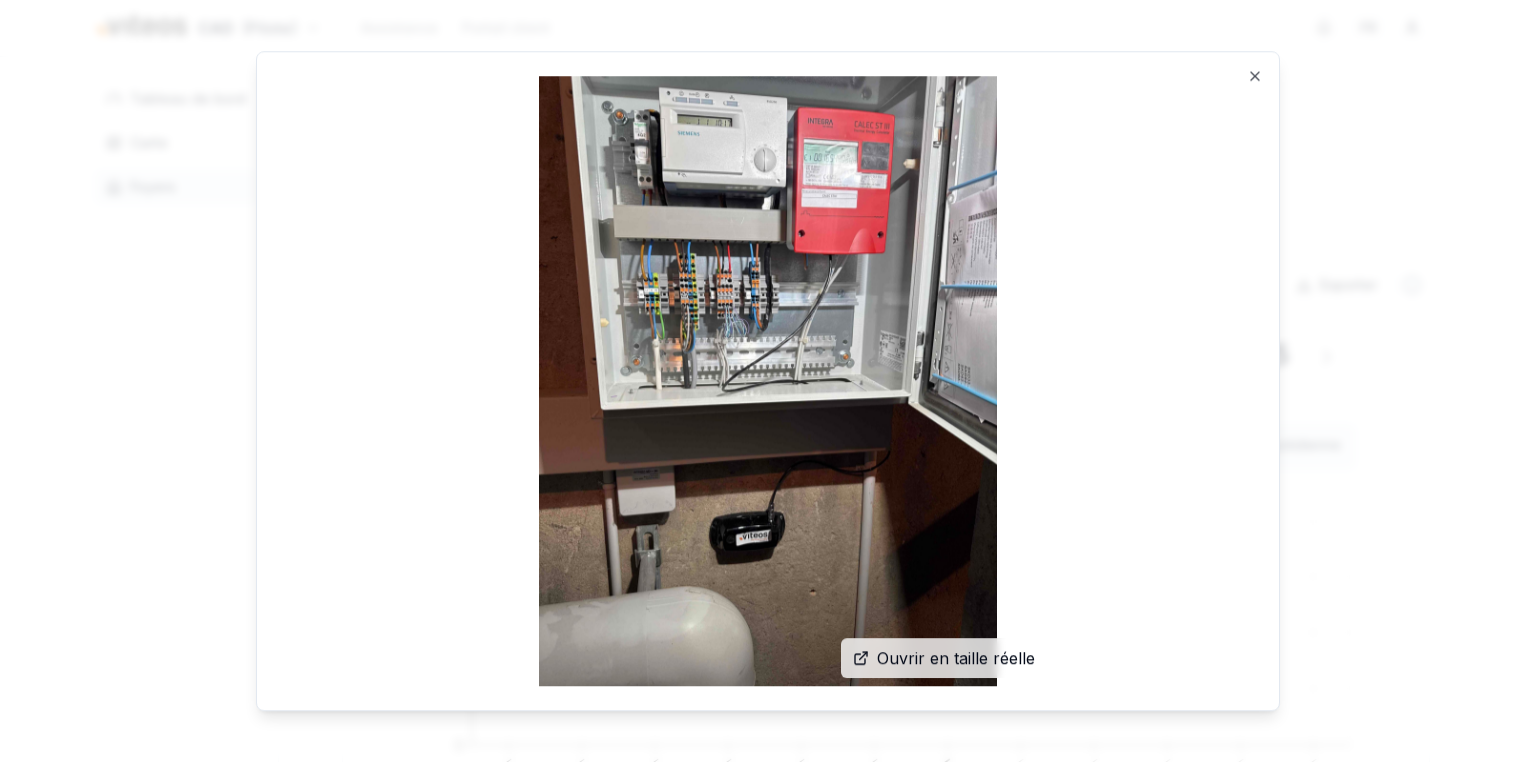 click at bounding box center (768, 381) 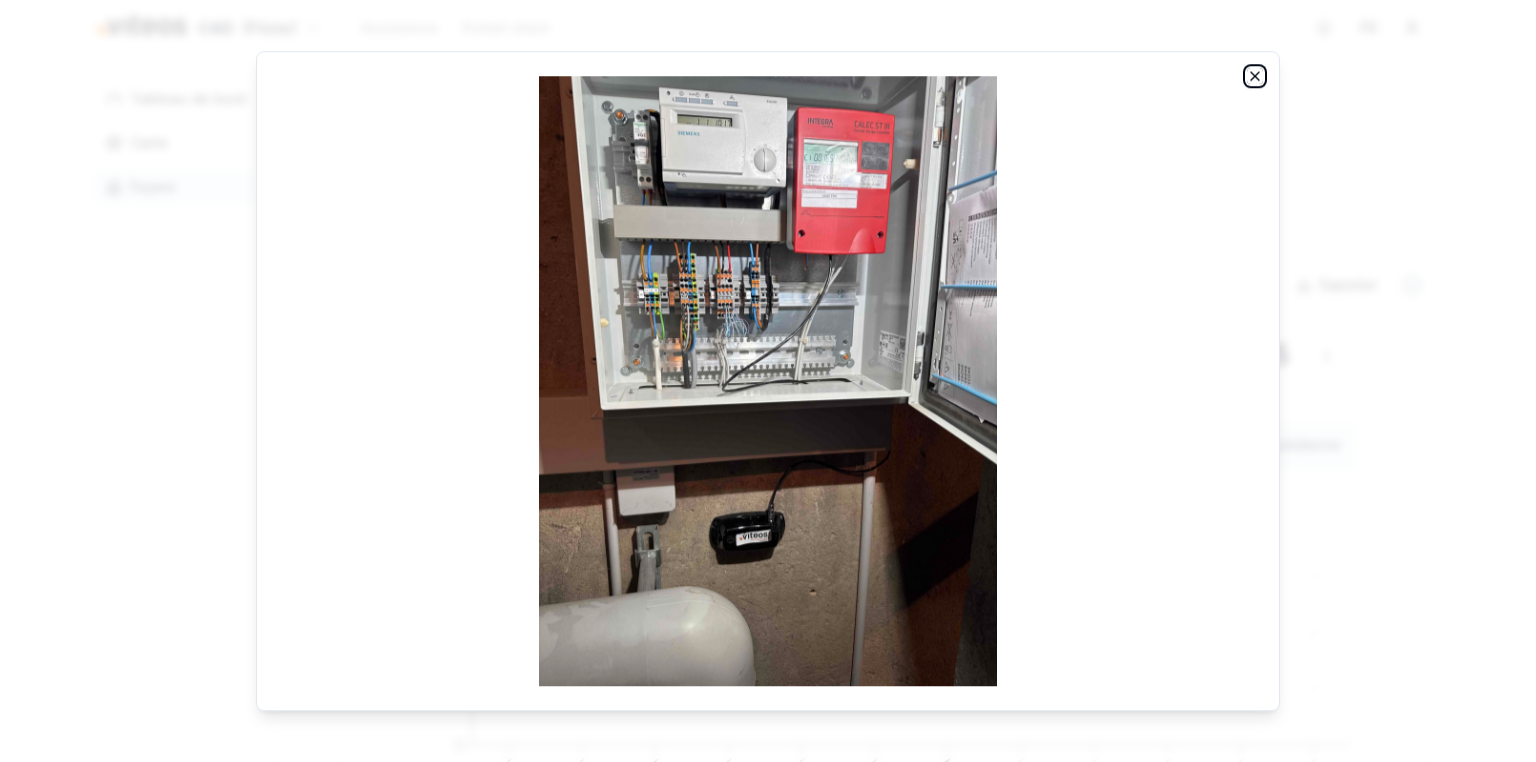 click 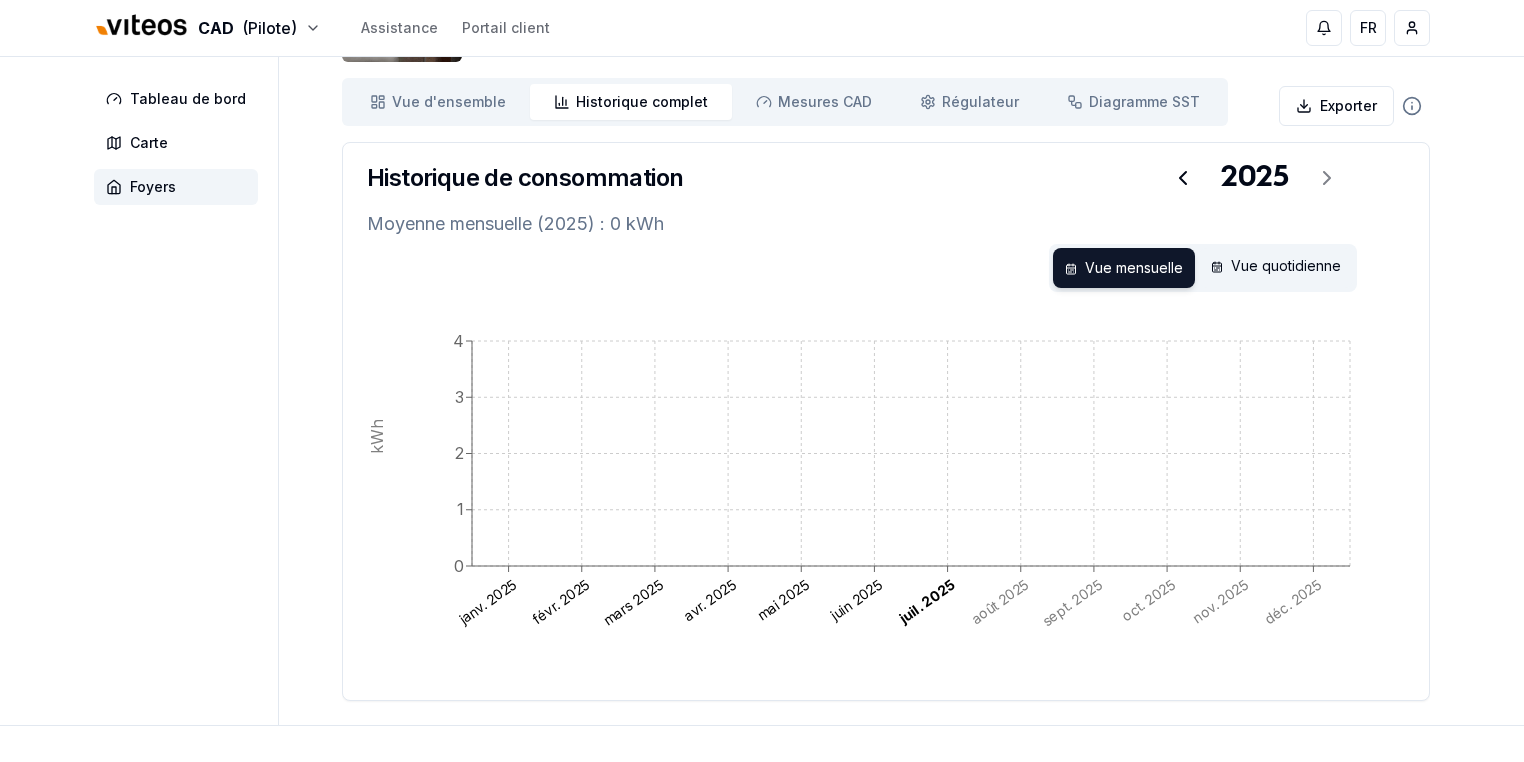 scroll, scrollTop: 0, scrollLeft: 0, axis: both 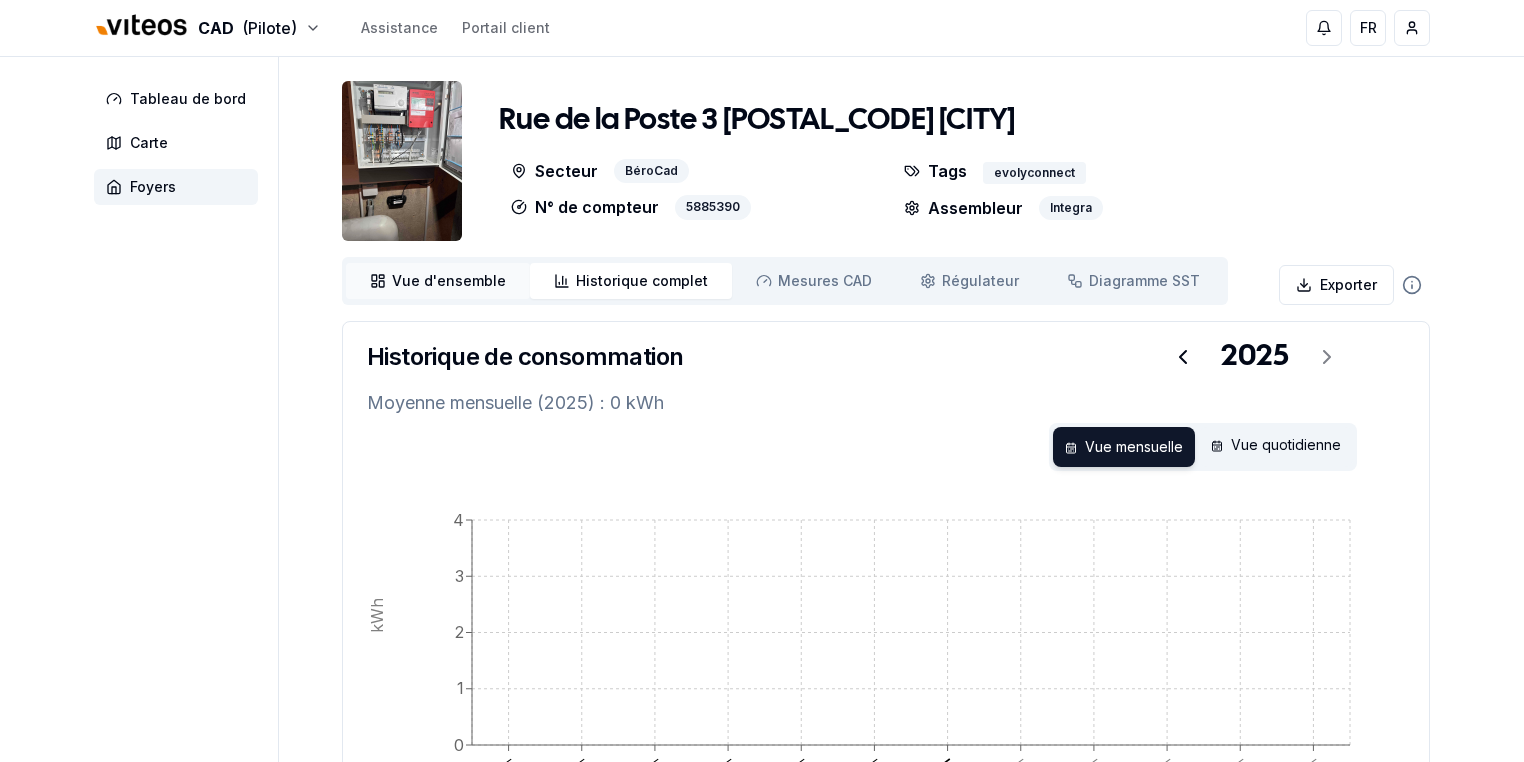 click on "Vue d'ensemble" at bounding box center [449, 281] 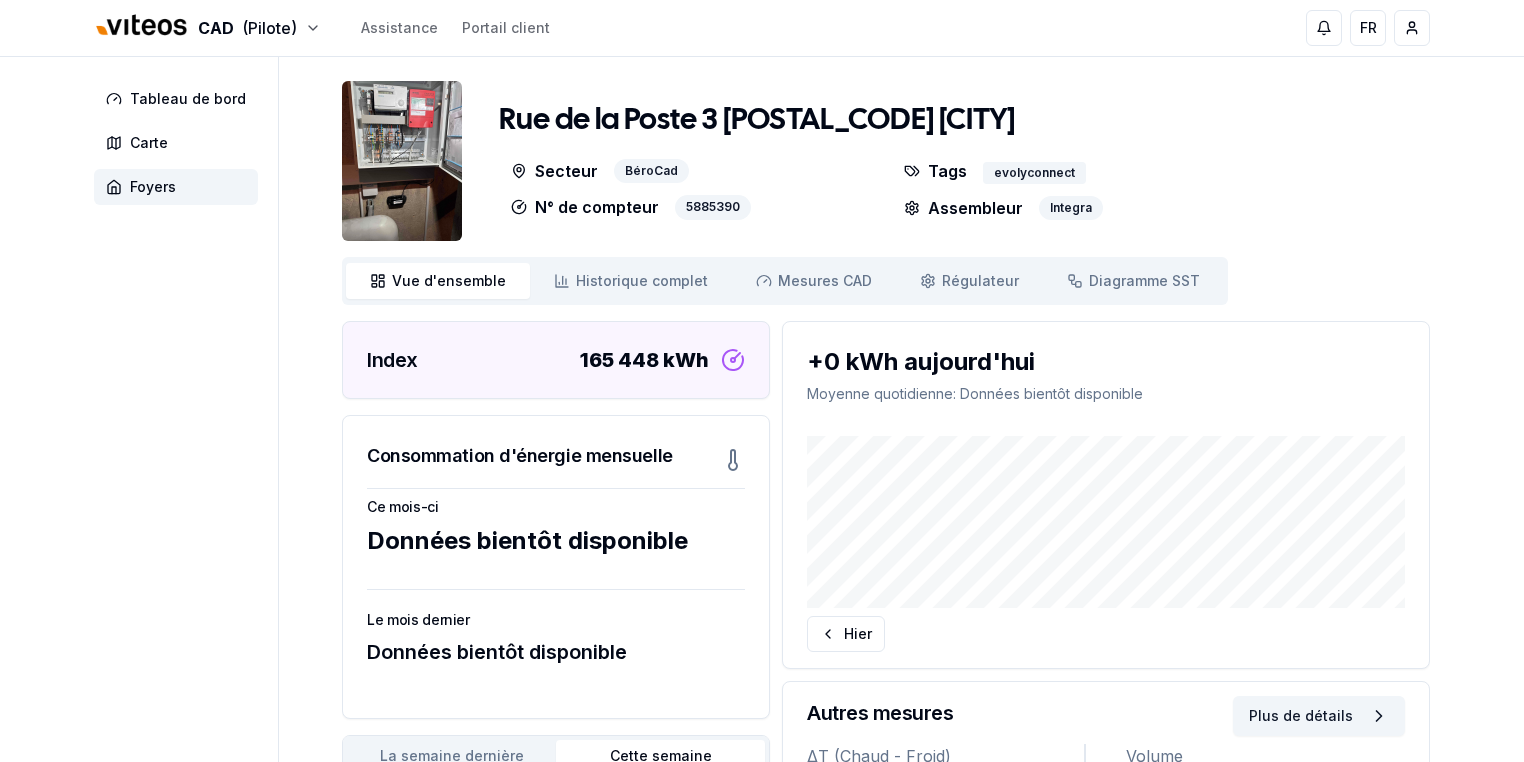 click on "Données bientôt disponible" at bounding box center (556, 541) 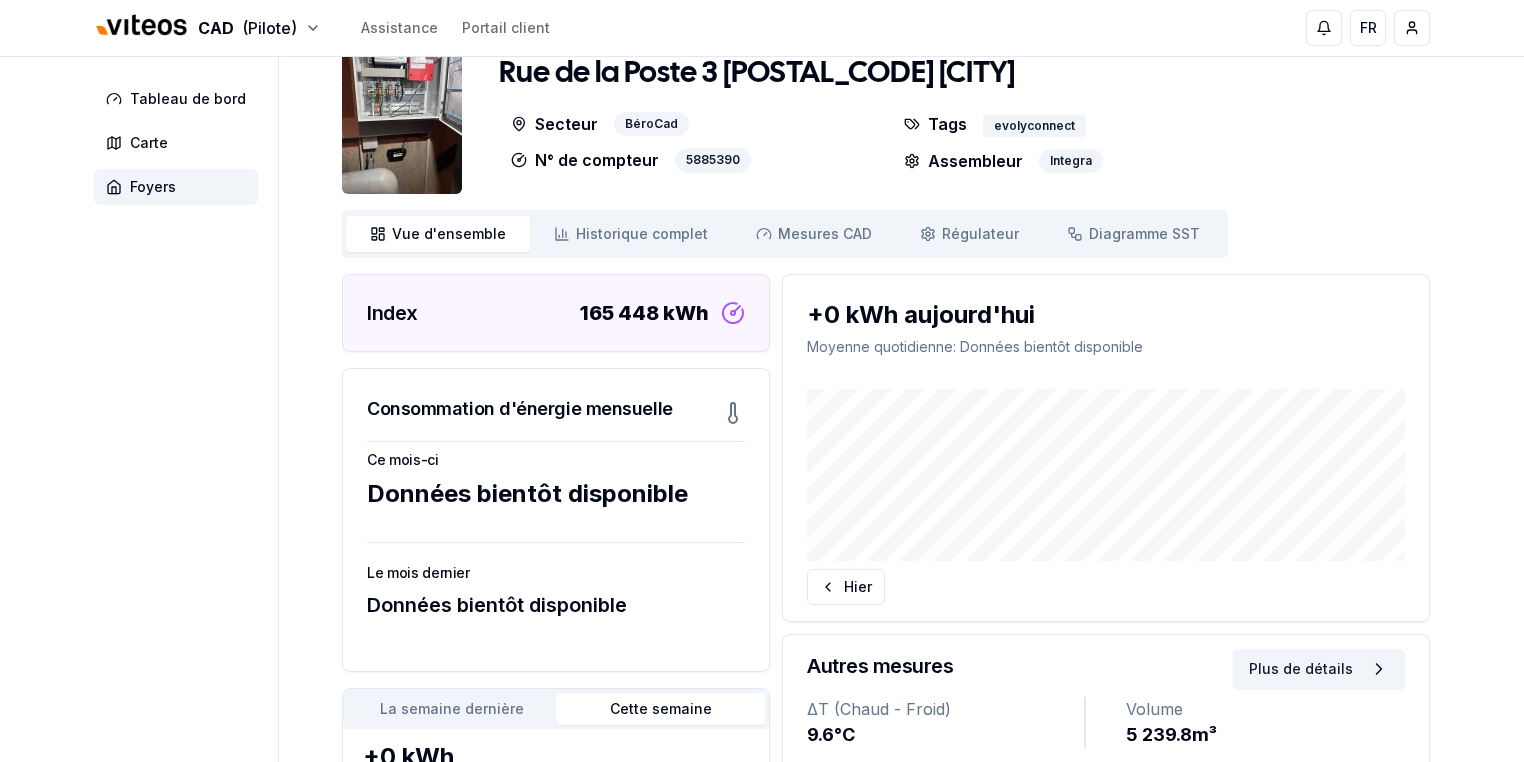 scroll, scrollTop: 0, scrollLeft: 0, axis: both 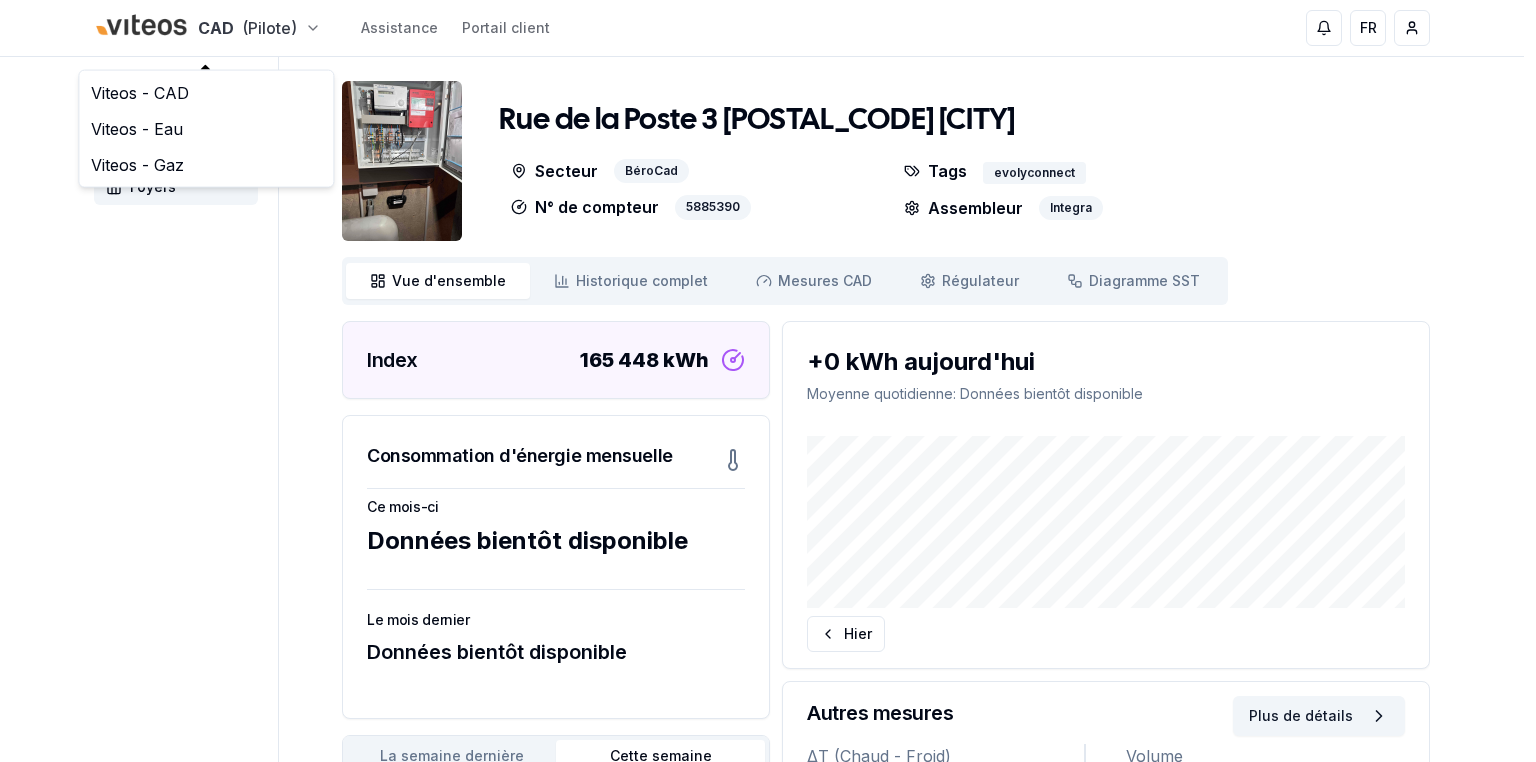 click on "CAD (Pilote) Assistance Portail client FR Federico Loriso Tableau de bord Carte Foyers Rue de la Poste 3 2024 Saint-Aubin-Sauges Secteur BéroCad N° de compteur 5885390 Tags evolyconnect Assembleur Integra Vue d'ensemble ensemble Historique complet Historique Mesures CAD Mes. CAD Régulateur Régulateur Diagramme SST Diagramme Index 165 448 kWh Consommation d'énergie mensuelle Ce mois-ci Données bientôt disponible Le mois dernier Données bientôt disponible La semaine dernière Cette semaine +0 kWh Moyenne hebdomadaire  :   Données bientôt disponible +0 kWh aujourd'hui Moyenne quotidienne  :   Données bientôt disponible Hier Autres mesures Plus de détails ΔT (Chaud - Froid) 9.6 °C Volume 5 239.8  m³ © Mapbox   © OpenStreetMap   Improve this map Développé par   evoly   -  metering forever different . Linkedin 0 Viteos - CAD Viteos - Eau Viteos - Gaz" at bounding box center (768, 617) 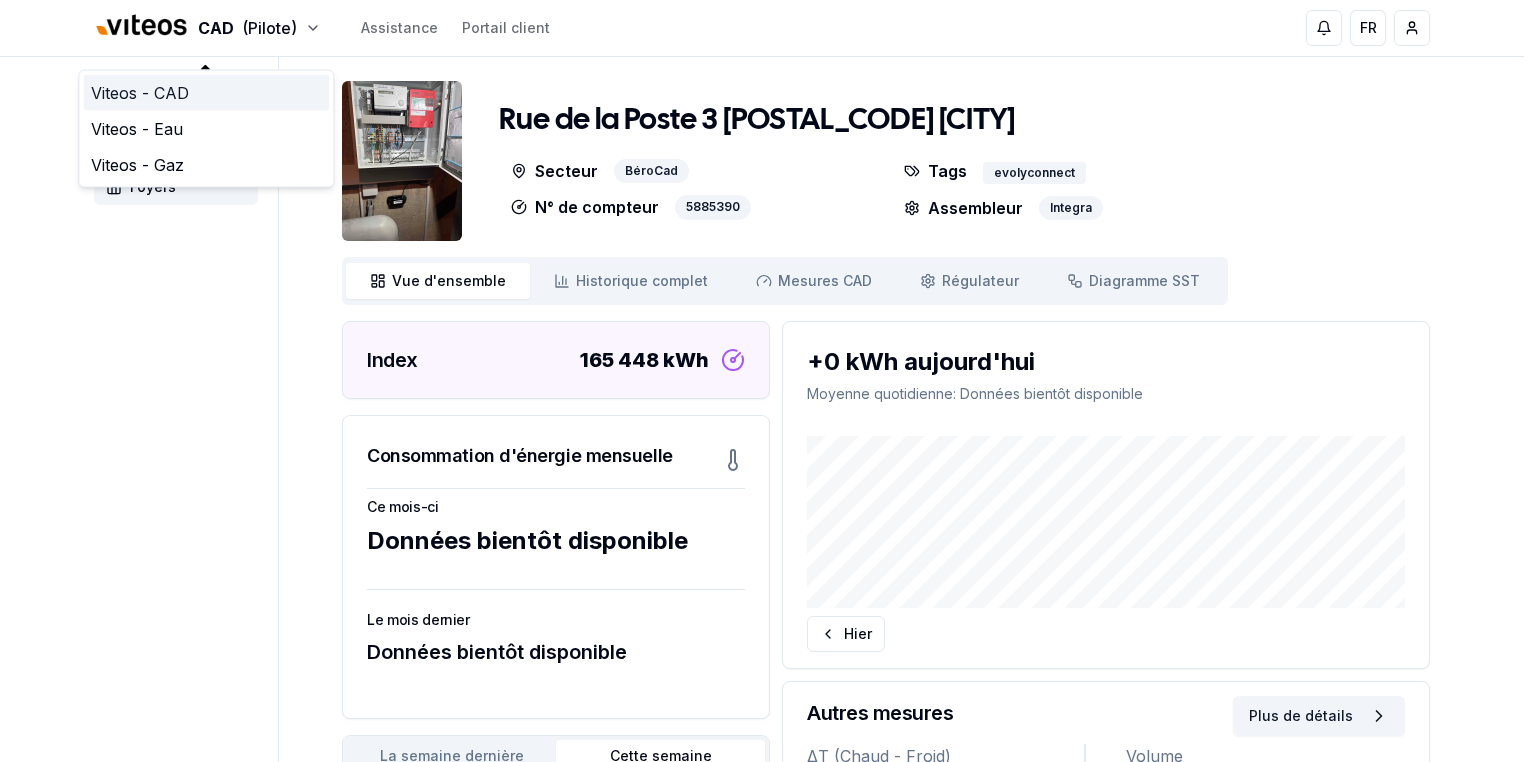 click on "Viteos - CAD" at bounding box center [206, 93] 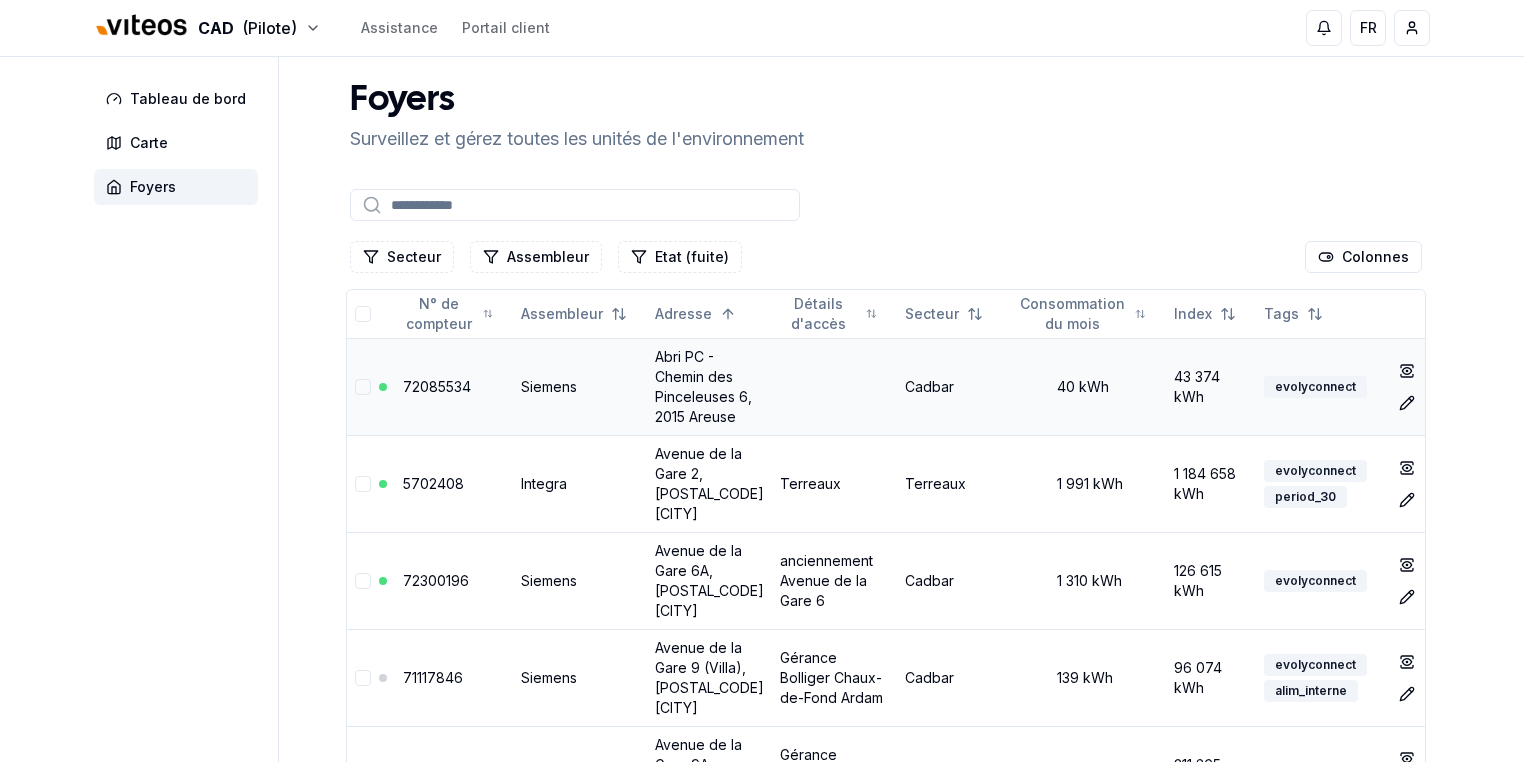 click on "Abri PC - Chemin des Pinceleuses 6, 2015 Areuse" at bounding box center (703, 386) 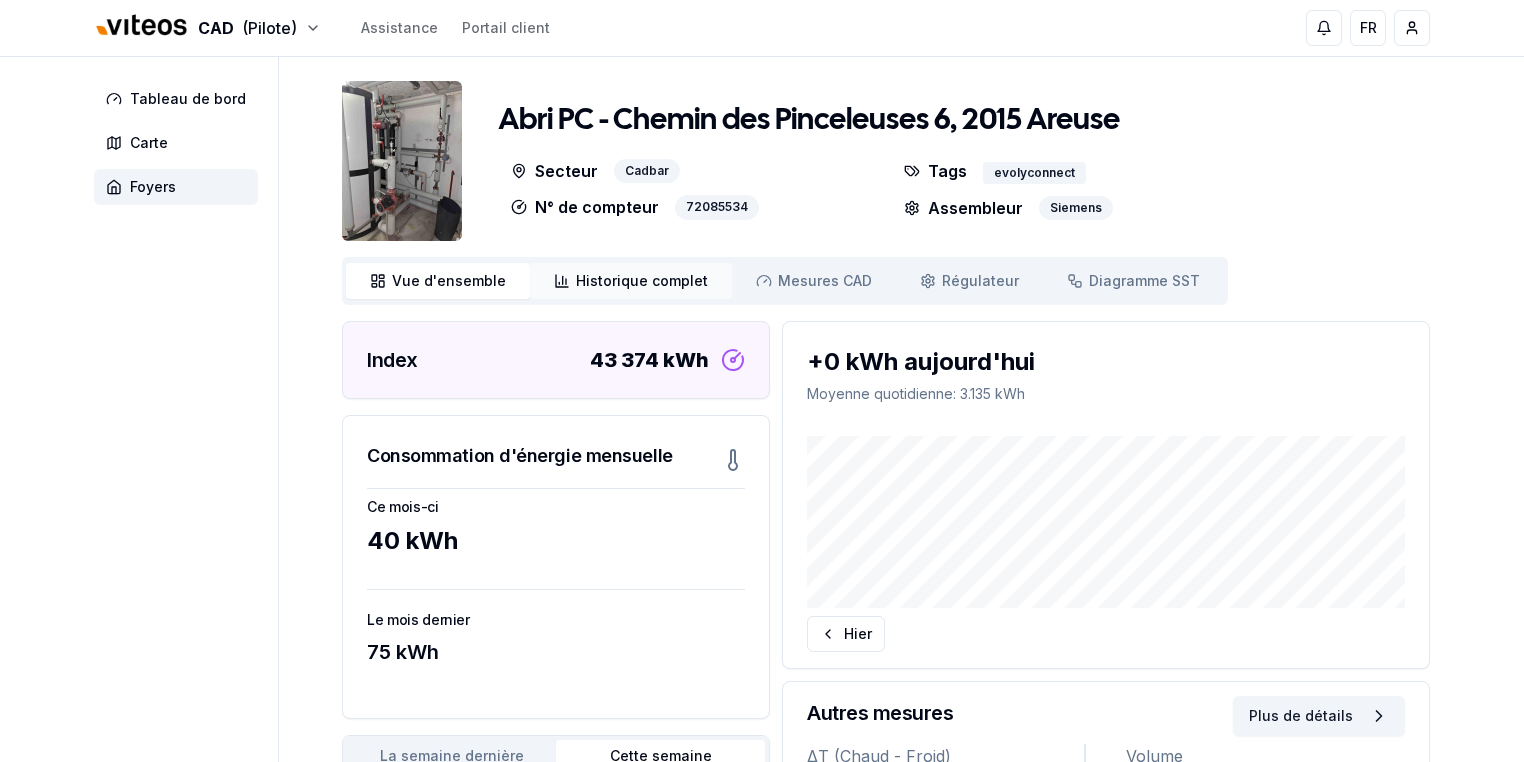 click on "Historique complet" at bounding box center [642, 281] 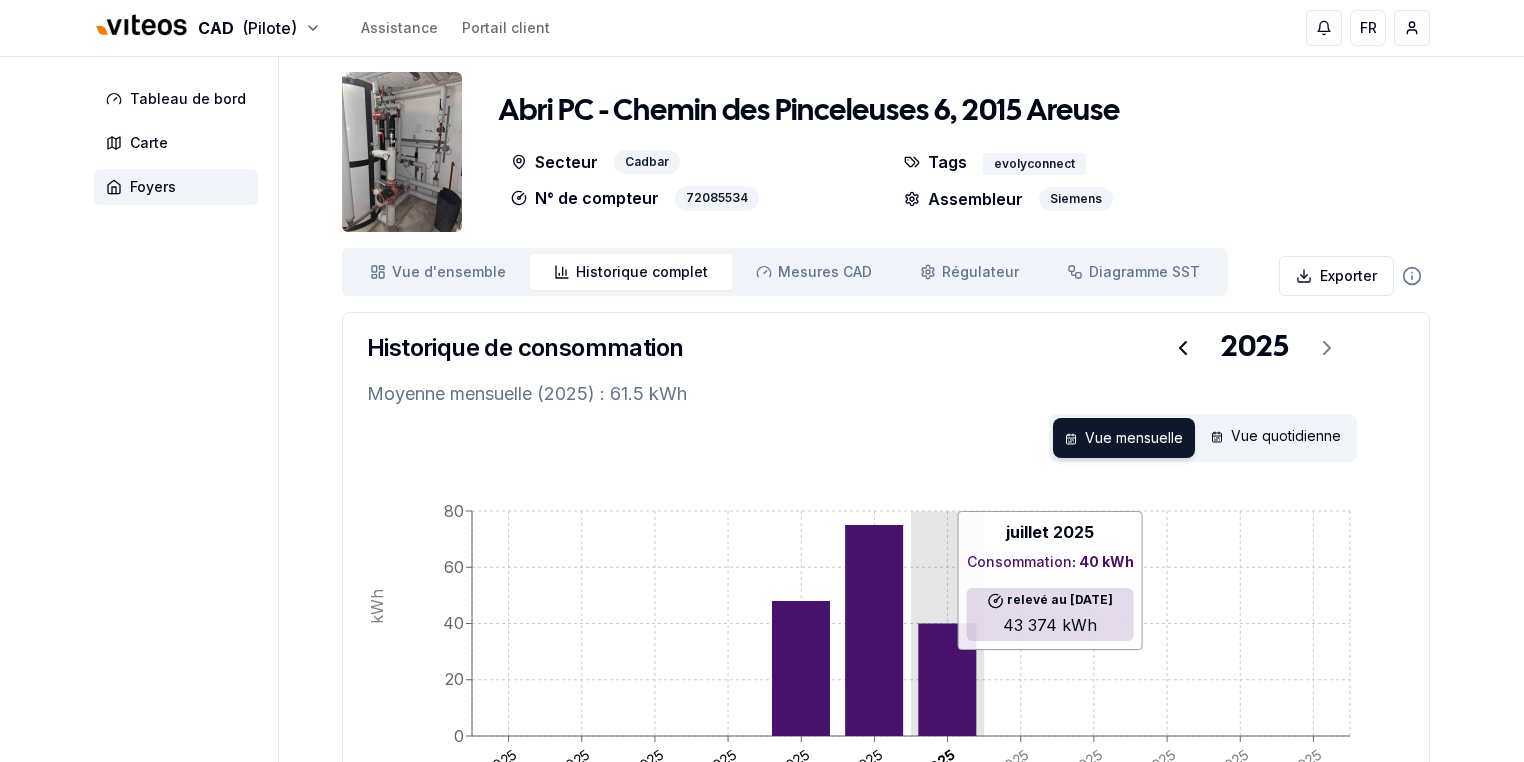 scroll, scrollTop: 0, scrollLeft: 0, axis: both 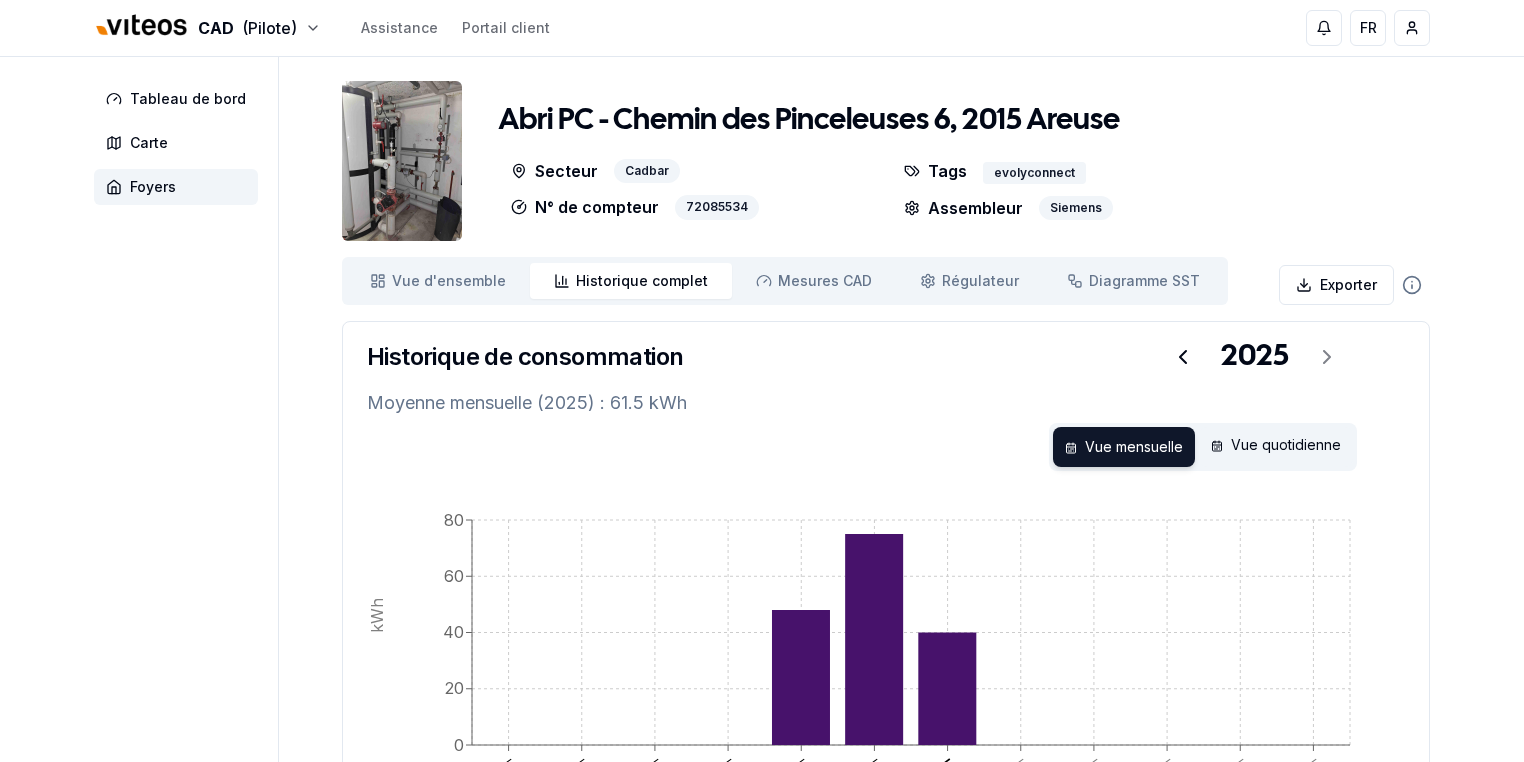 click at bounding box center [402, 161] 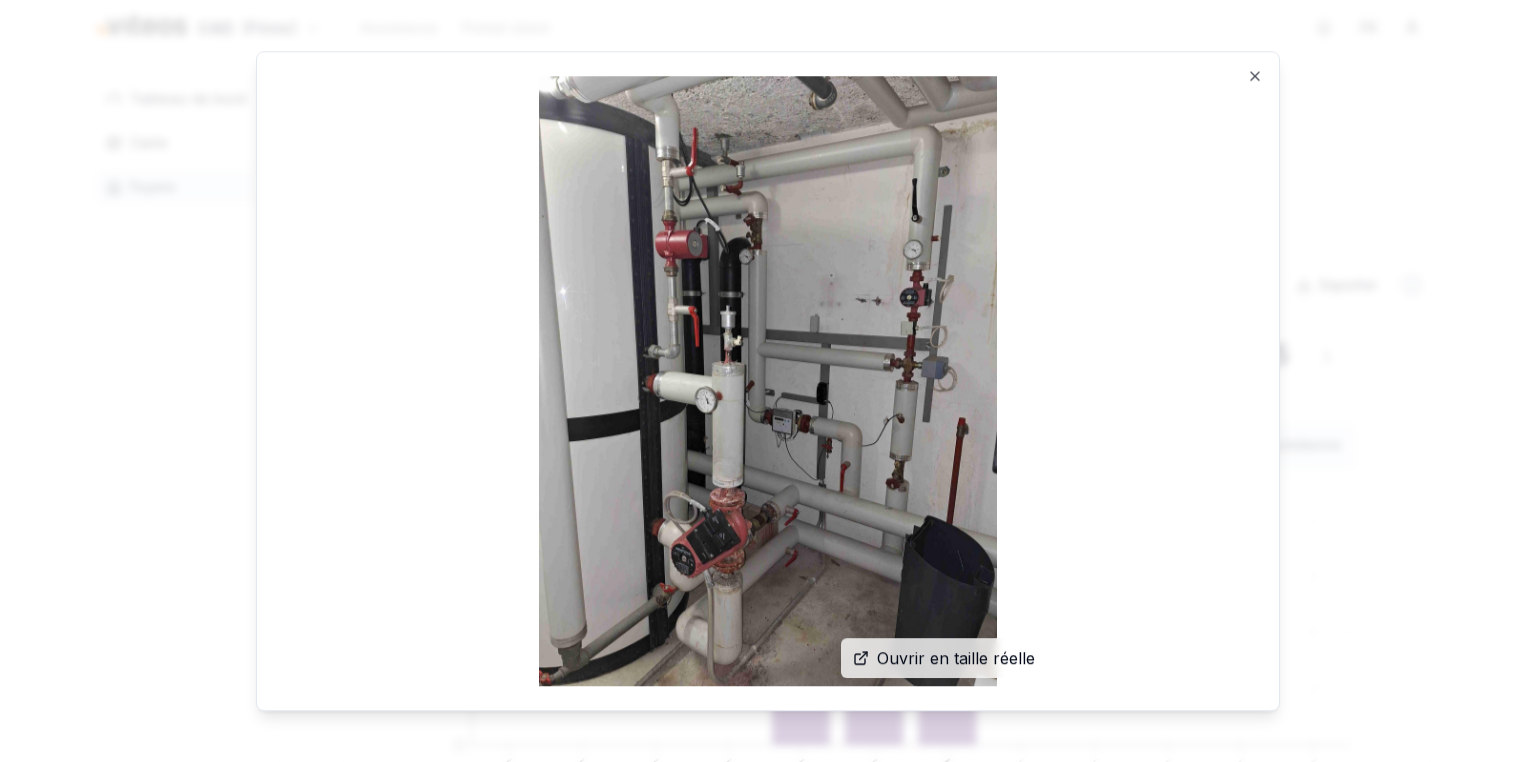 click at bounding box center [768, 381] 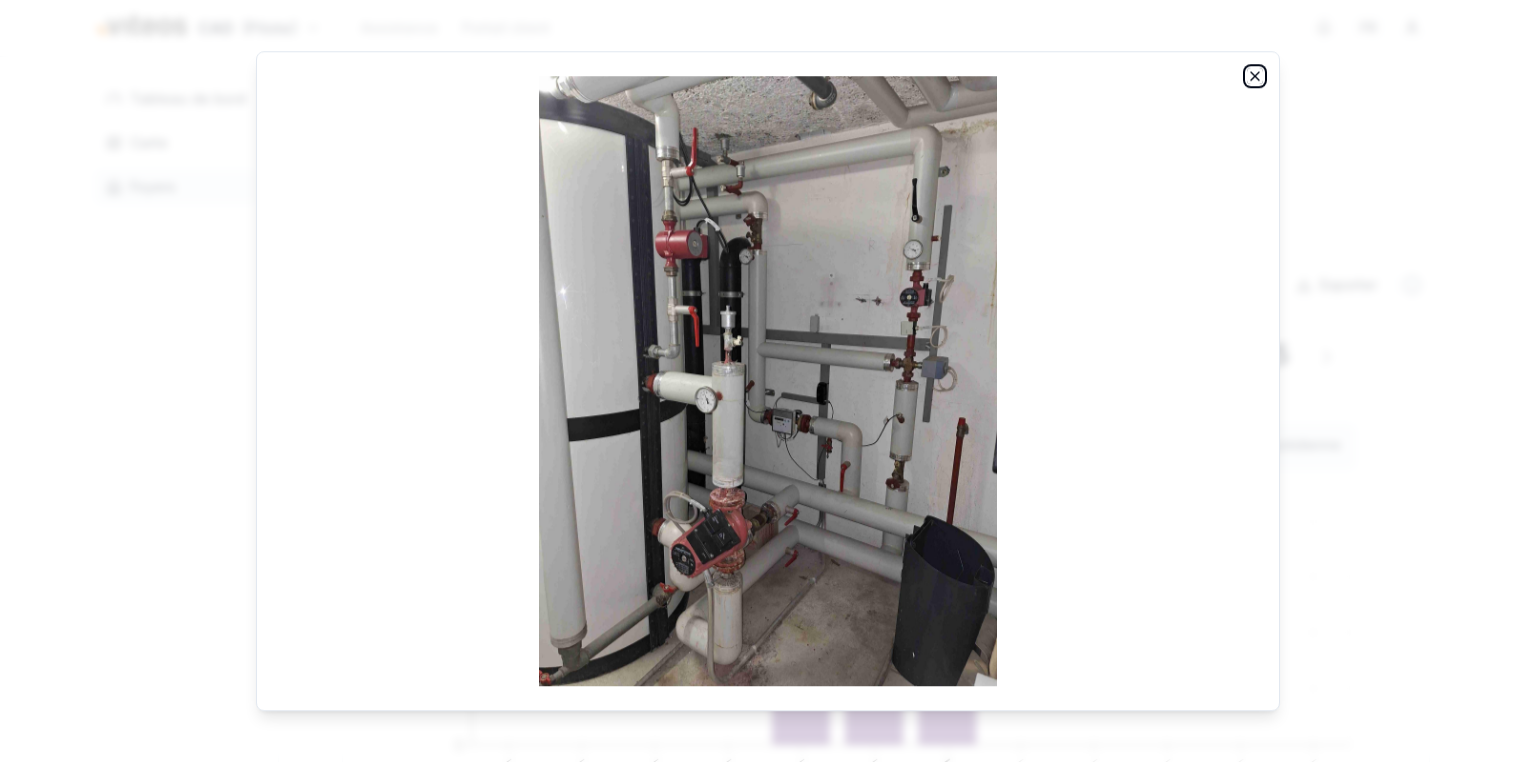 click 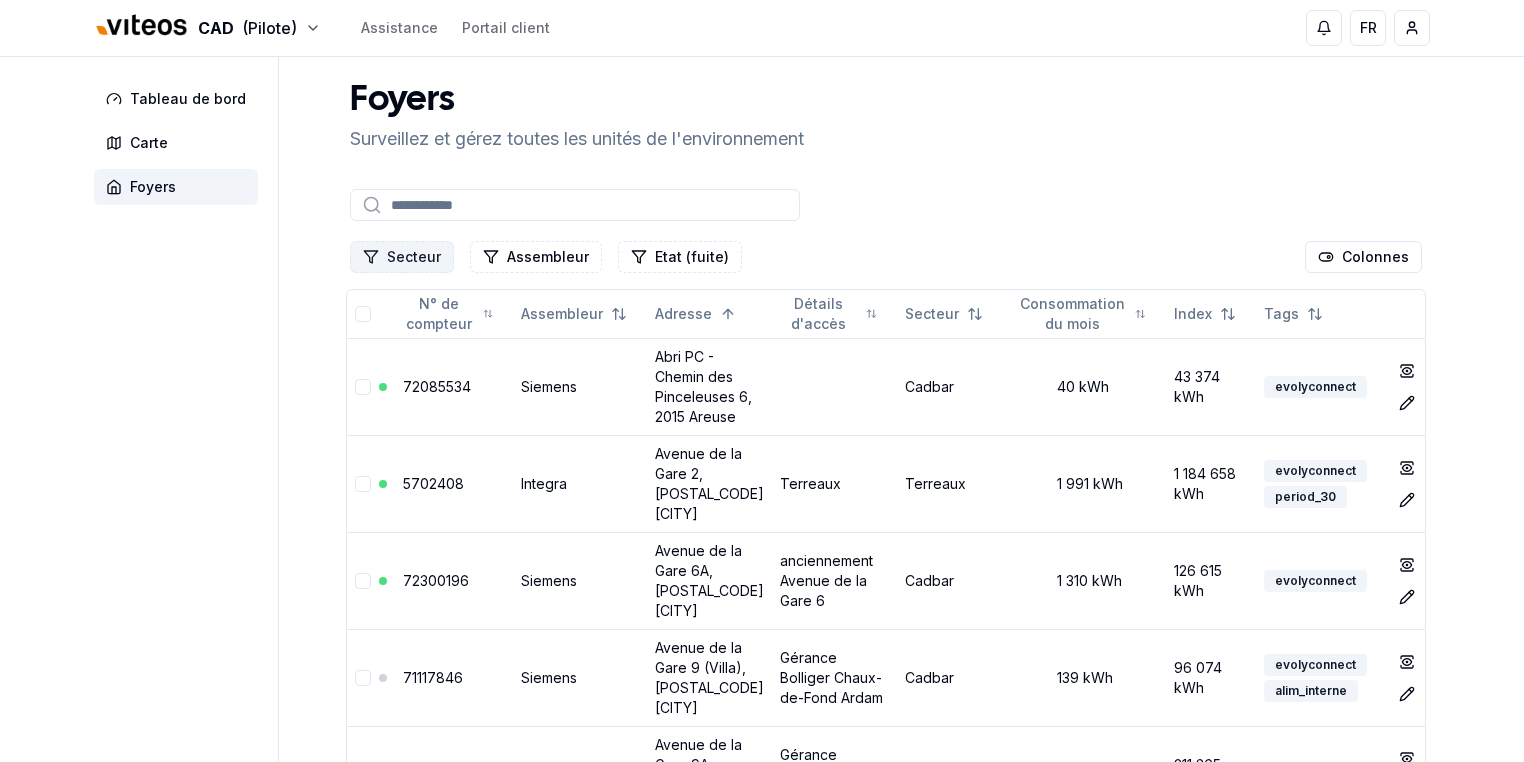 click on "Secteur" at bounding box center (402, 257) 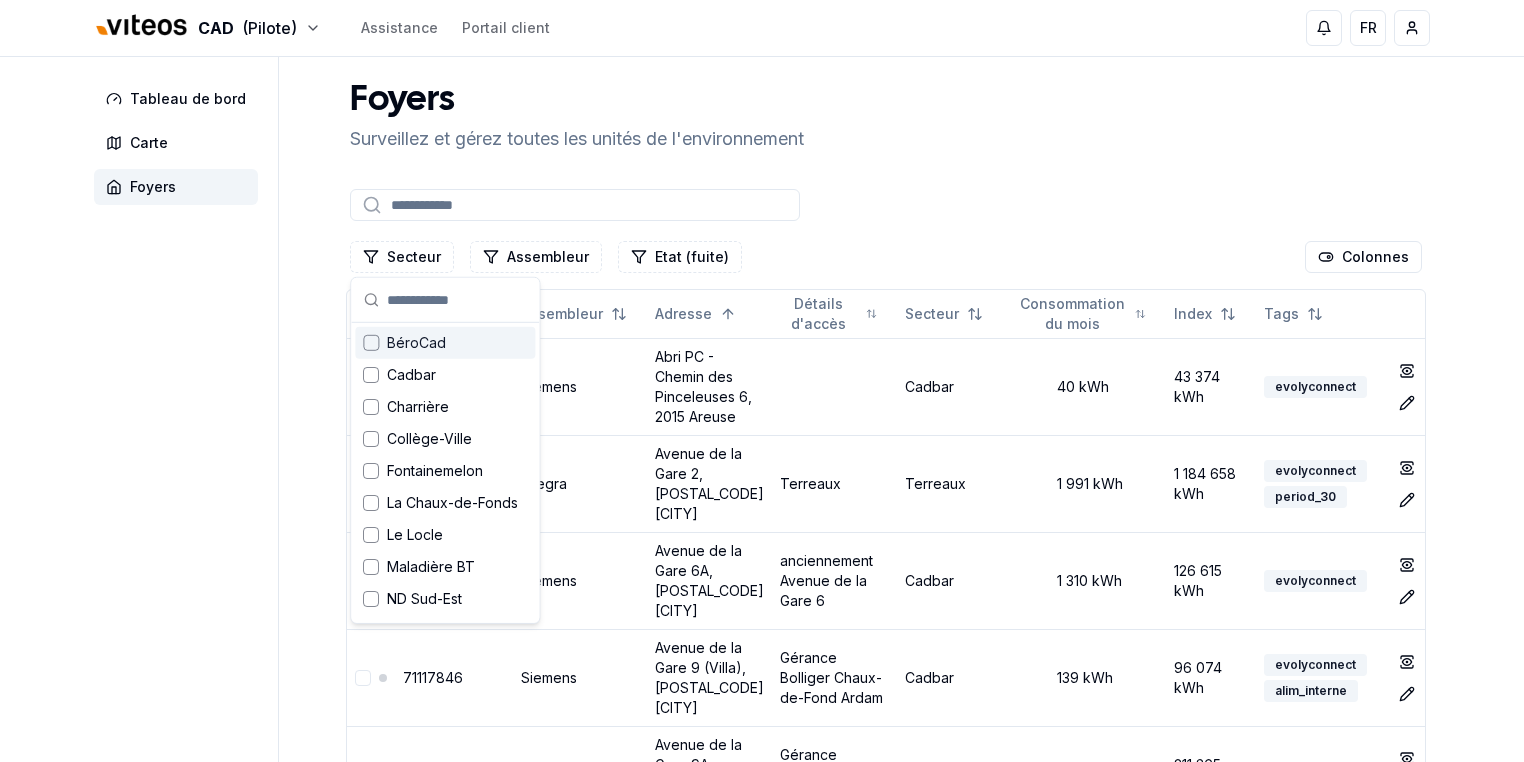 click on "BéroCad" at bounding box center [445, 343] 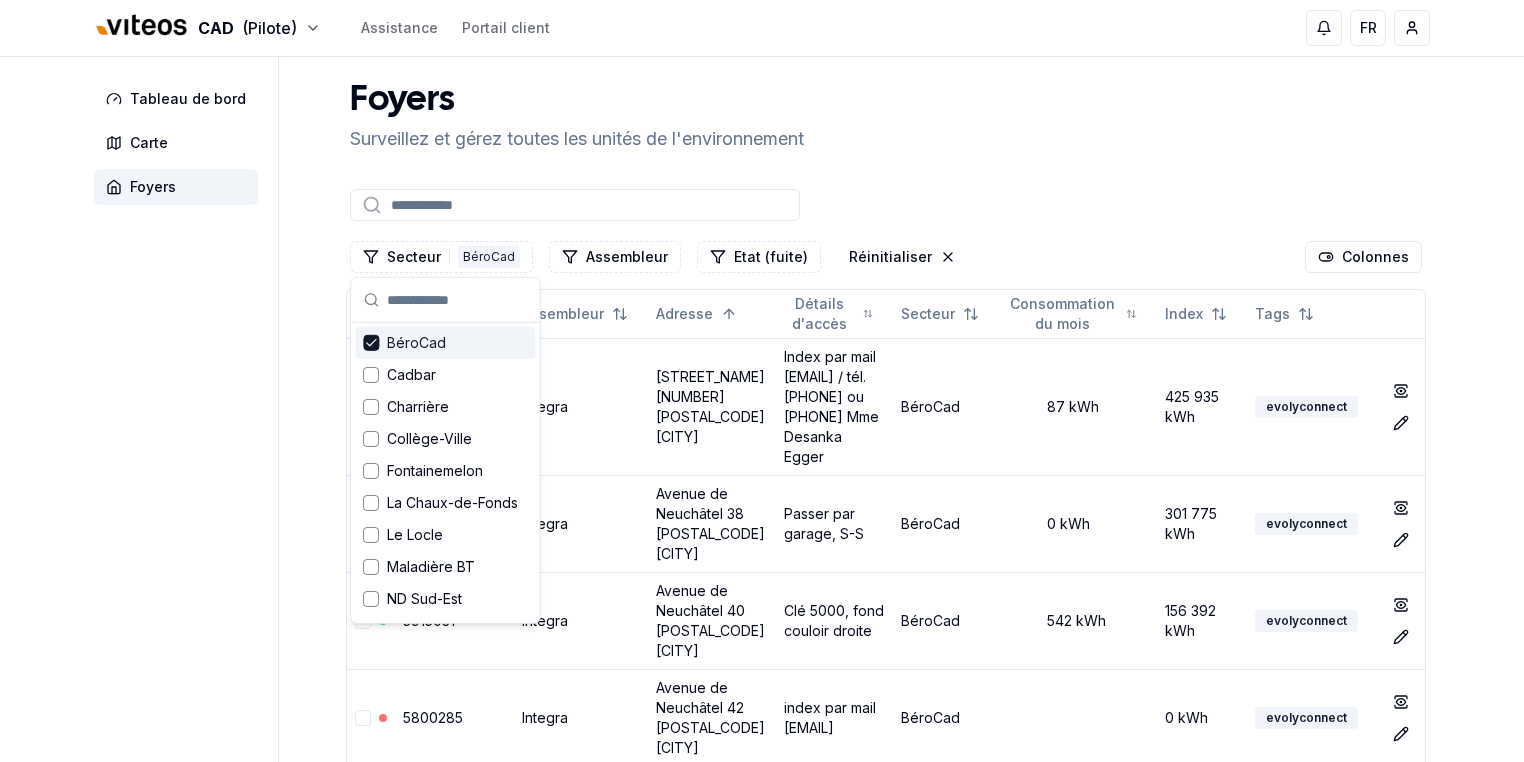 click on "Tableau de bord Carte Foyers Foyers Surveillez et gérez toutes les unités de l'environnement Secteur 1 BéroCad Assembleur Etat (fuite) Réinitialiser Colonnes N° de compteur Assembleur Adresse Détails d'accès Secteur Consommation du mois Index Tags 5553100 Integra [STREET] [NUMBER] [POSTAL_CODE] [CITY] Index par mail [EMAIL] / tél. [PHONE] ou [PHONE] [NAME] BéroCad 87 kWh 425 935 kWh evolyconnect show Éditer 5808376 Integra [STREET] [NUMBER] [POSTAL_CODE] [CITY] Passer par garage, S-S BéroCad 0 kWh 301 775 kWh evolyconnect show Éditer 5915031 Integra [STREET] [NUMBER] [POSTAL_CODE] [CITY] Clé 5000, fond couloir droite BéroCad 542 kWh 156 392 kWh evolyconnect show Éditer 5800285 Integra [STREET] [NUMBER] [POSTAL_CODE] [CITY] index par mail [EMAIL] BéroCad 0 kWh evolyconnect show Éditer 5544069 Integra [STREET] [NUMBER] [POSTAL_CODE] [CITY] par mail [EMAIL] BéroCad 97 kWh 1 033 378 kWh show +" at bounding box center (762, 2684) 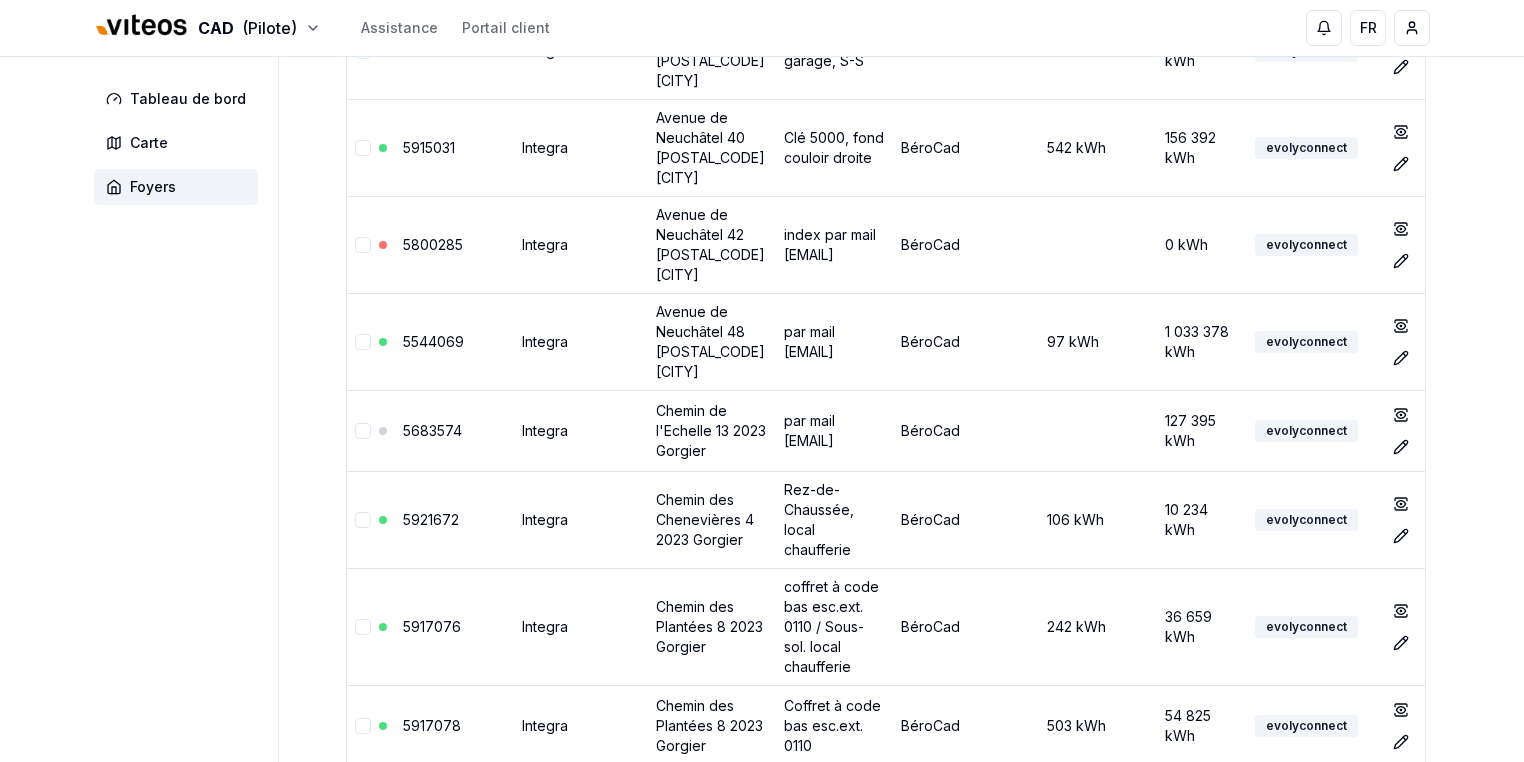 scroll, scrollTop: 480, scrollLeft: 0, axis: vertical 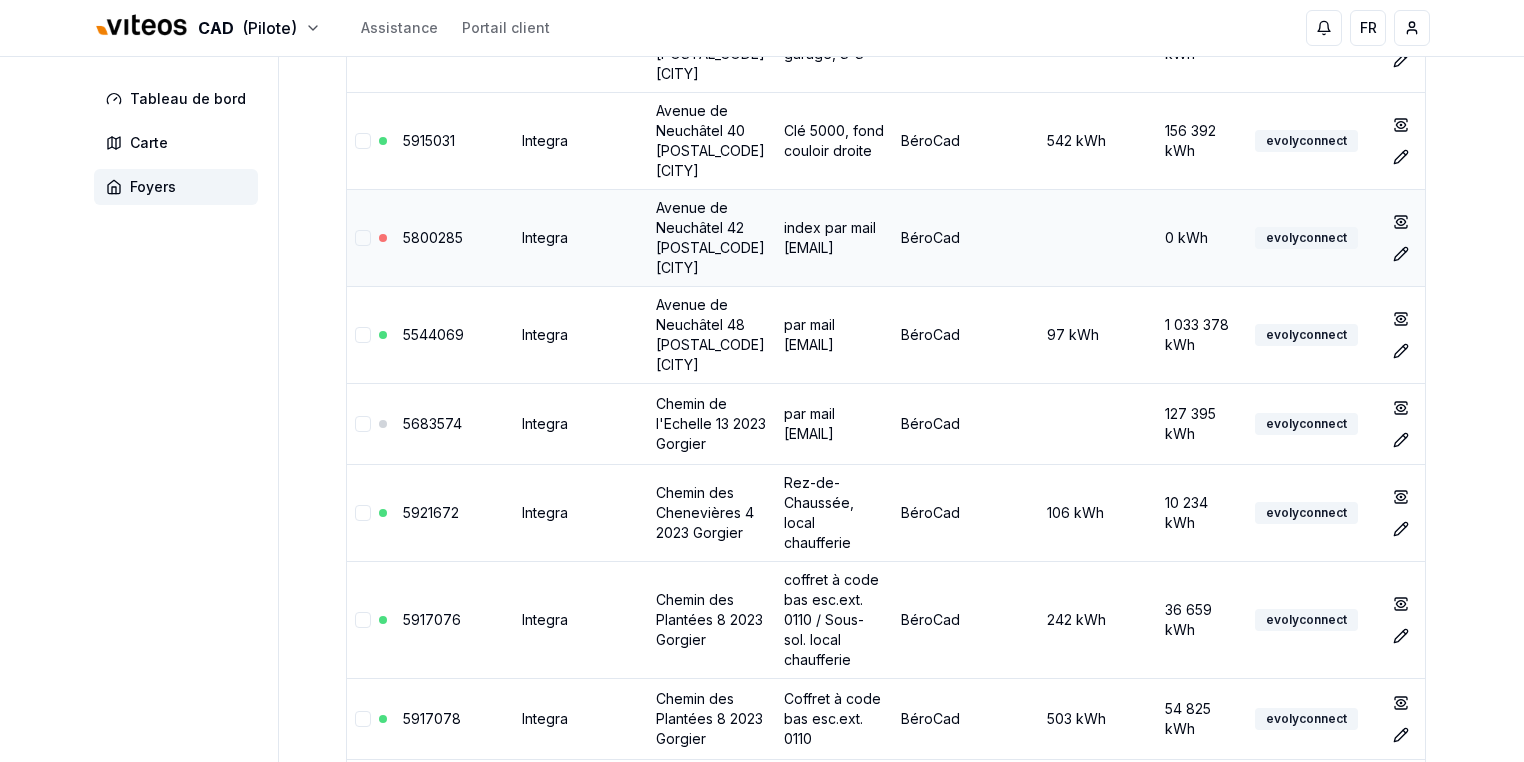 click on "5800285" at bounding box center [433, 237] 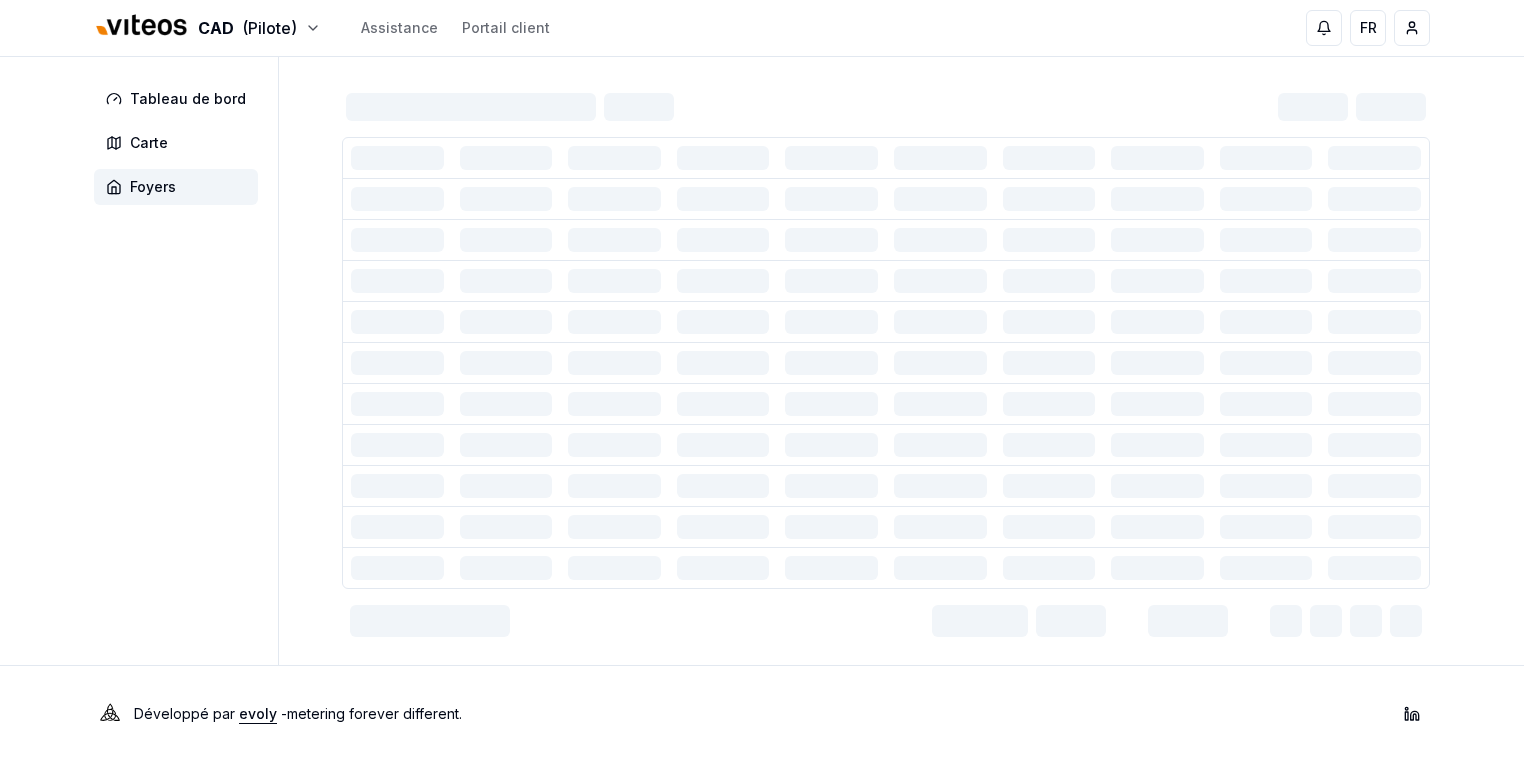 scroll, scrollTop: 0, scrollLeft: 0, axis: both 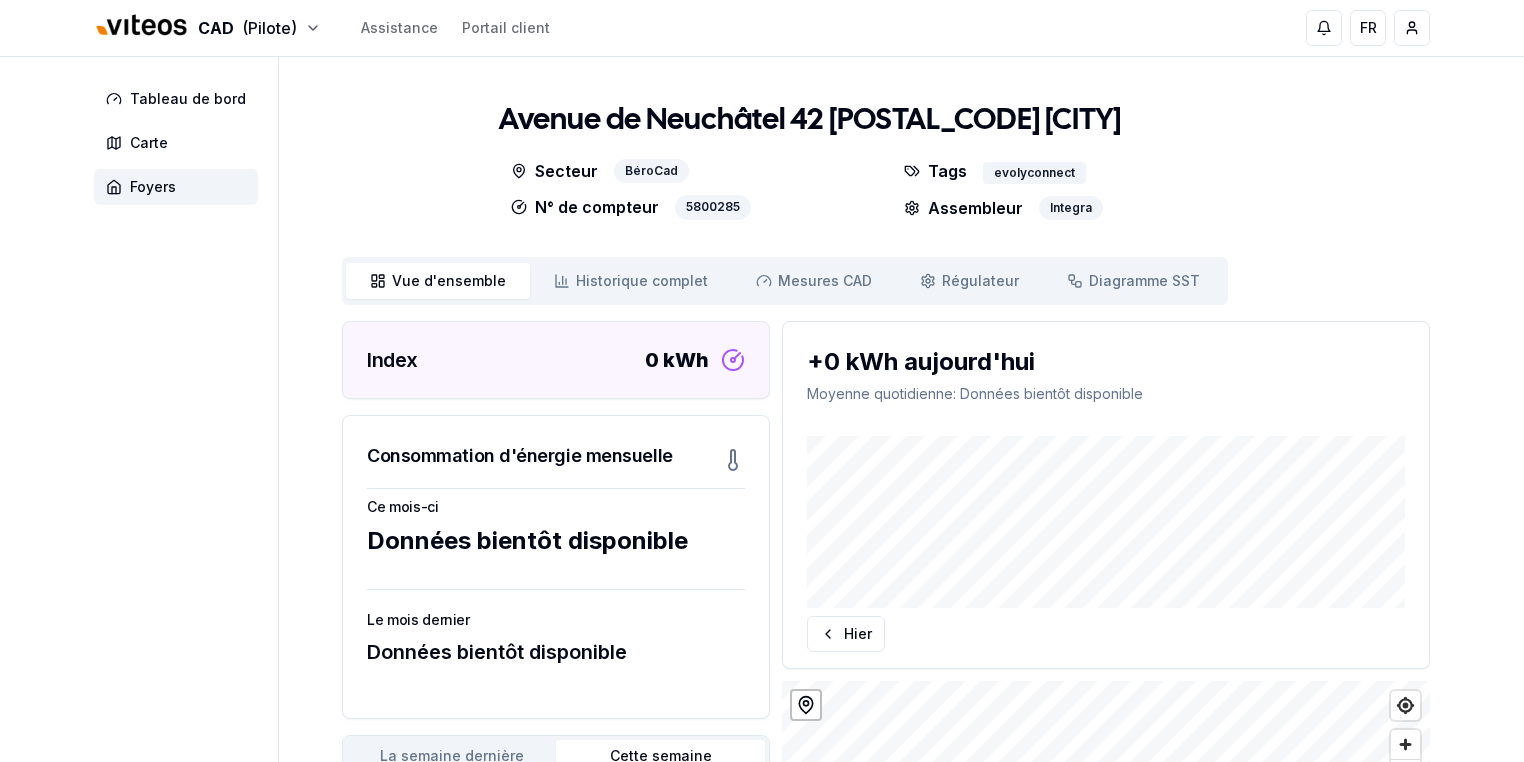 click at bounding box center [402, 161] 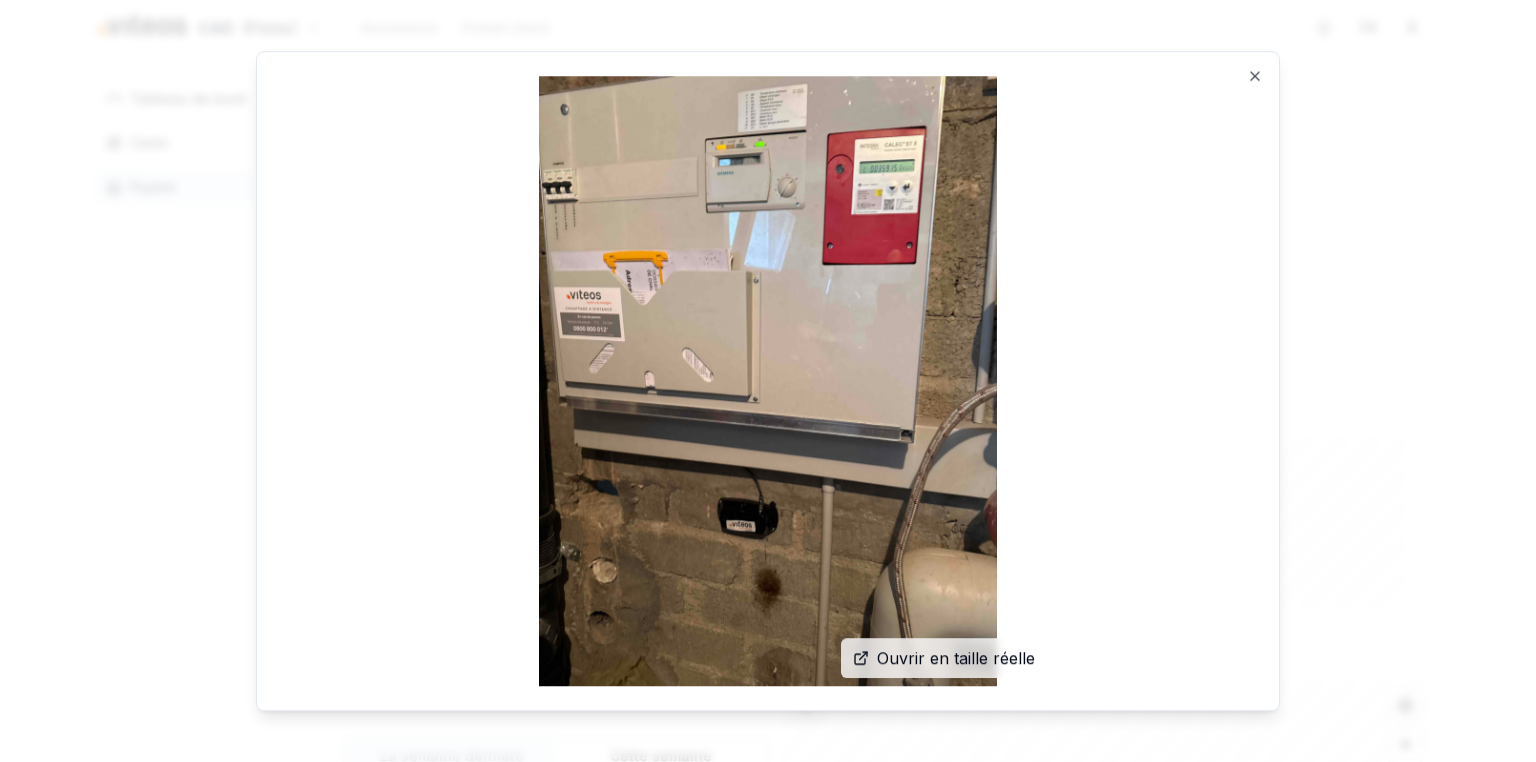 click at bounding box center [768, 381] 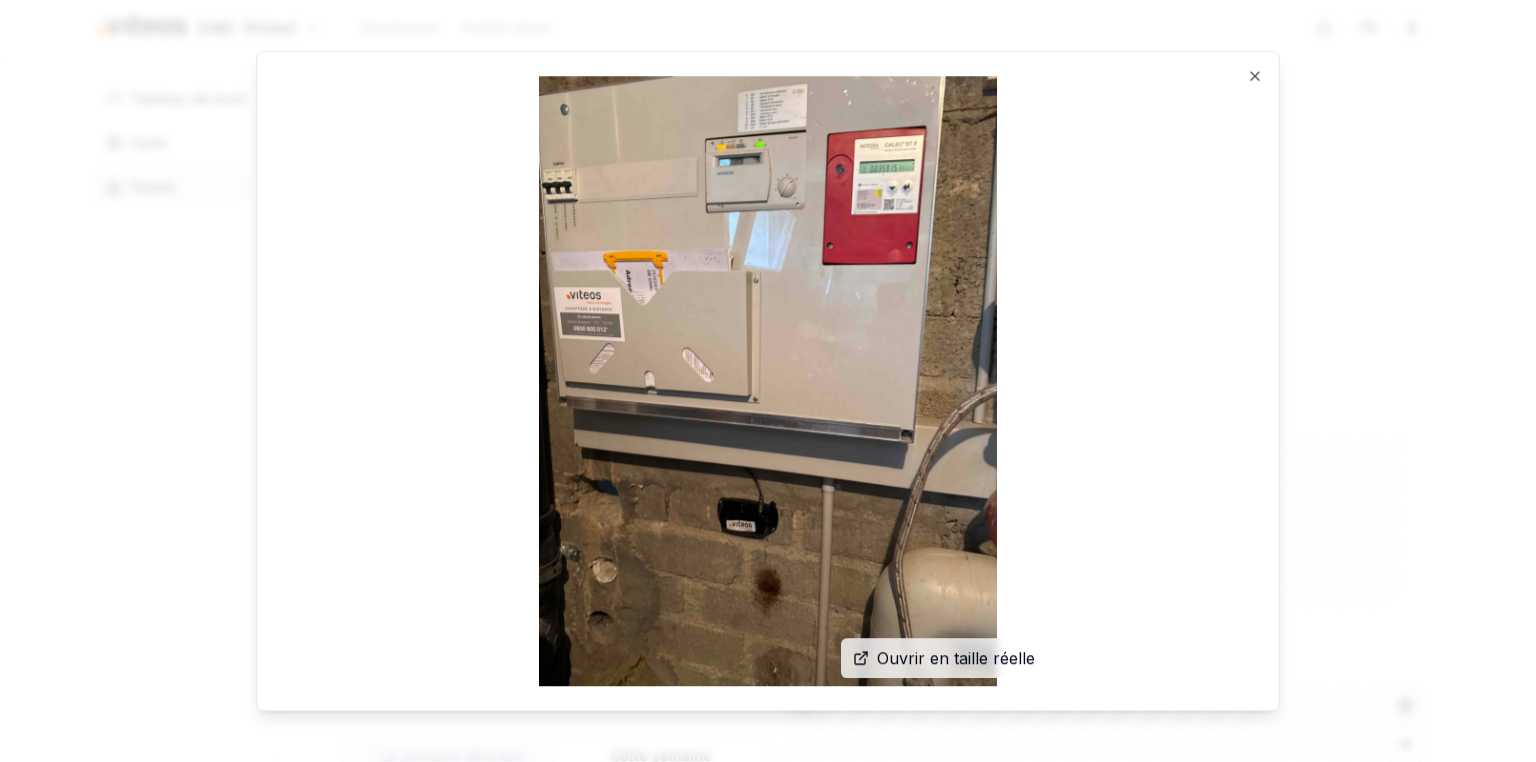 click at bounding box center [768, 381] 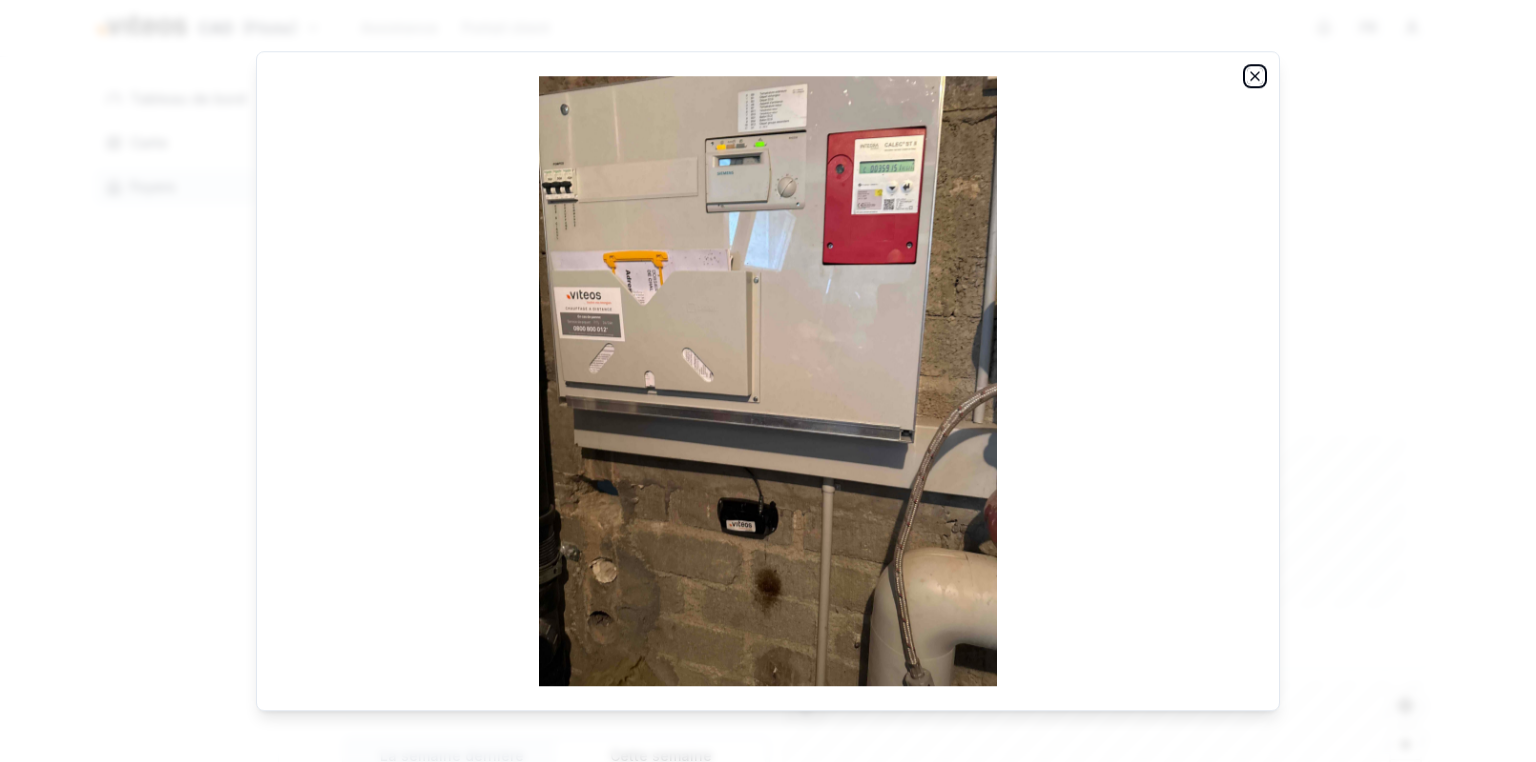 click 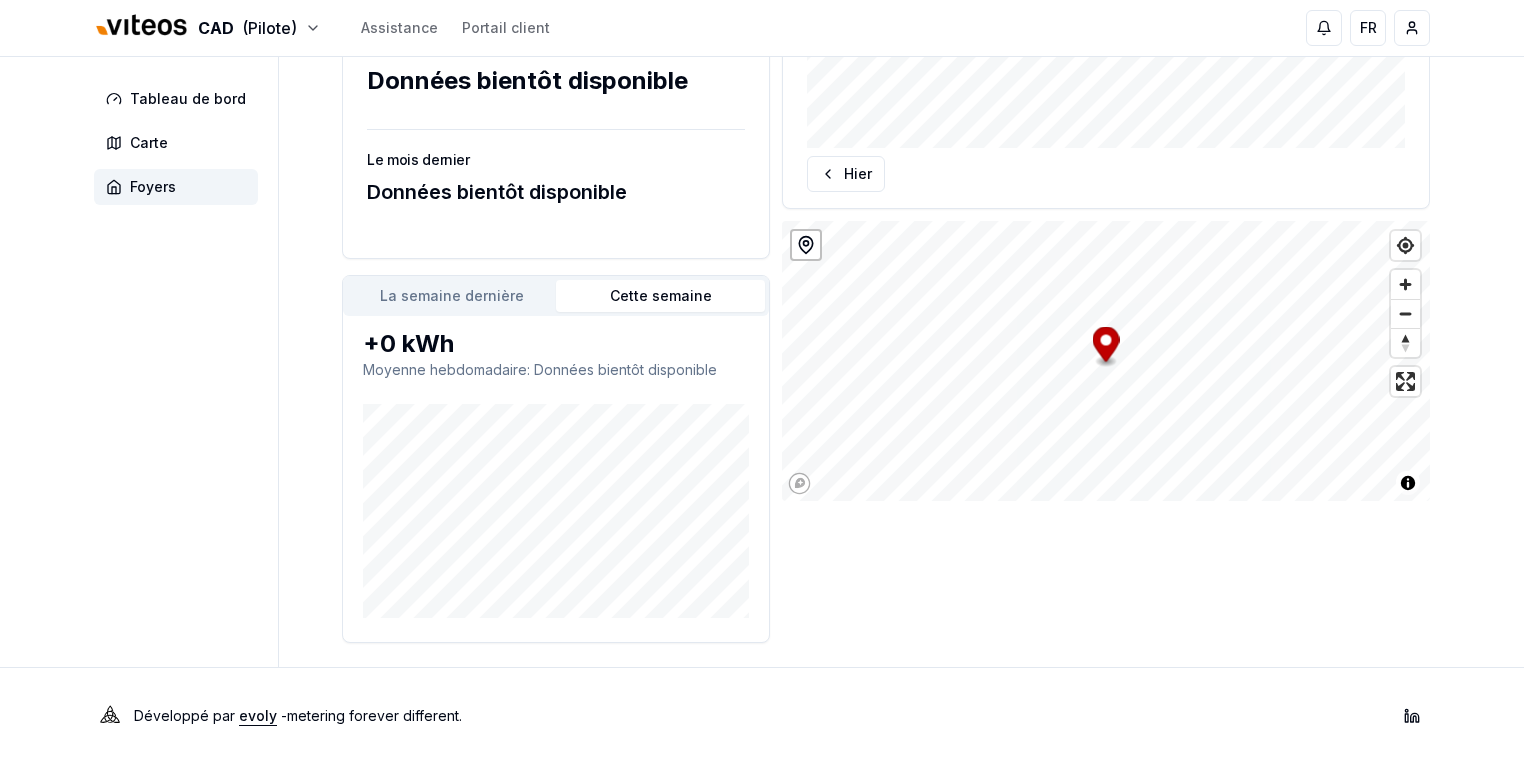 scroll, scrollTop: 0, scrollLeft: 0, axis: both 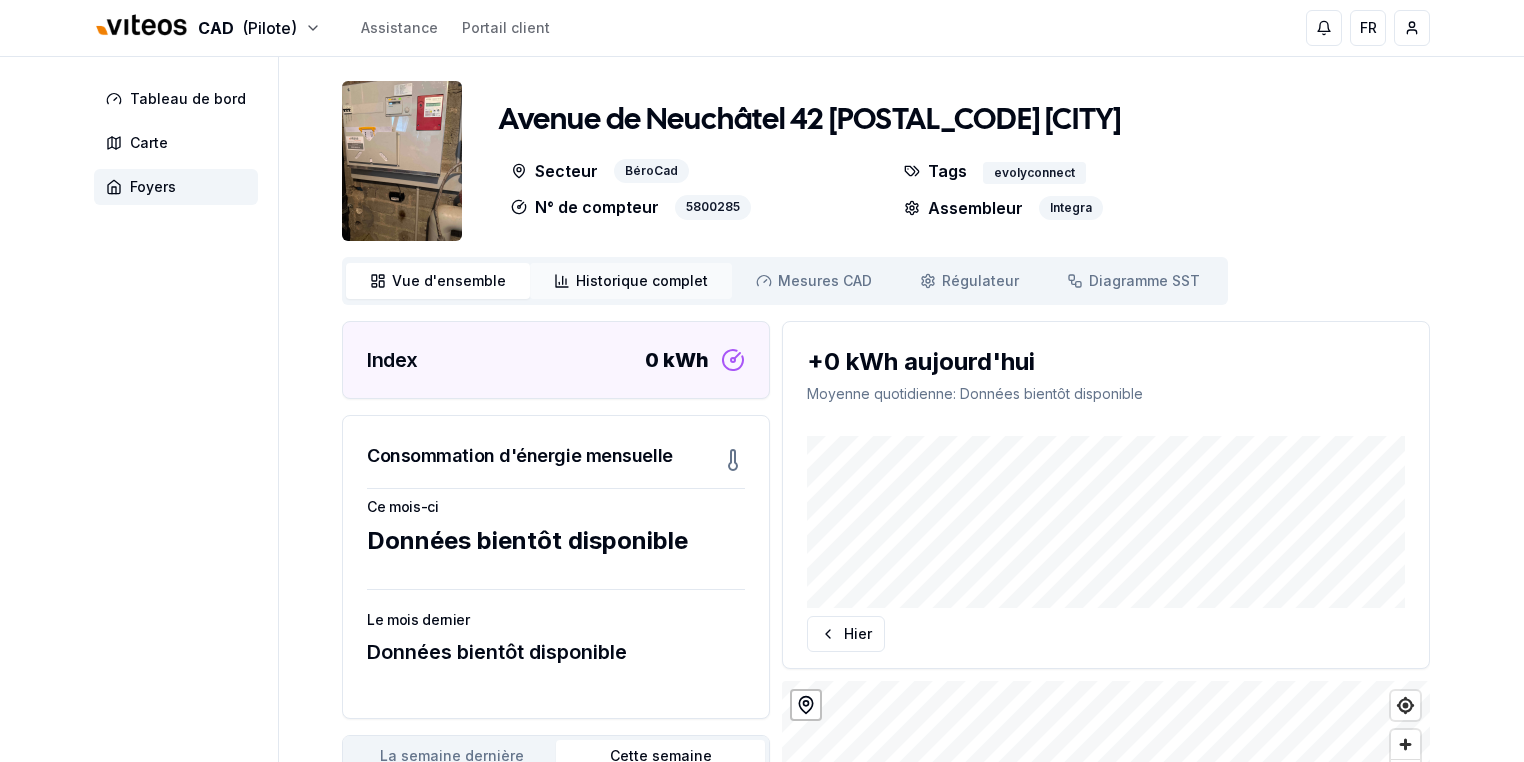 click on "Historique complet" at bounding box center [642, 281] 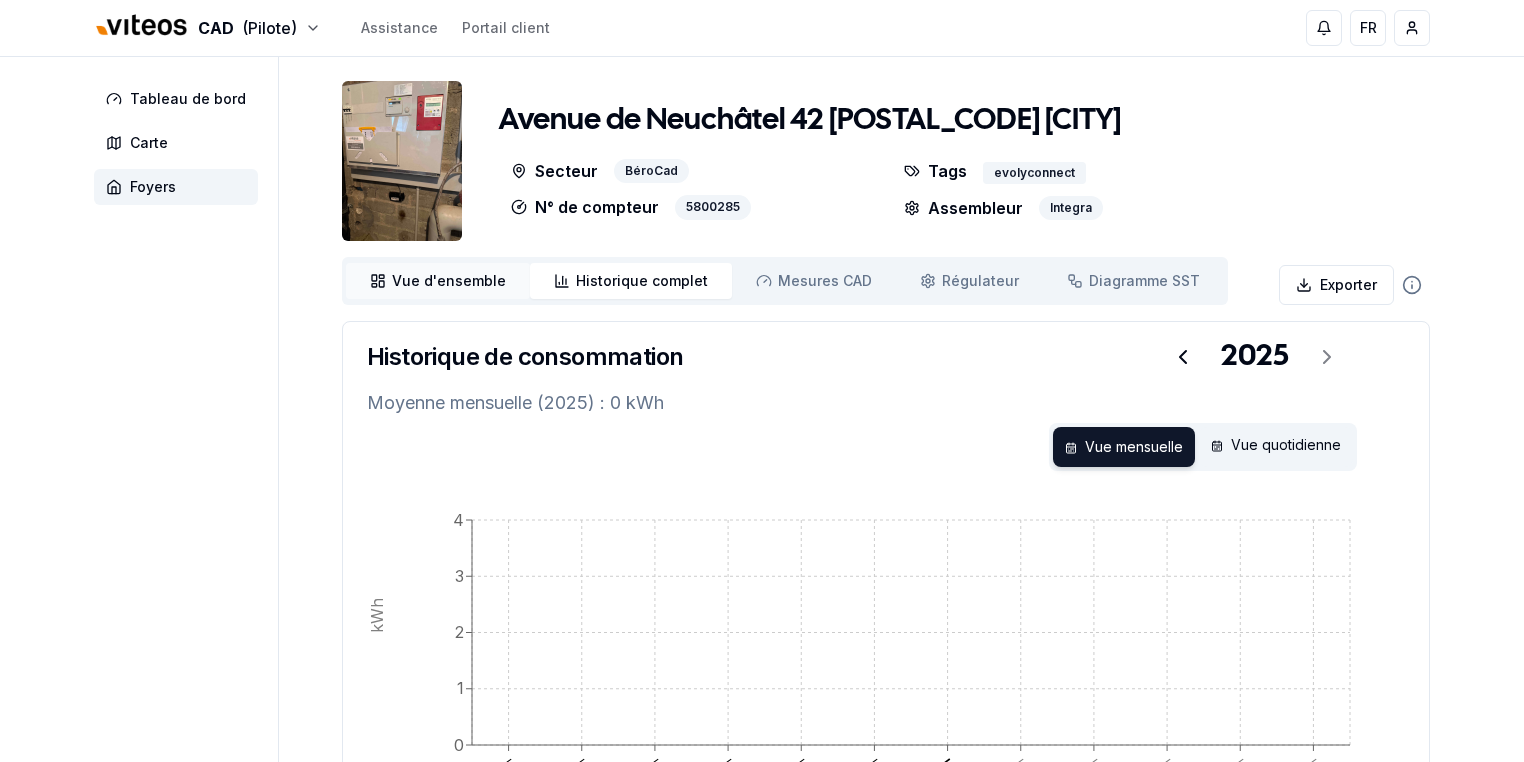 click on "Vue d'ensemble" at bounding box center (449, 281) 